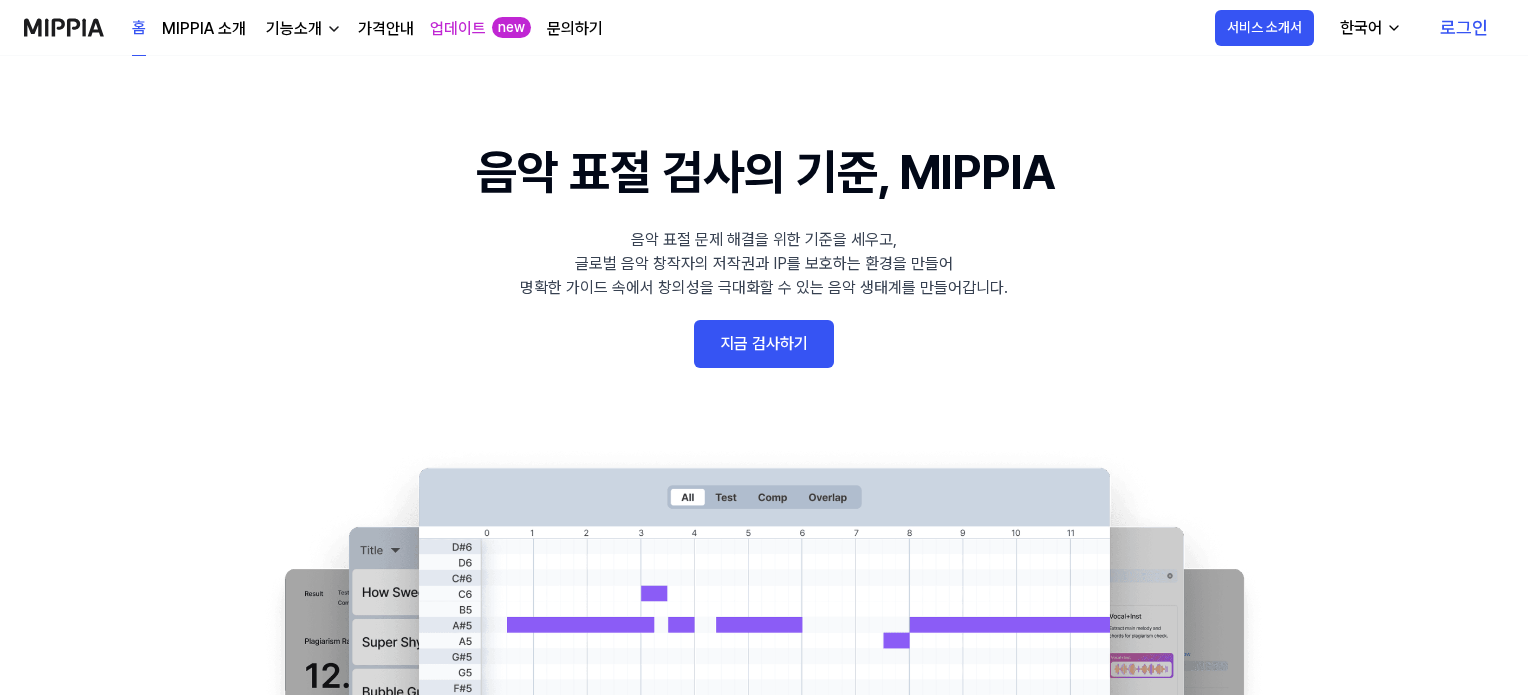scroll, scrollTop: 0, scrollLeft: 0, axis: both 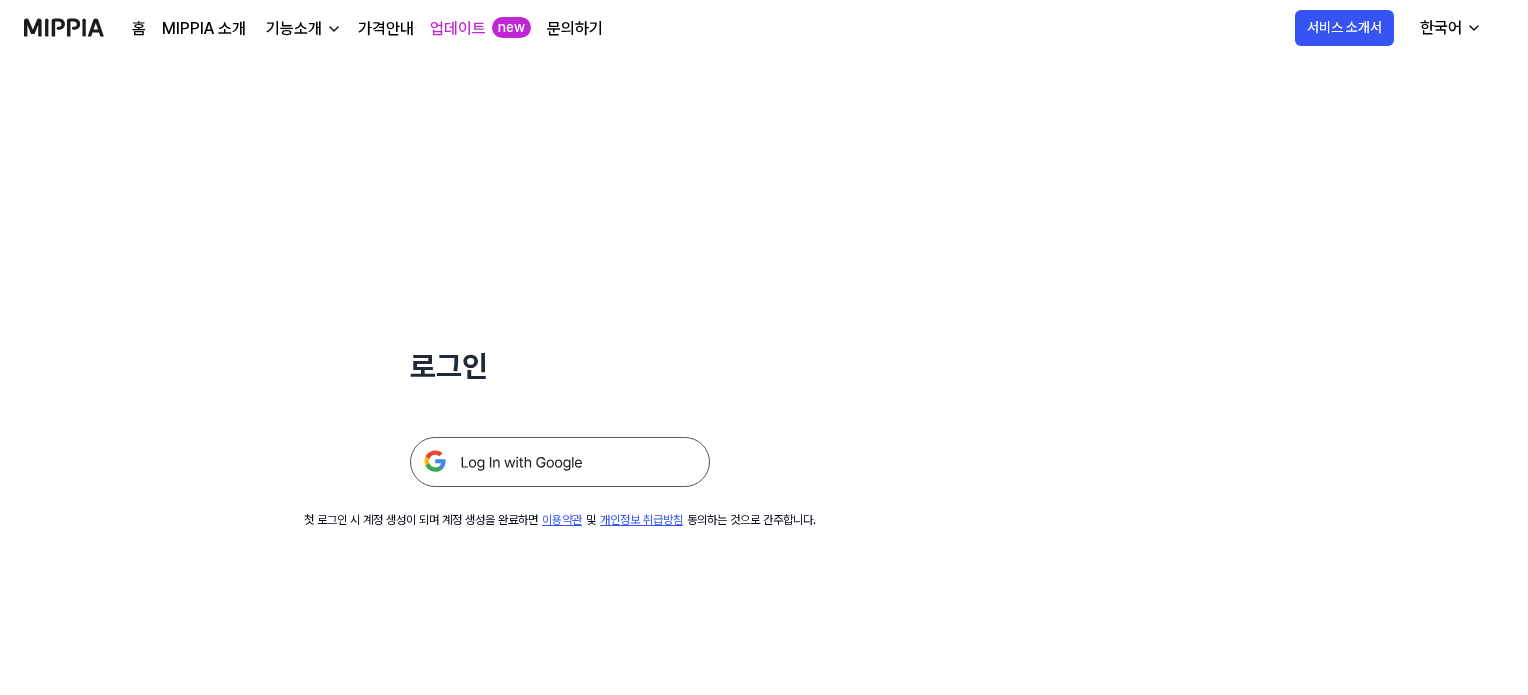 click at bounding box center (560, 462) 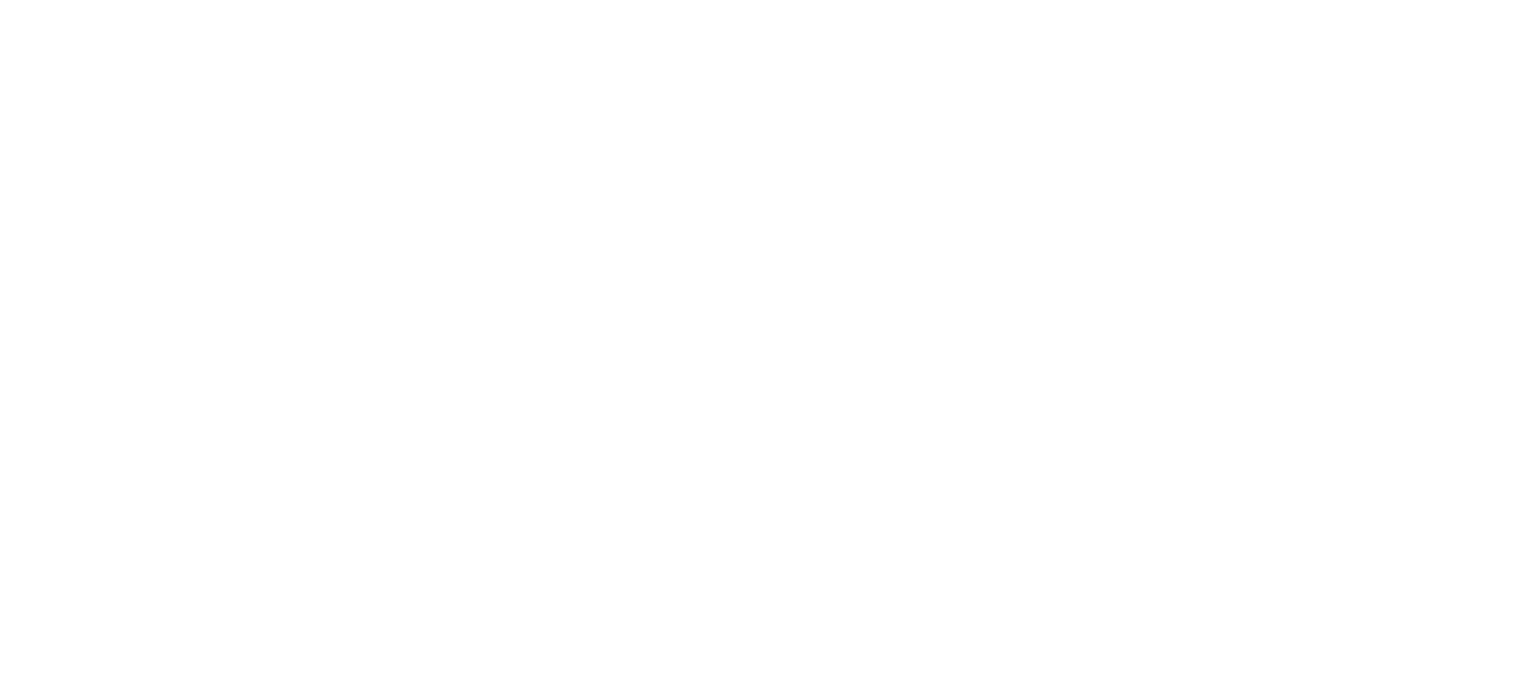 scroll, scrollTop: 0, scrollLeft: 0, axis: both 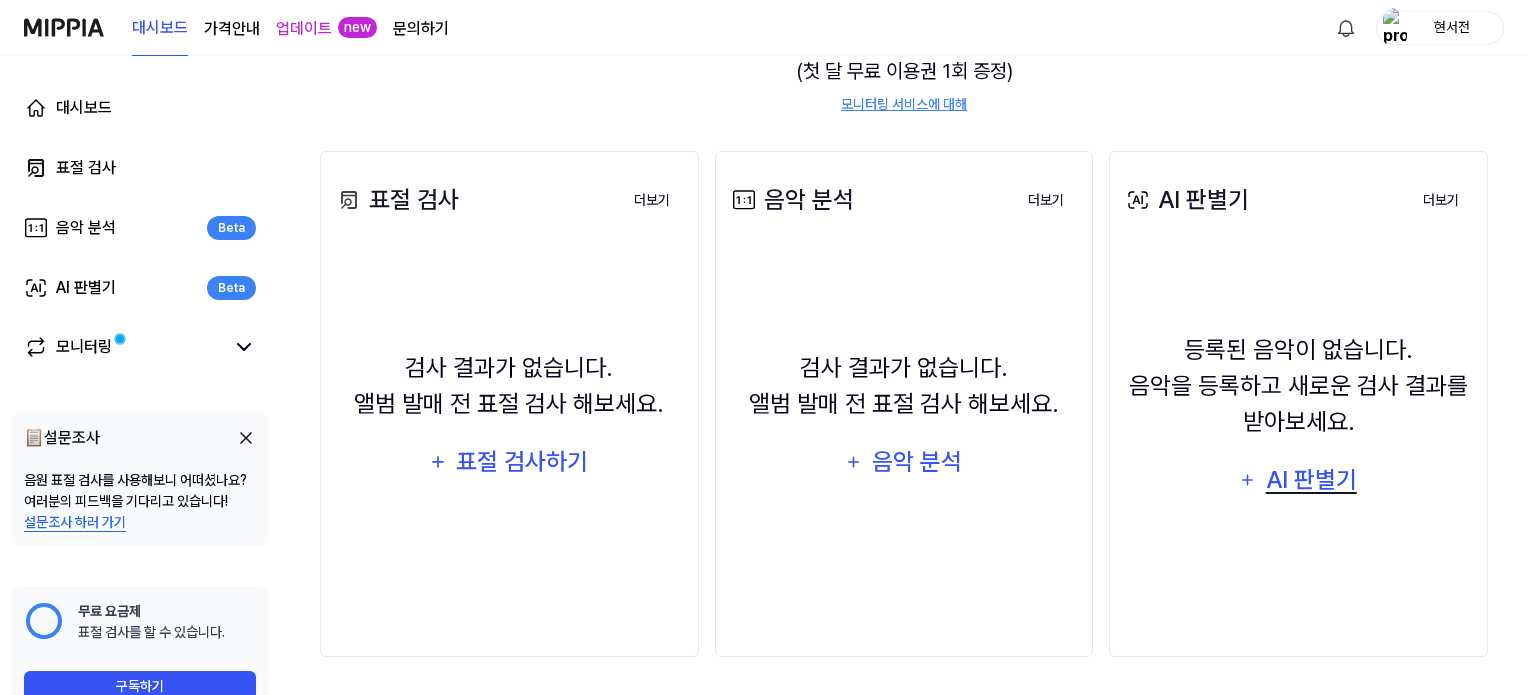 click on "AI 판별기" at bounding box center [1311, 480] 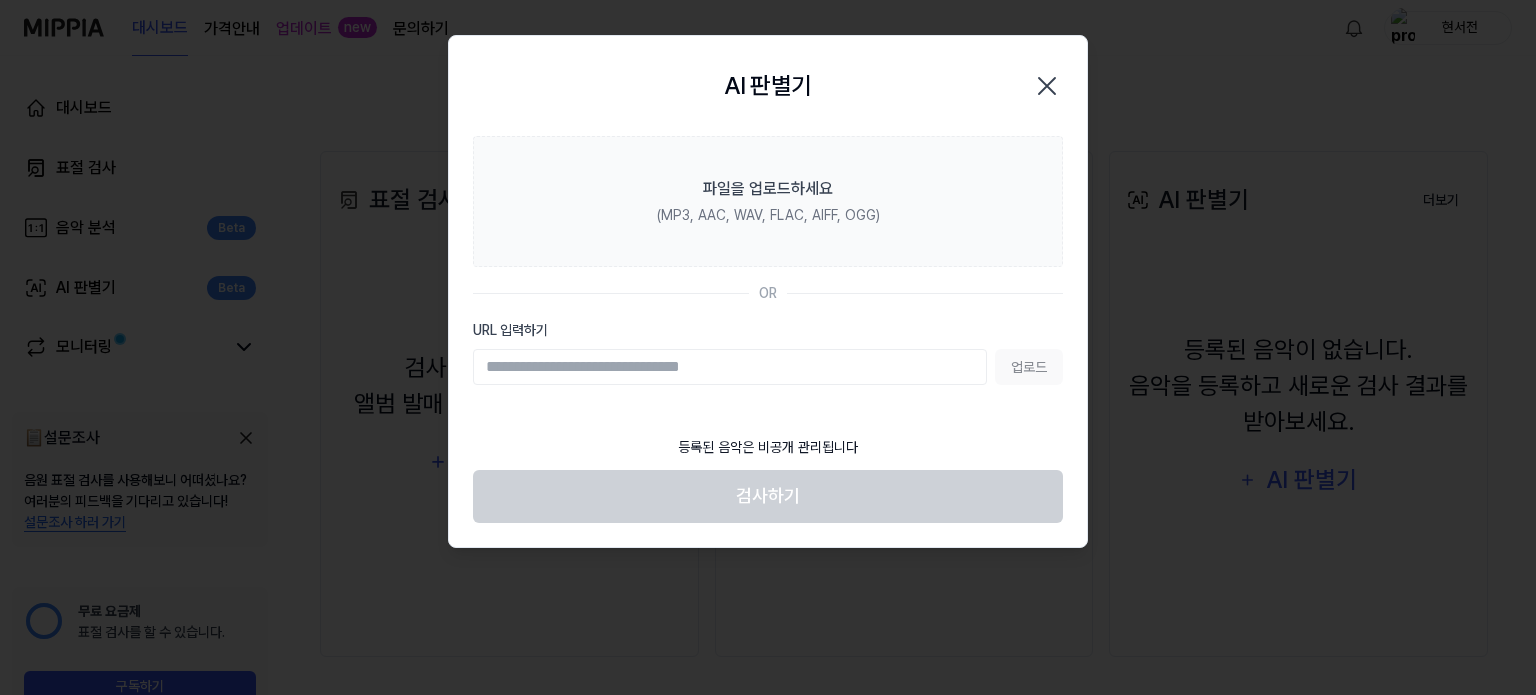 click 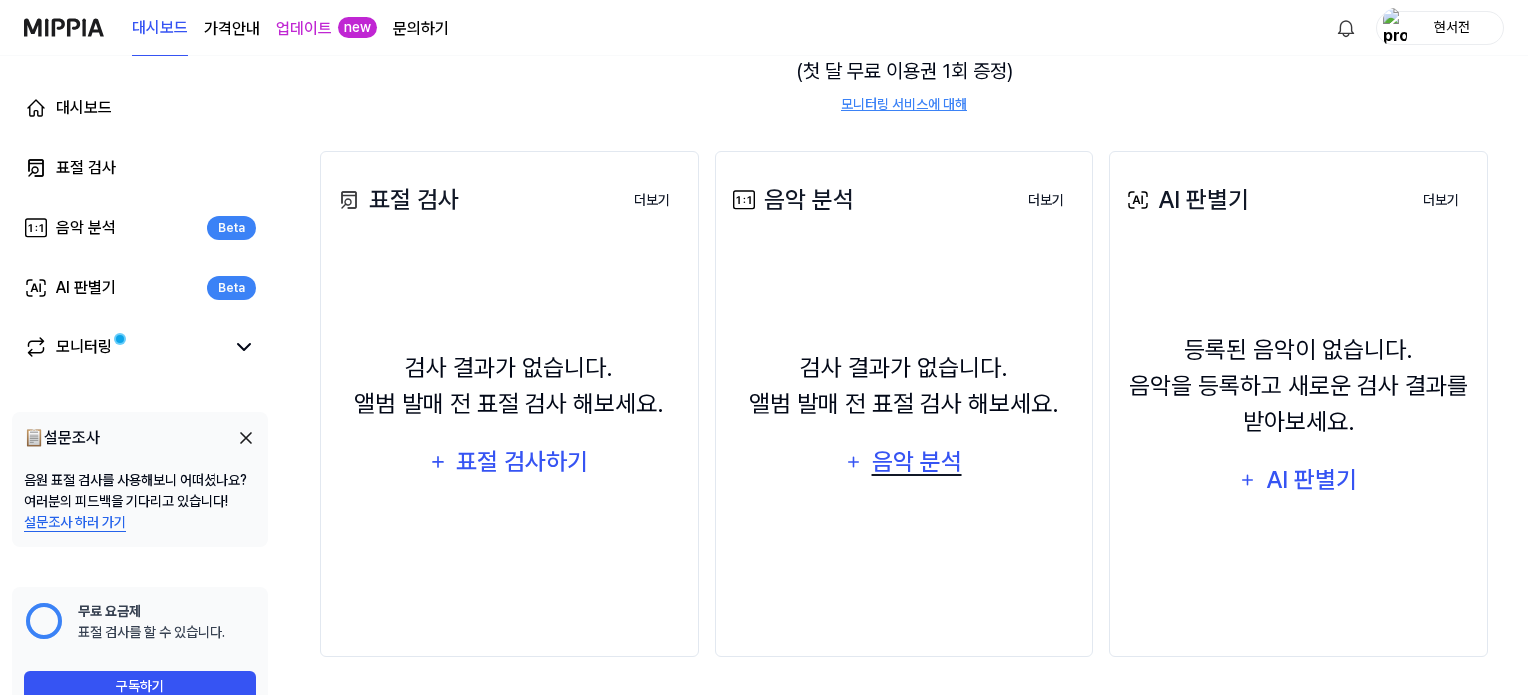 click on "음악 분석" at bounding box center (916, 462) 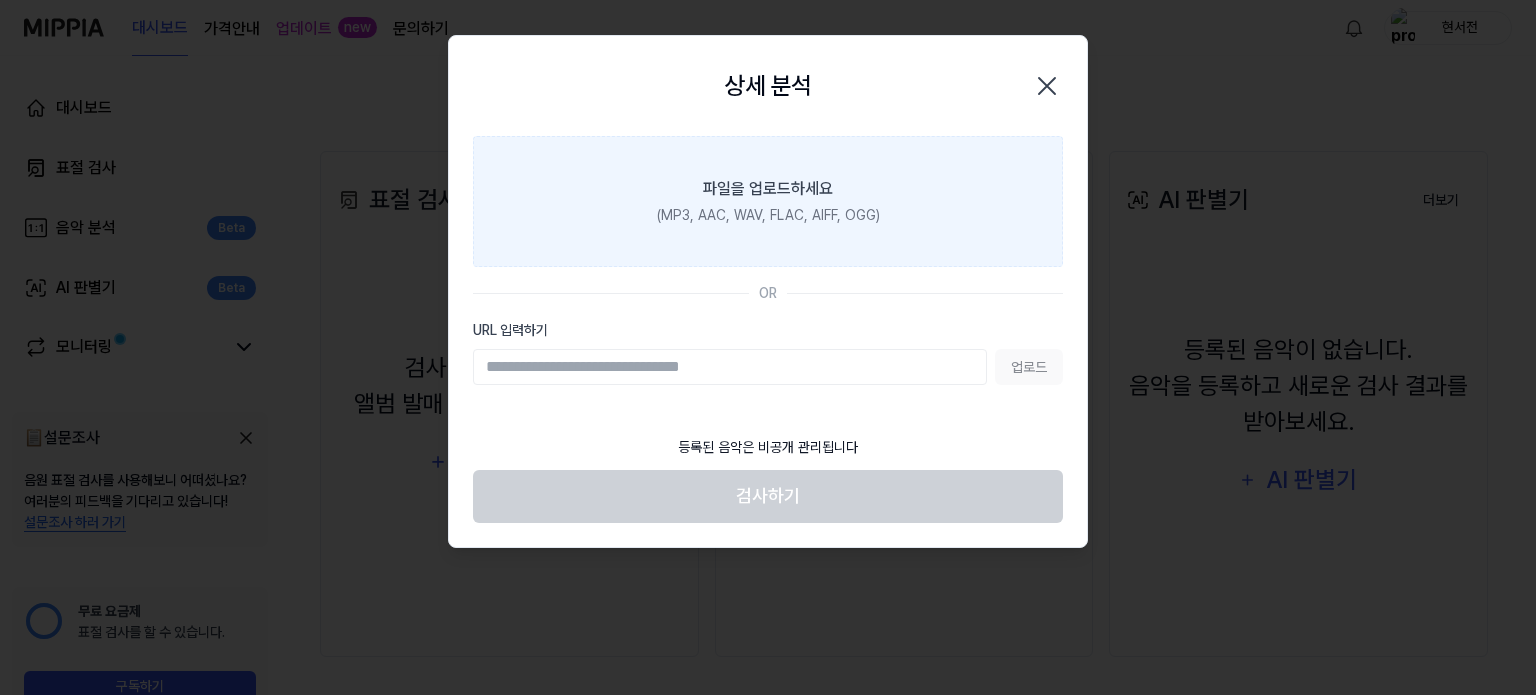 click on "(MP3, AAC, WAV, FLAC, AIFF, OGG)" at bounding box center [768, 215] 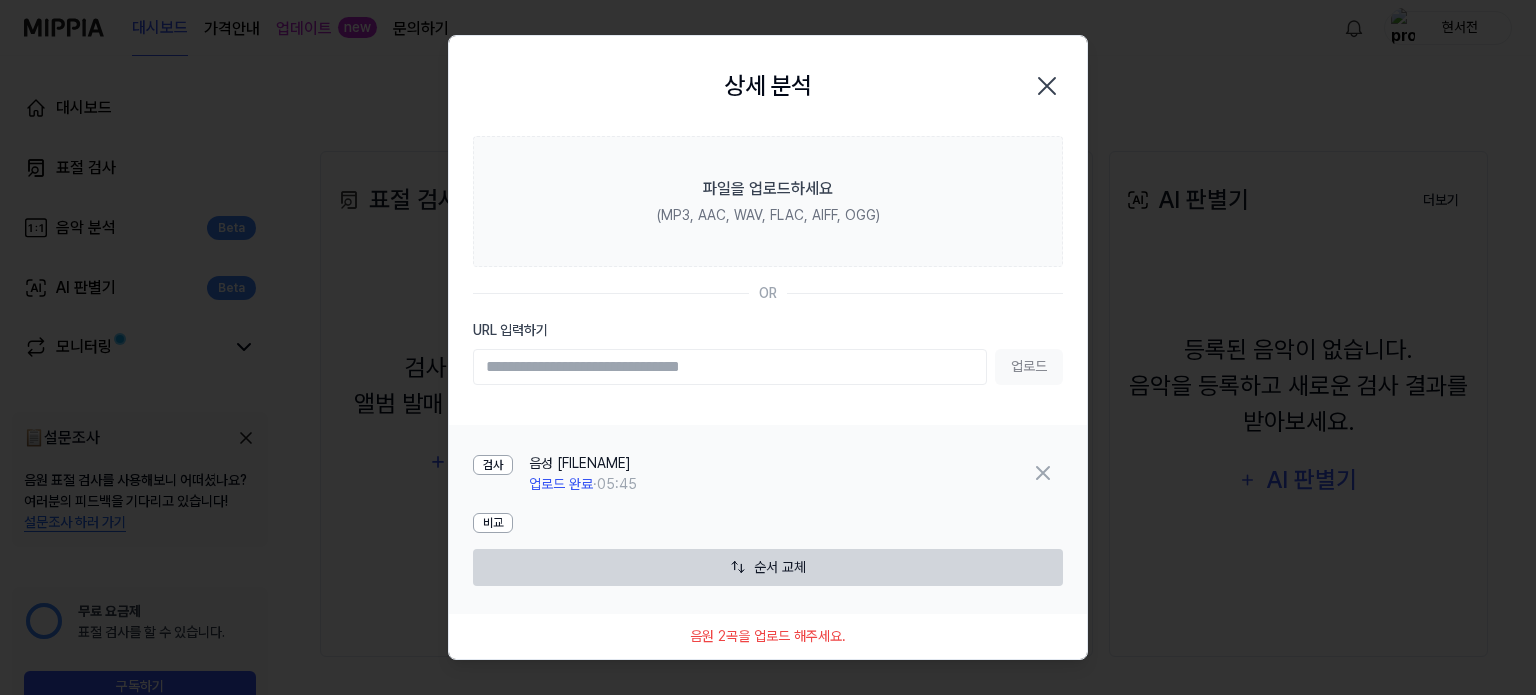 click on "URL 입력하기" at bounding box center [730, 367] 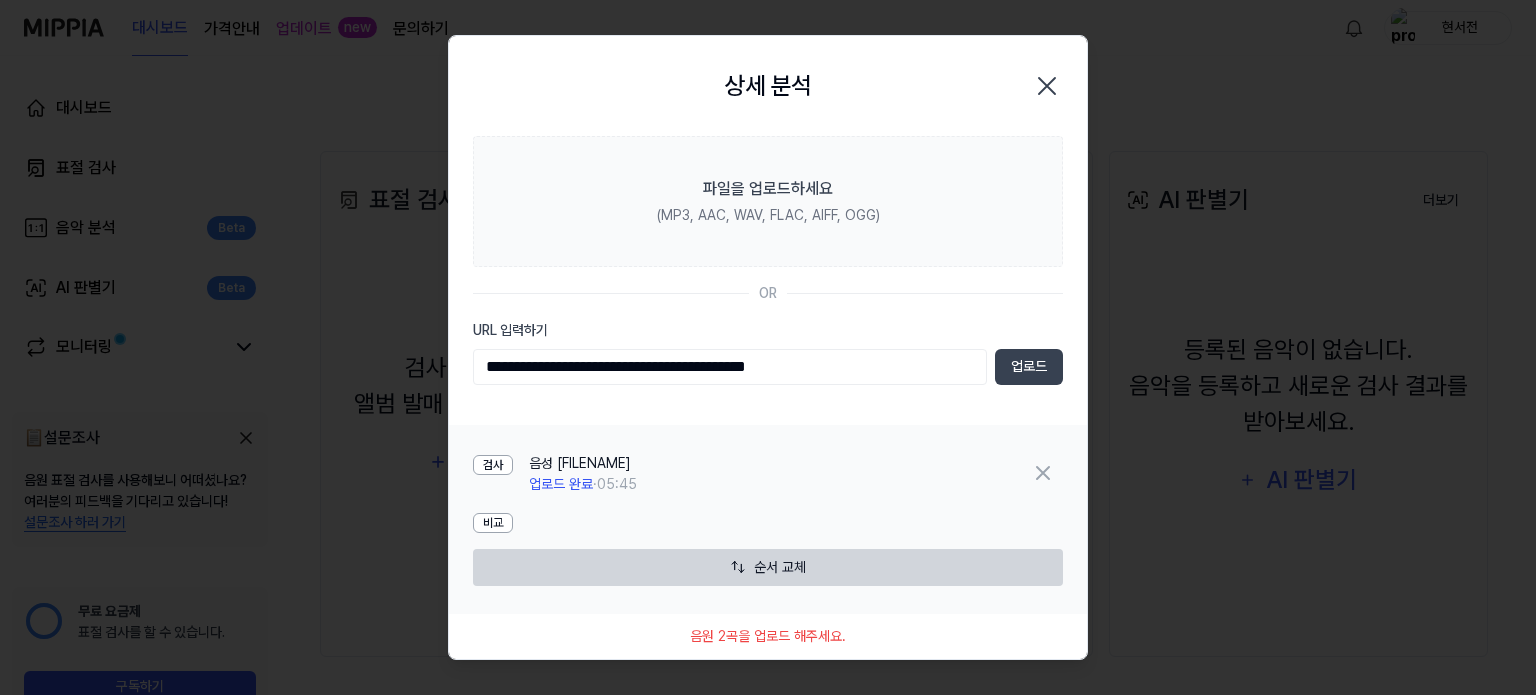 type on "**********" 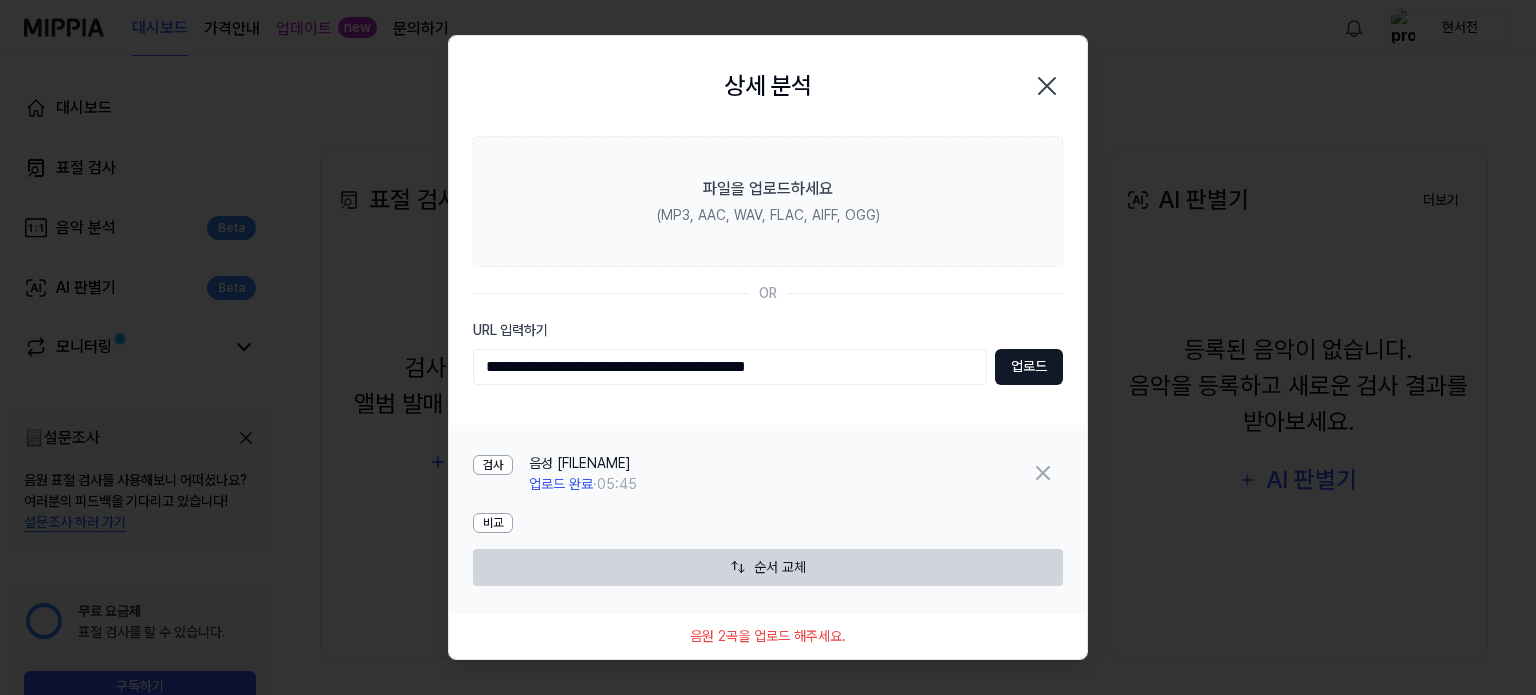 click on "업로드" at bounding box center (1029, 367) 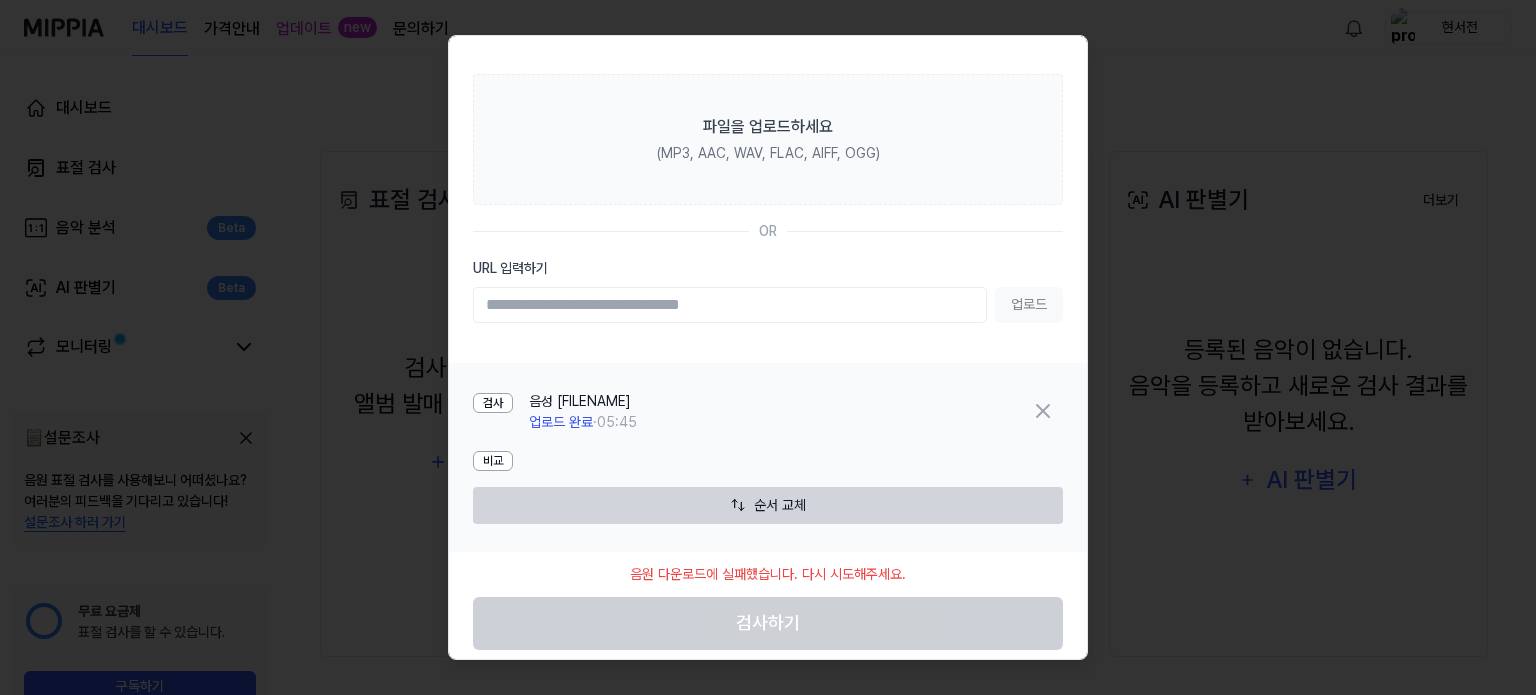 scroll, scrollTop: 63, scrollLeft: 0, axis: vertical 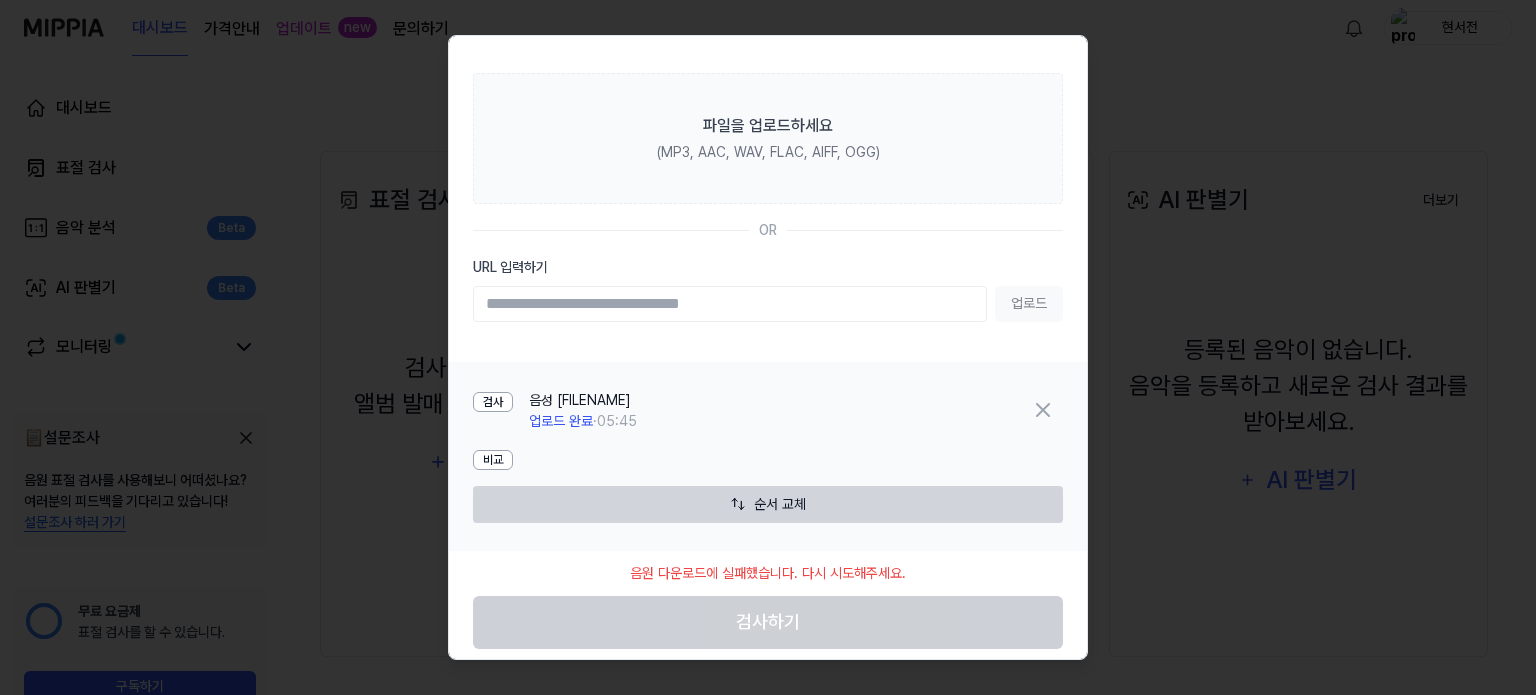 click on "URL 입력하기" at bounding box center [730, 304] 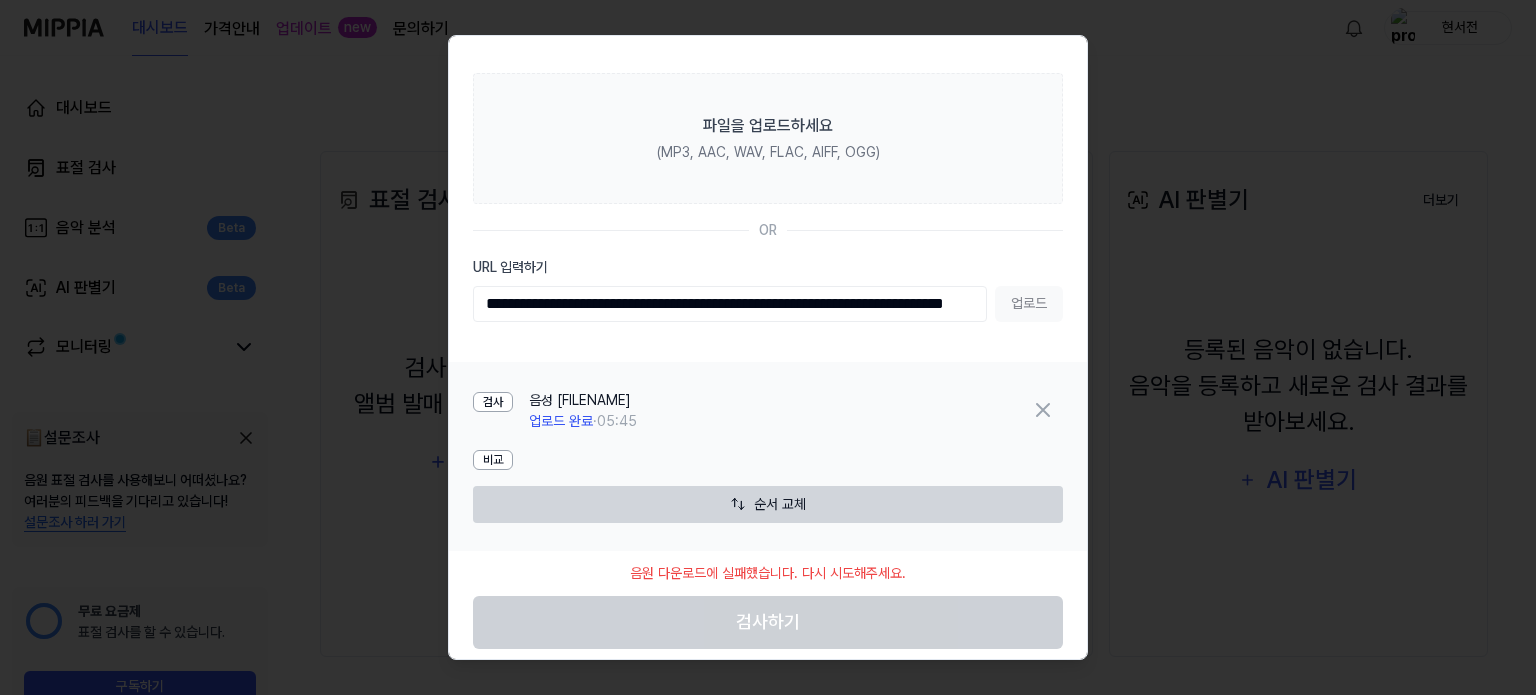 scroll, scrollTop: 0, scrollLeft: 151, axis: horizontal 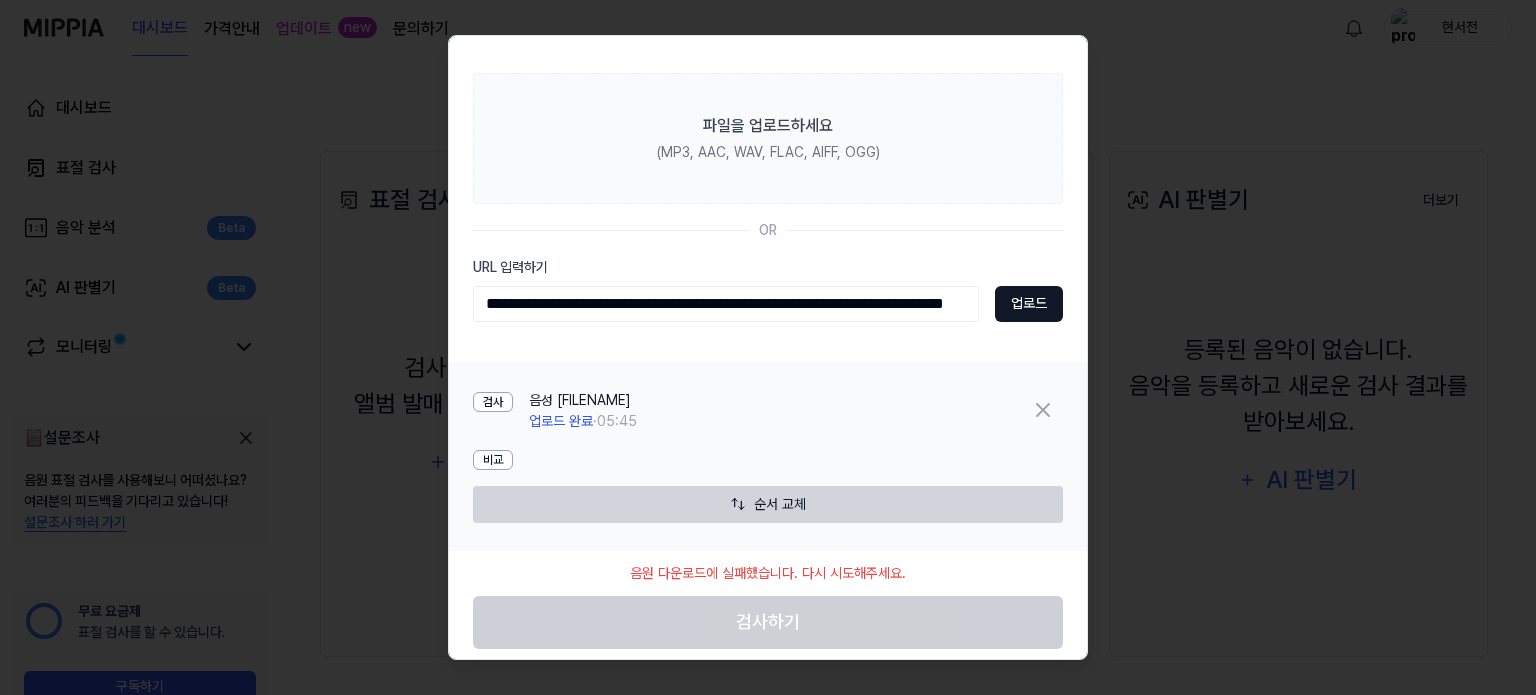type on "**********" 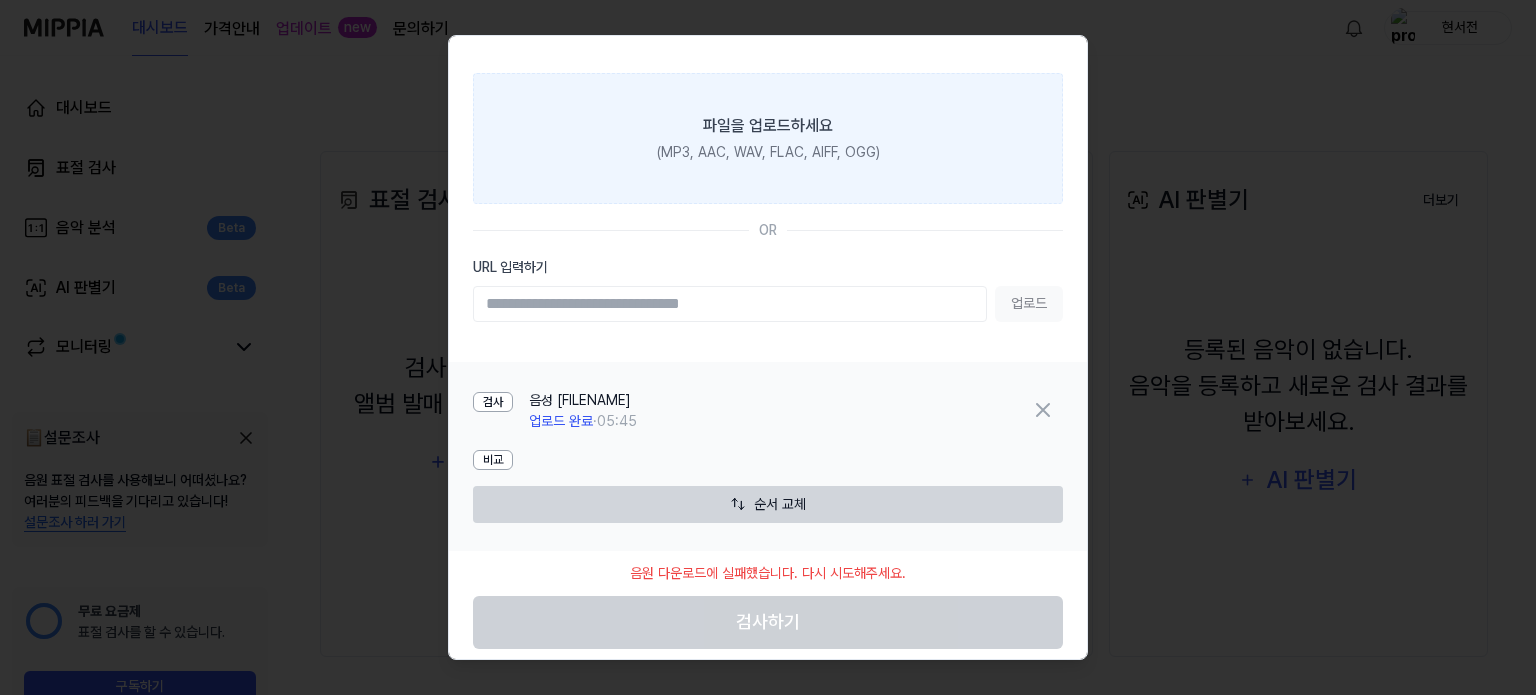 click on "파일을 업로드하세요 (MP3, AAC, WAV, FLAC, AIFF, OGG)" at bounding box center (768, 138) 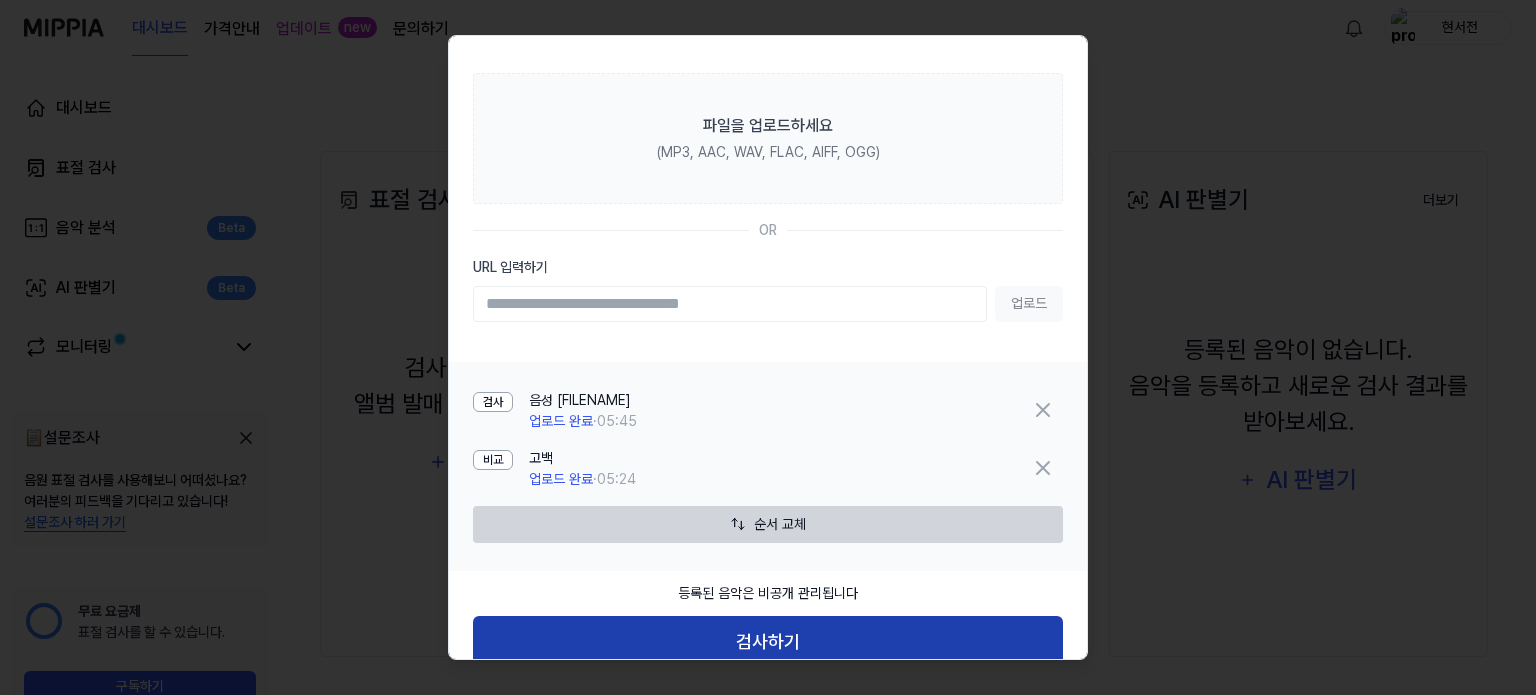 click on "검사하기" at bounding box center [768, 642] 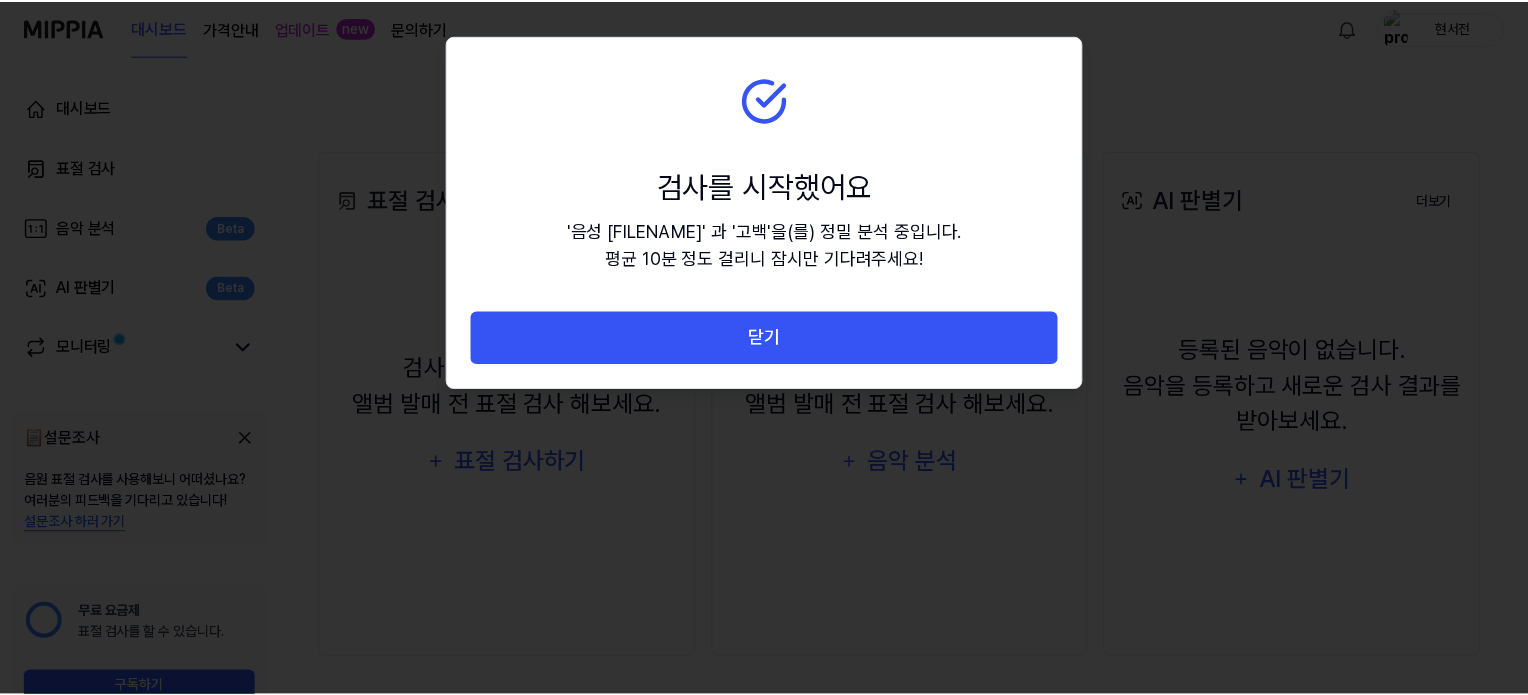 scroll, scrollTop: 0, scrollLeft: 0, axis: both 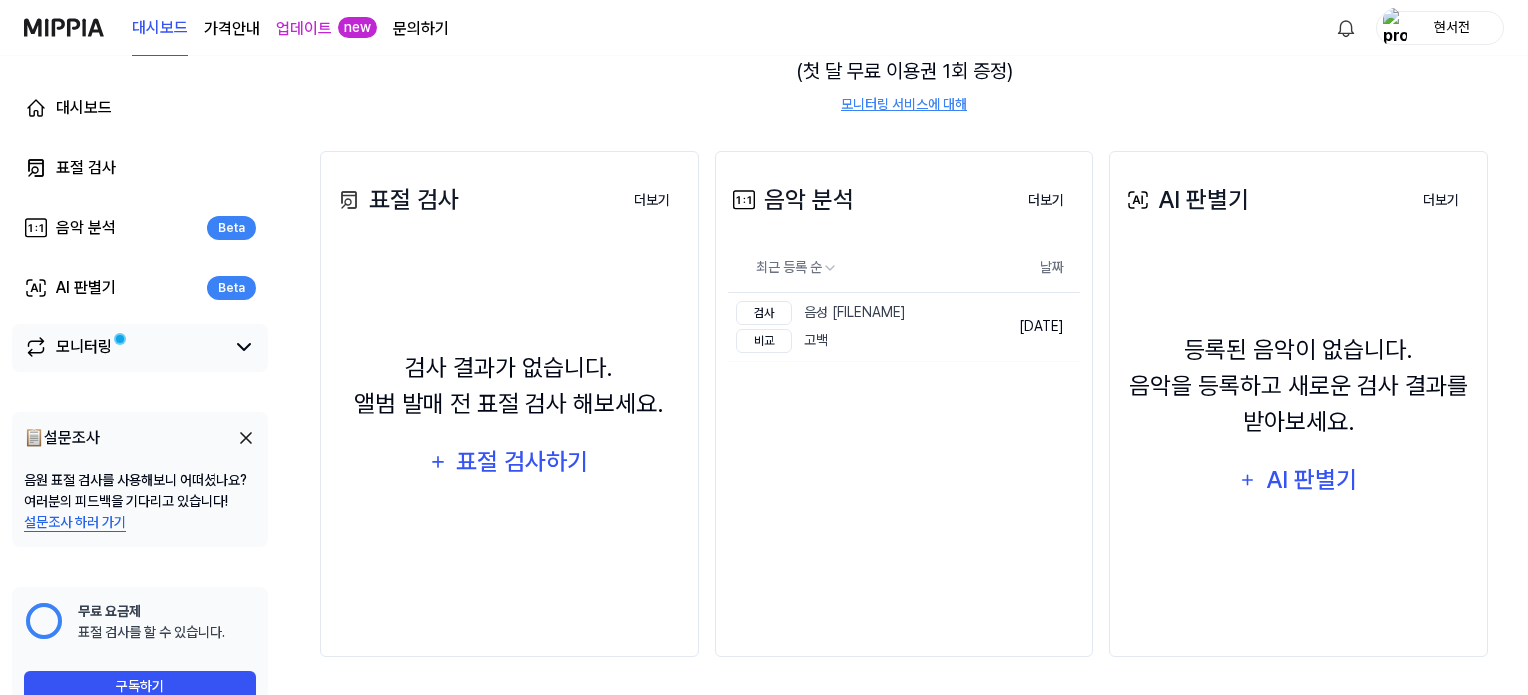 click on "모니터링" at bounding box center (84, 347) 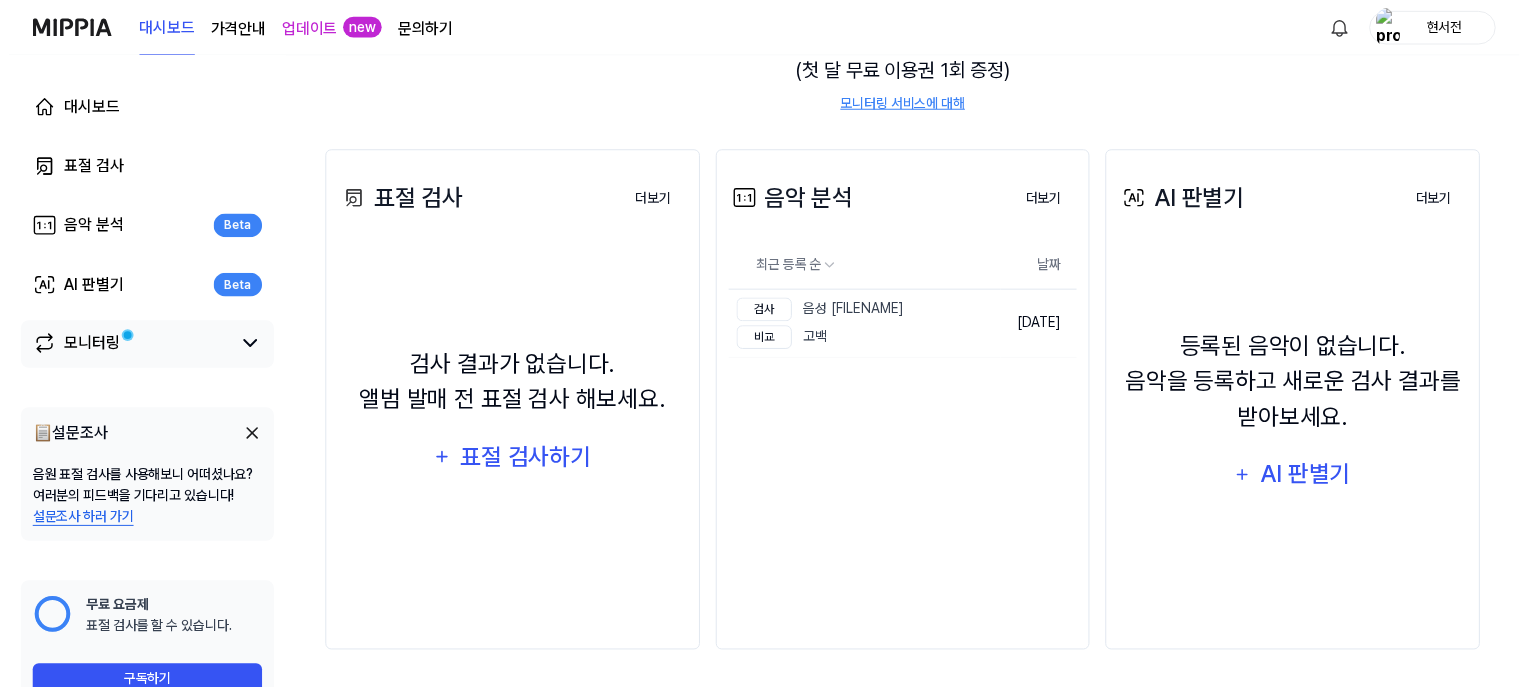 scroll, scrollTop: 0, scrollLeft: 0, axis: both 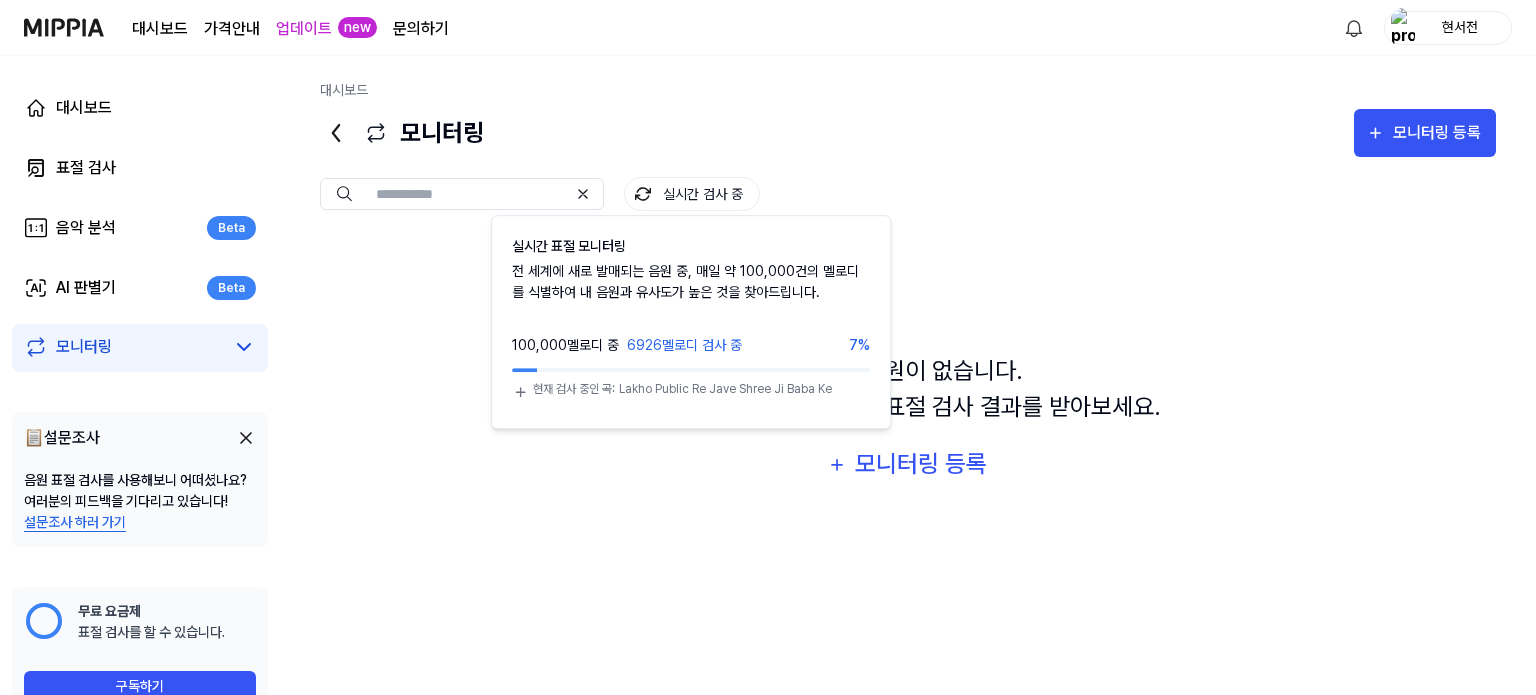 click on "실시간 검사 중" at bounding box center [692, 194] 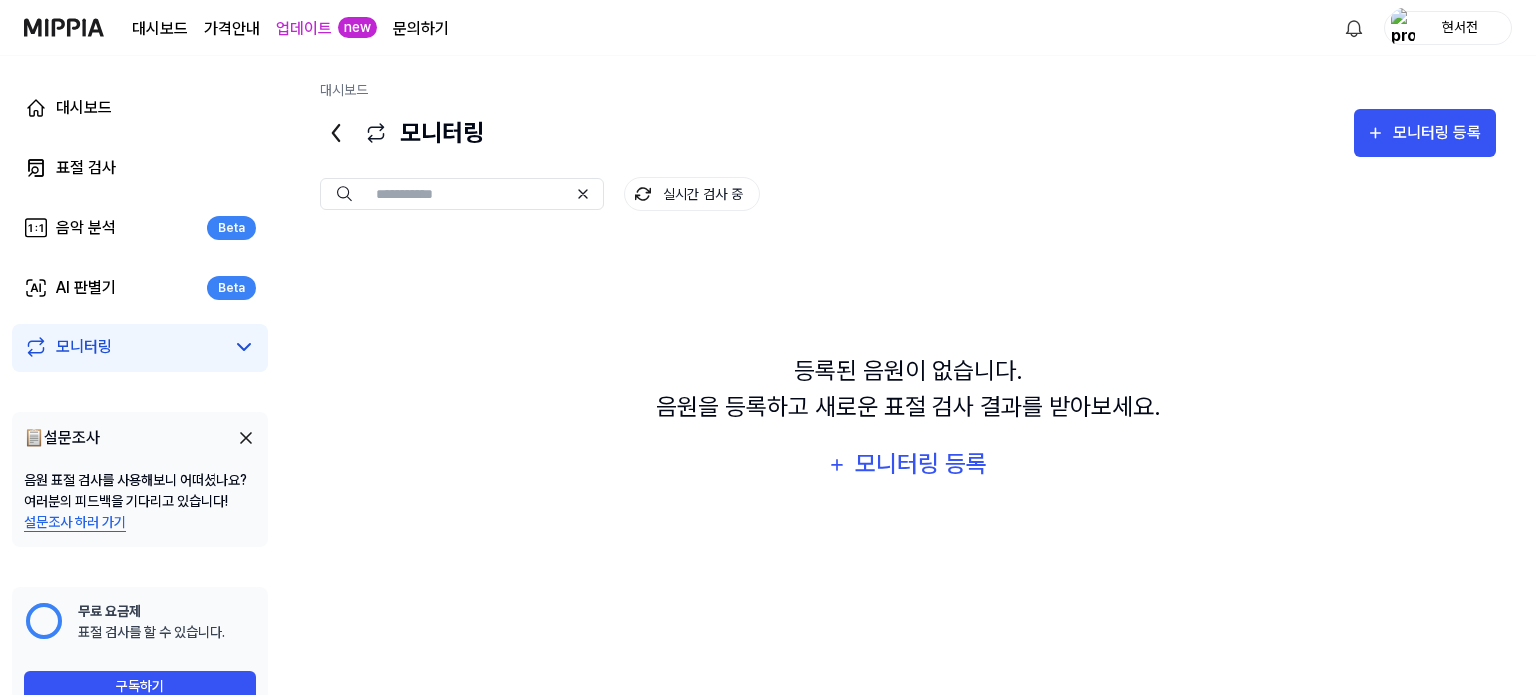click on "실시간 검사 중" at bounding box center [692, 194] 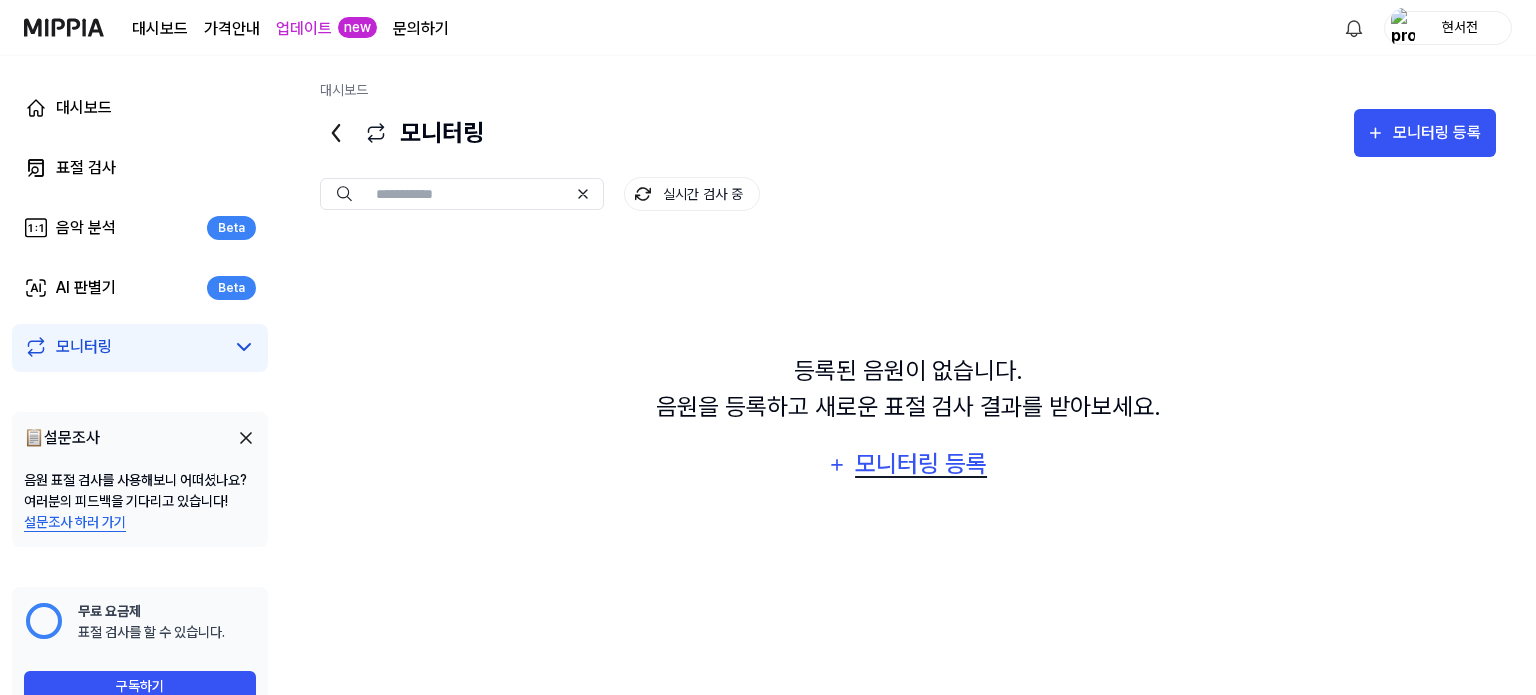 click on "모니터링 등록" at bounding box center [921, 464] 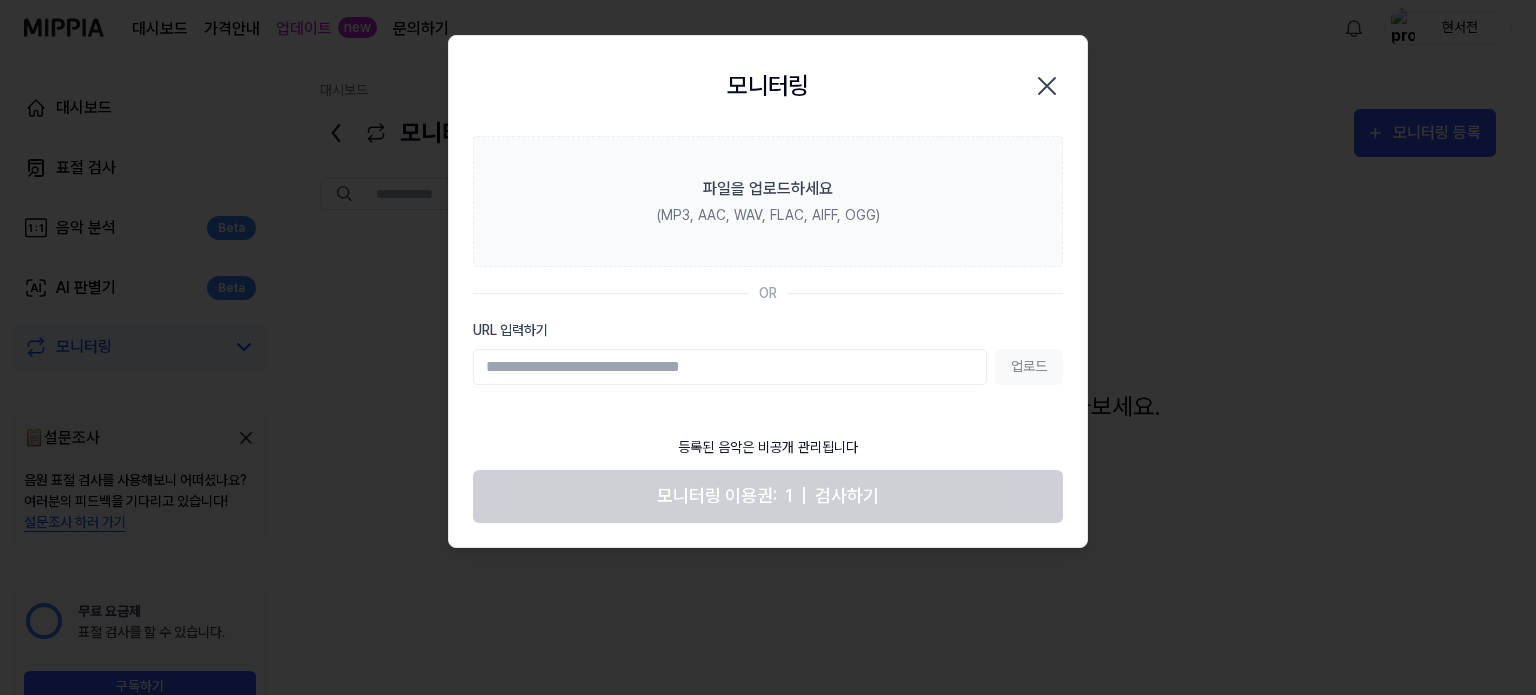 click 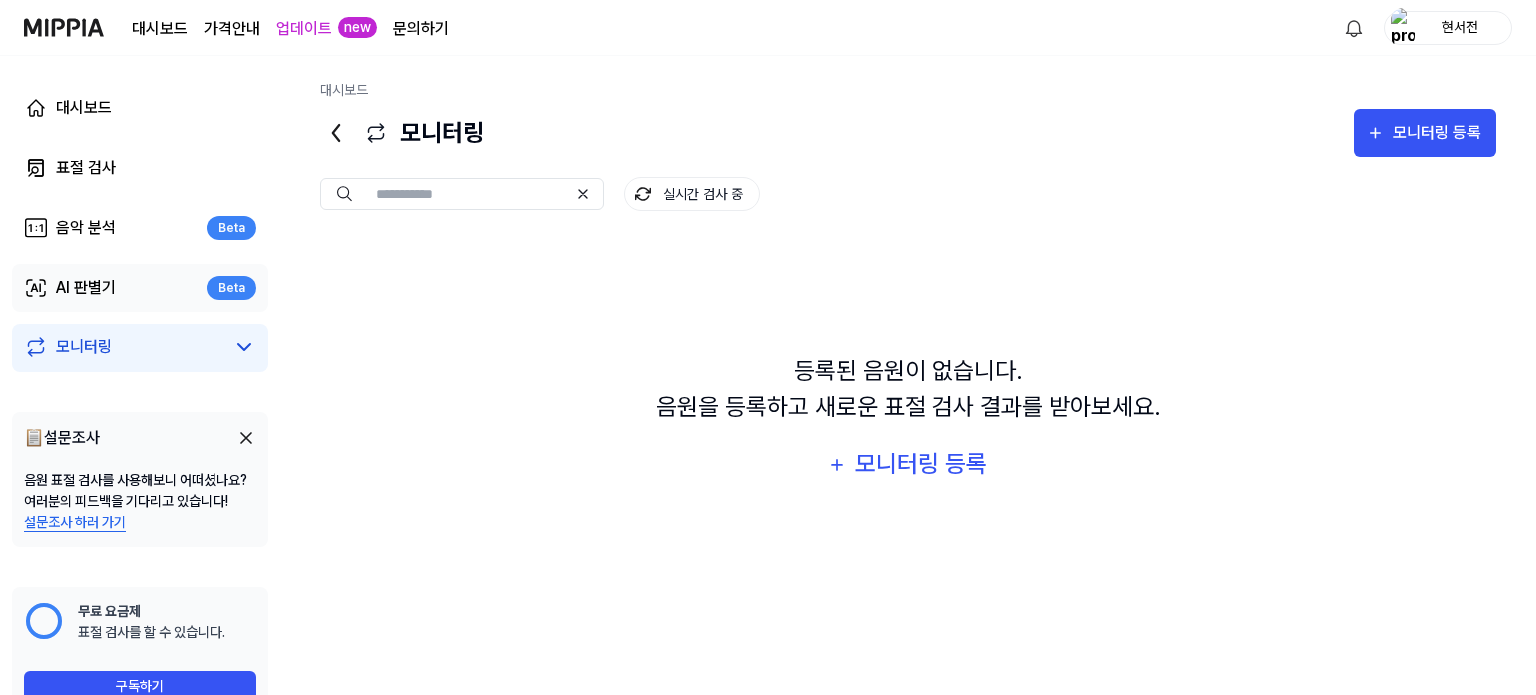 click on "AI 판별기 Beta" at bounding box center (140, 288) 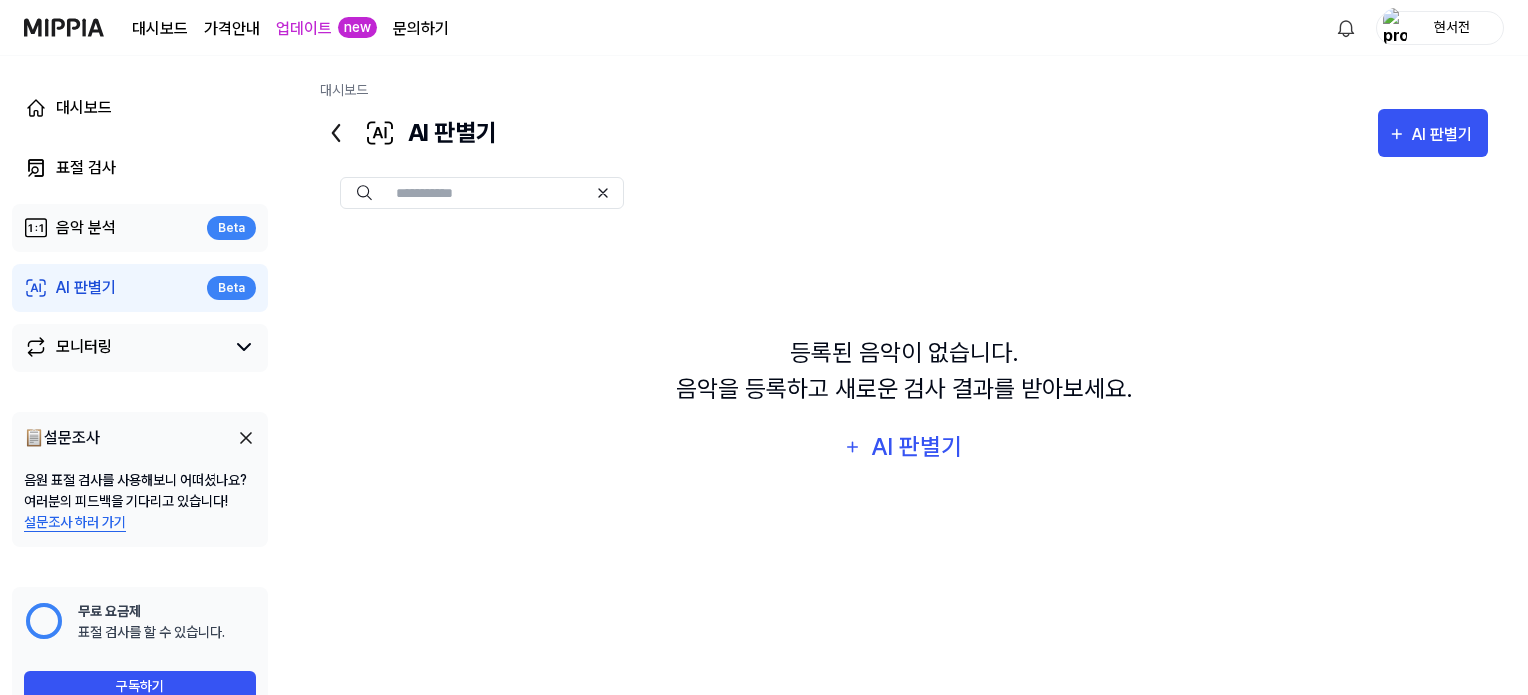 click on "음악 분석 Beta" at bounding box center [140, 228] 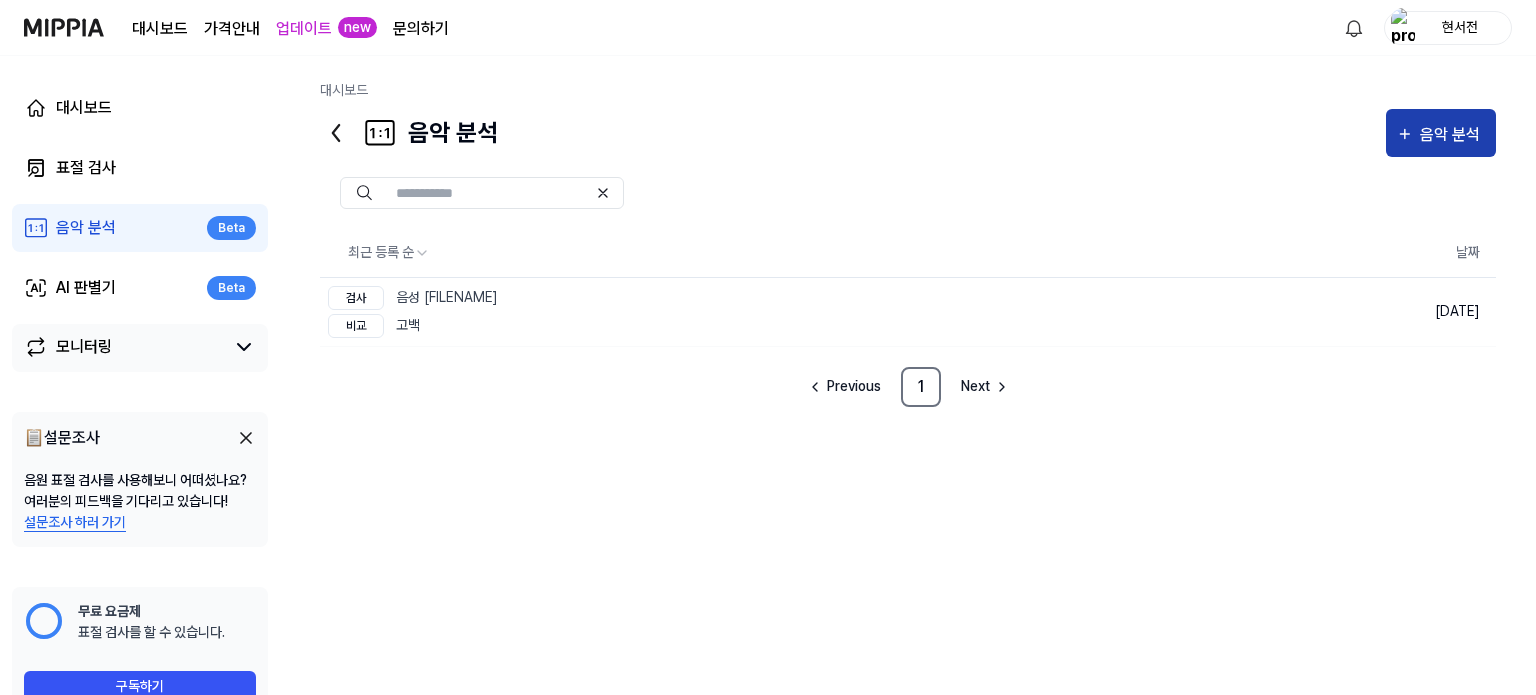 click on "음악 분석" at bounding box center (1441, 135) 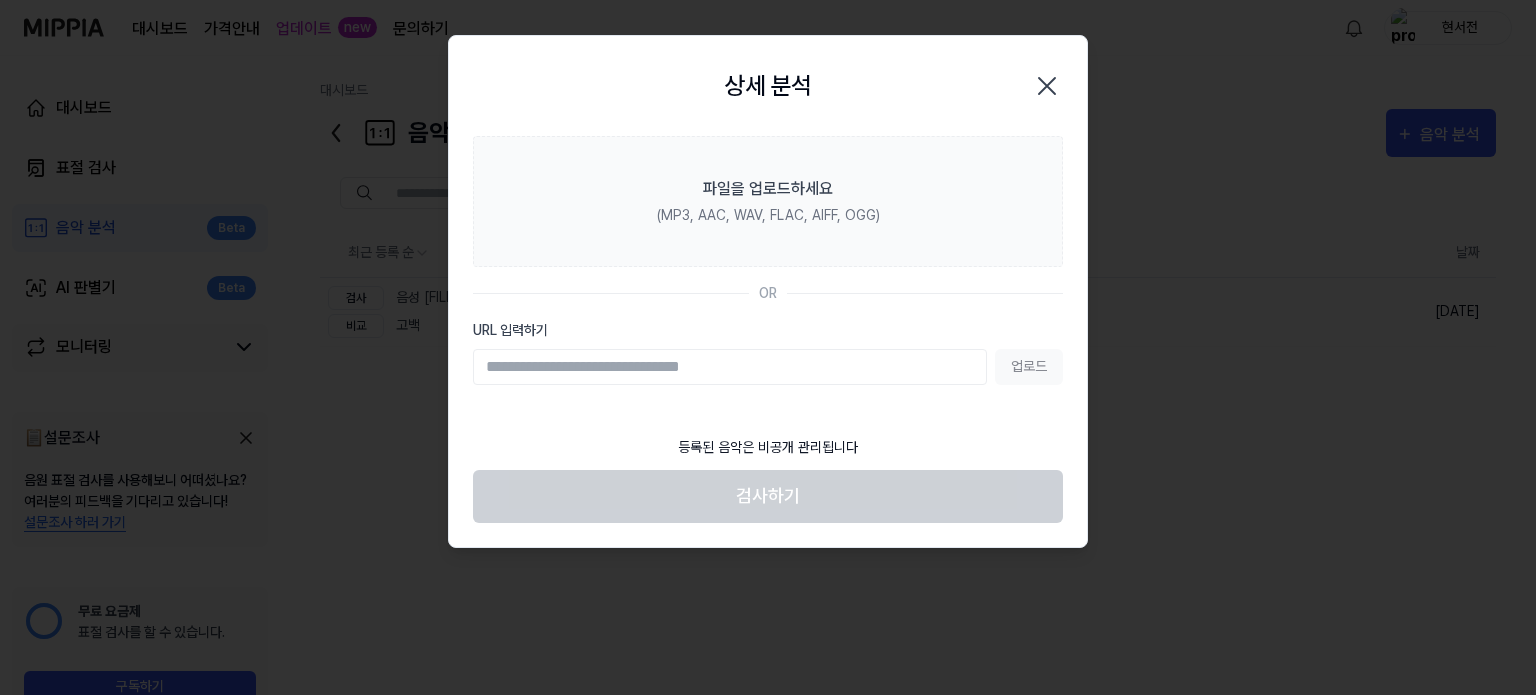 click 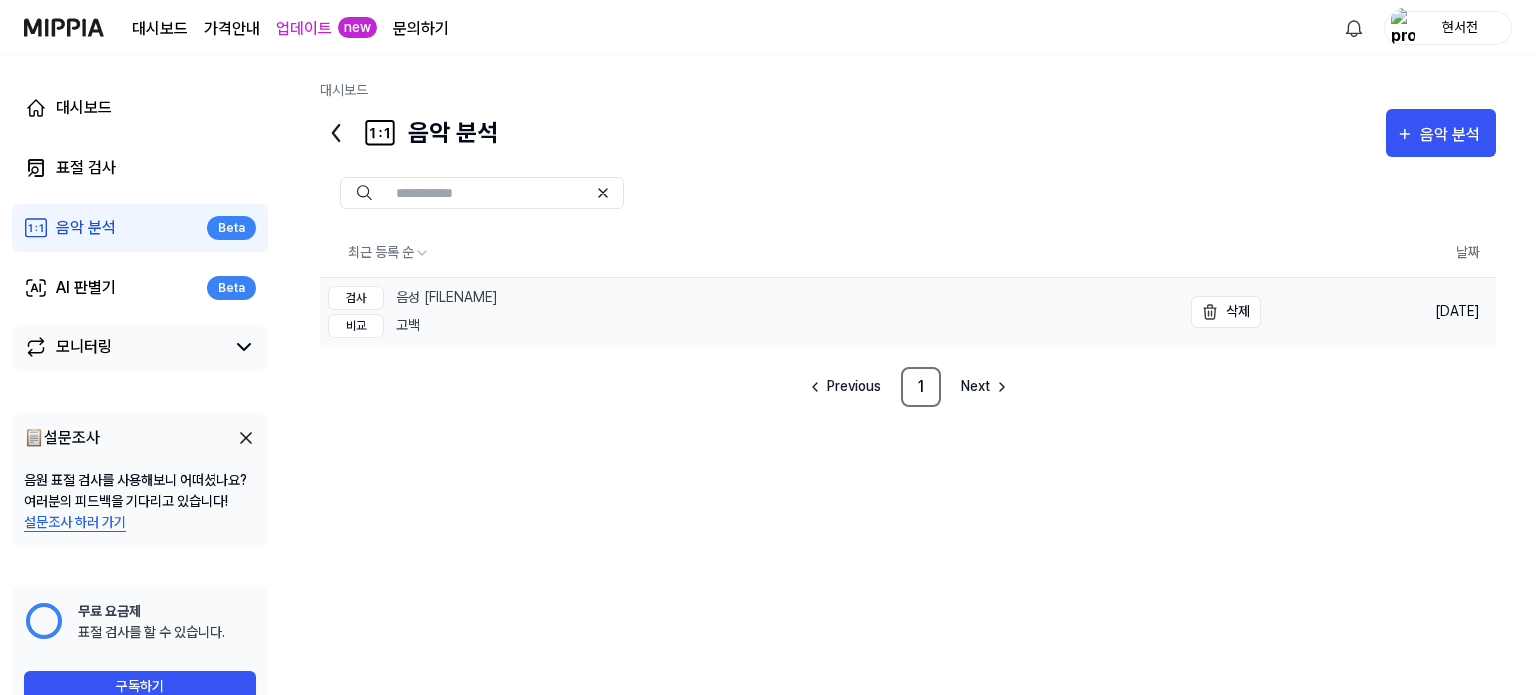 click on "검사 음성 250709_125742 비교 고백" at bounding box center (750, 312) 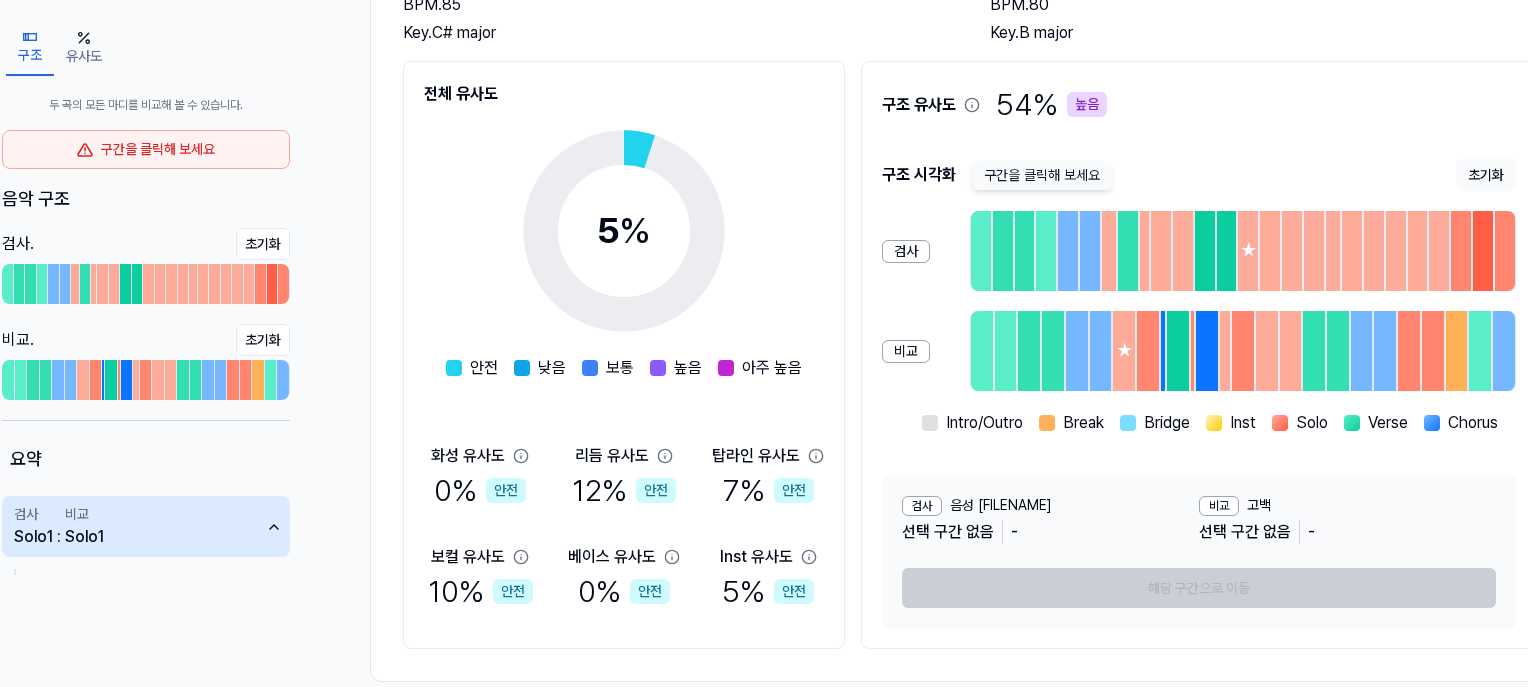 scroll, scrollTop: 224, scrollLeft: 30, axis: both 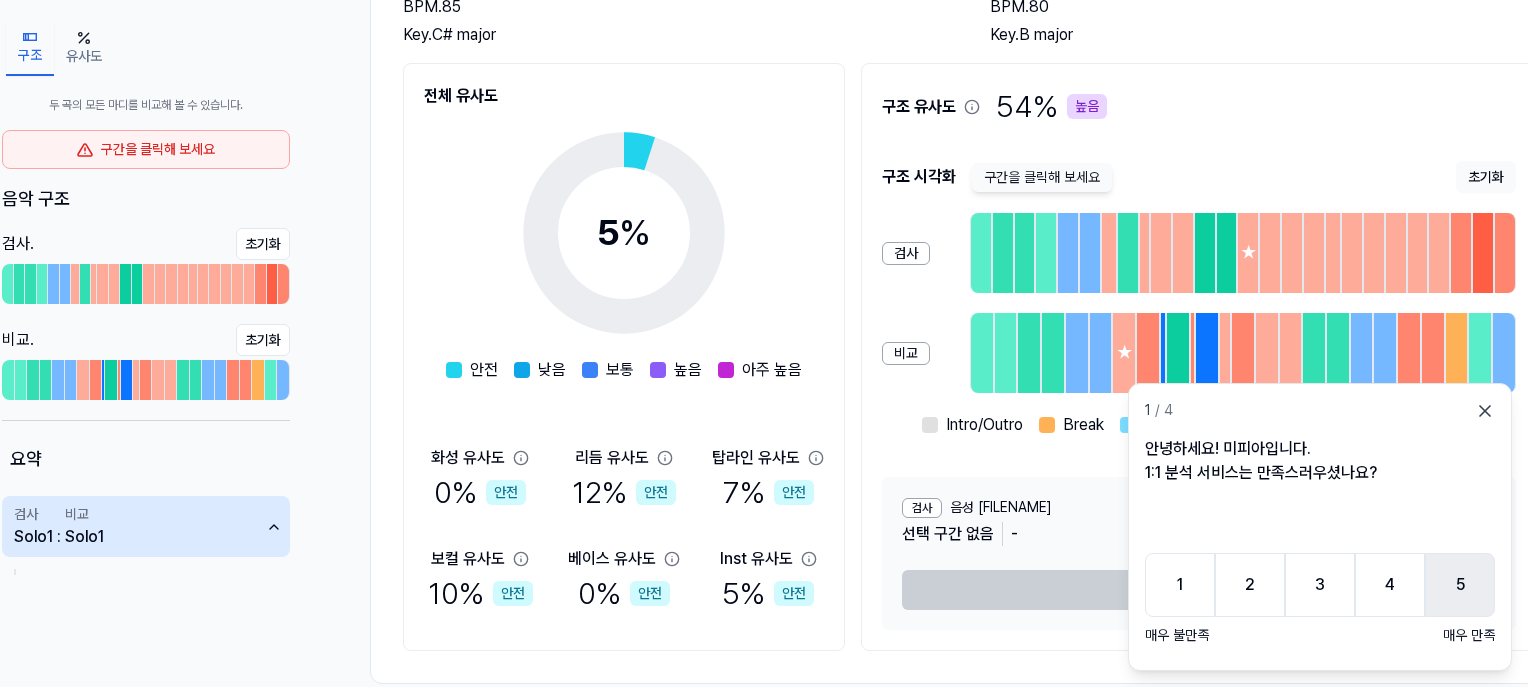 click on "5" at bounding box center [1460, 585] 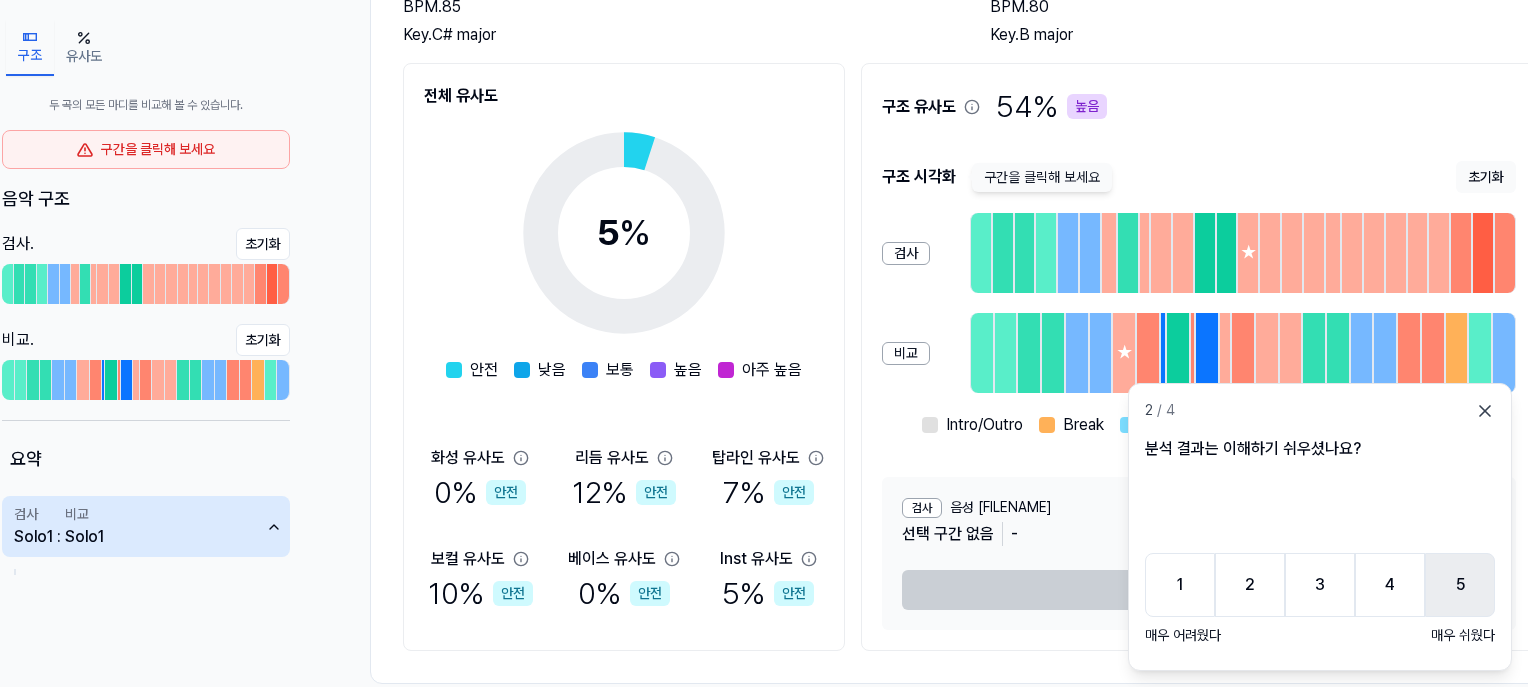 click on "5" at bounding box center [1460, 585] 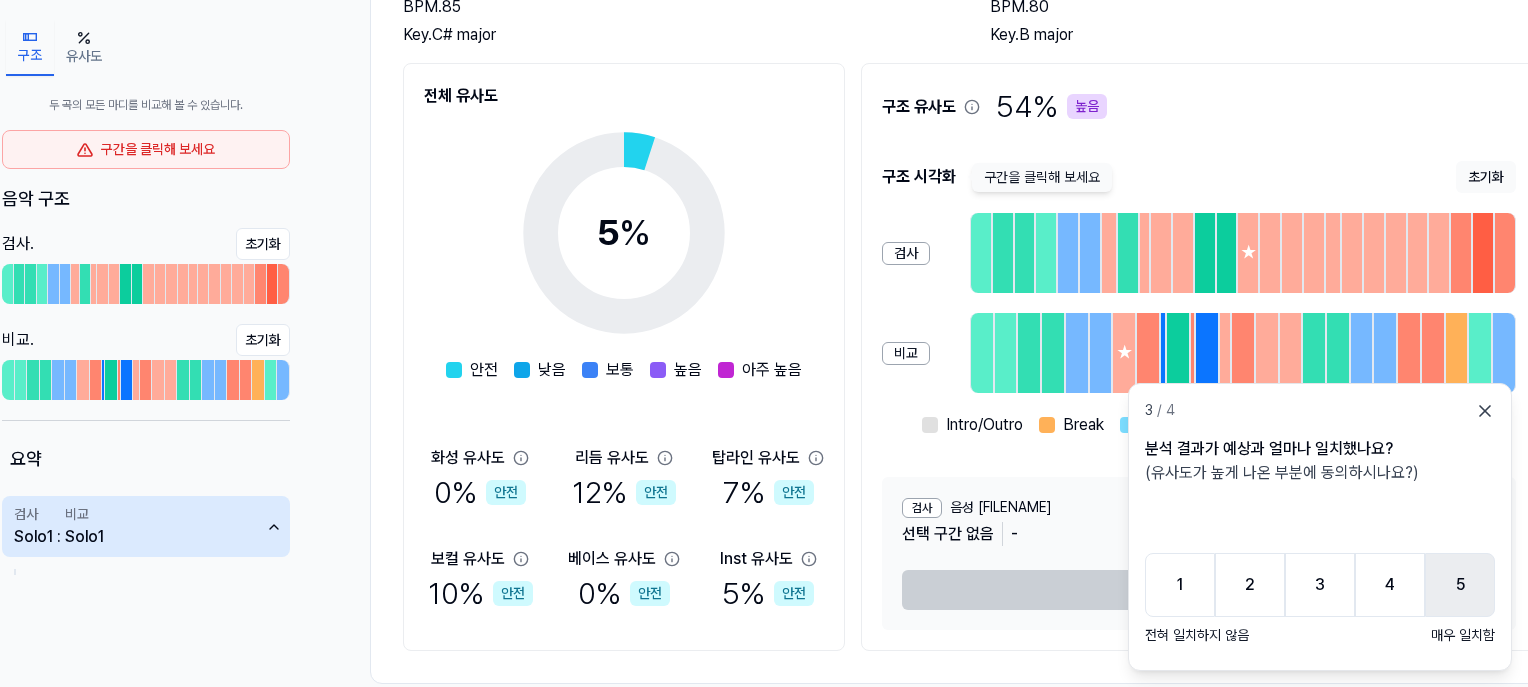 click on "5" at bounding box center [1460, 585] 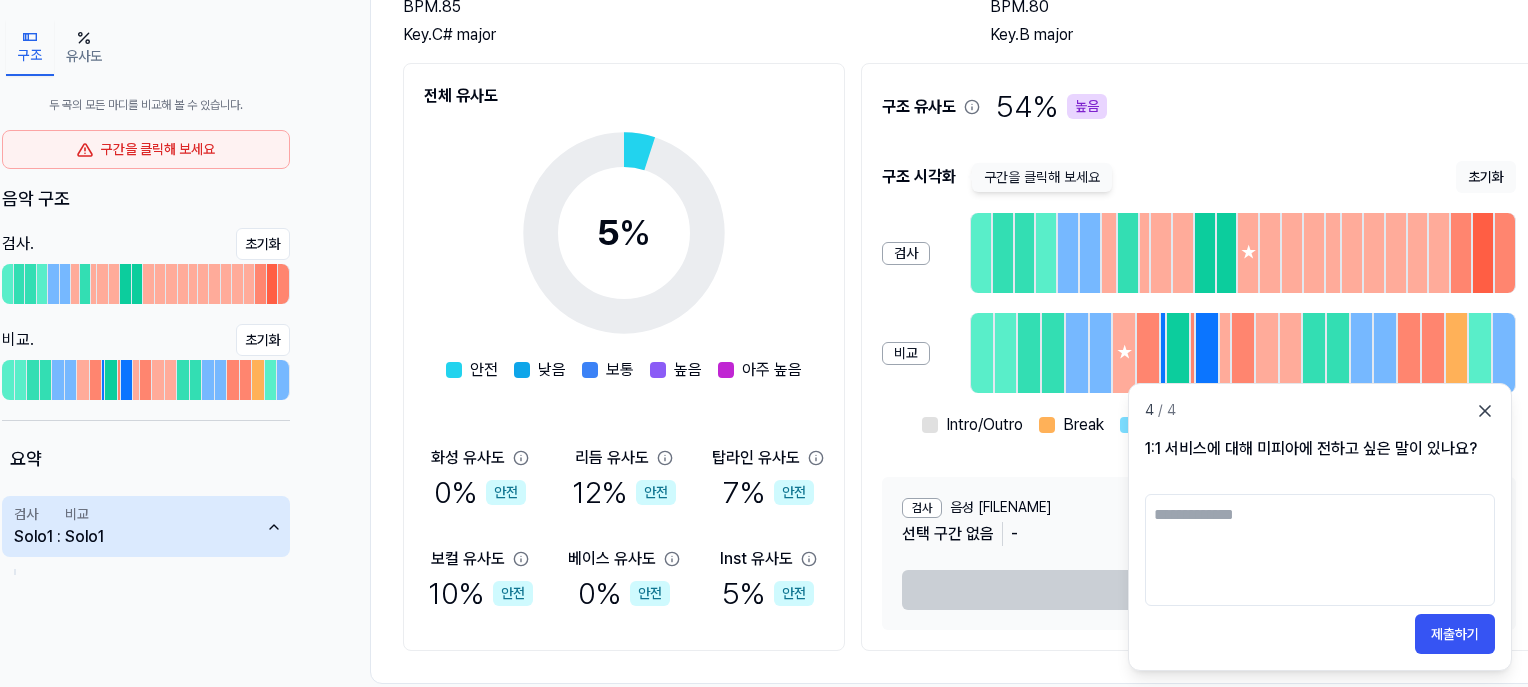 click 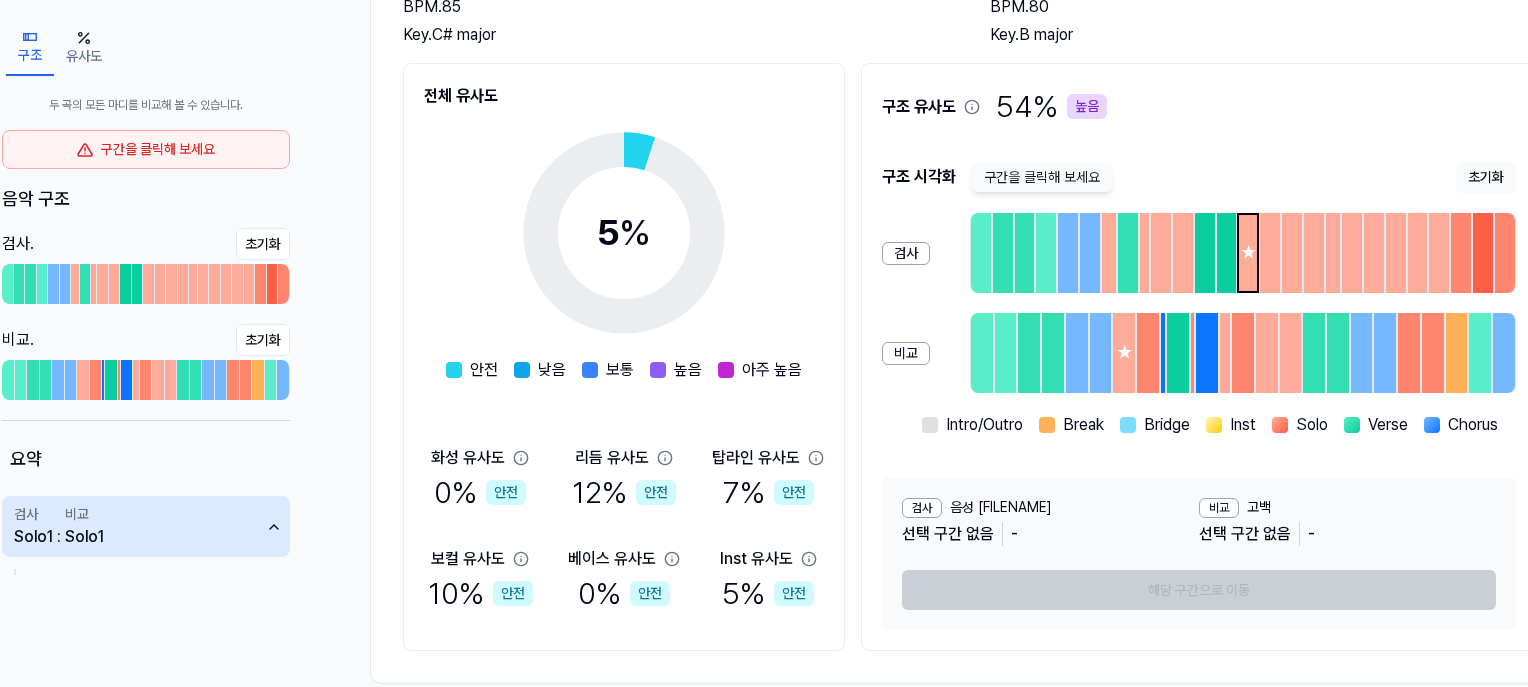 click on "★" at bounding box center [1248, 253] 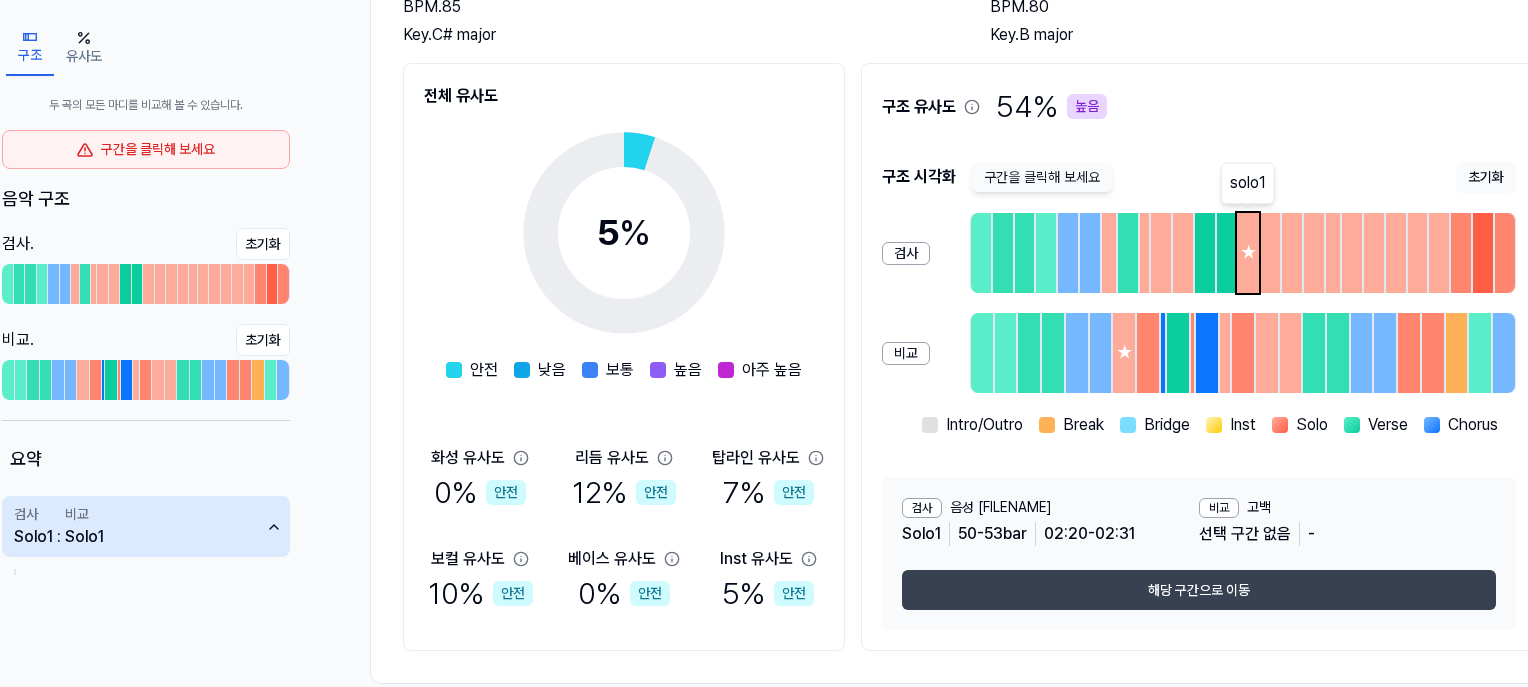click on "해당 구간으로 이동" at bounding box center (1199, 590) 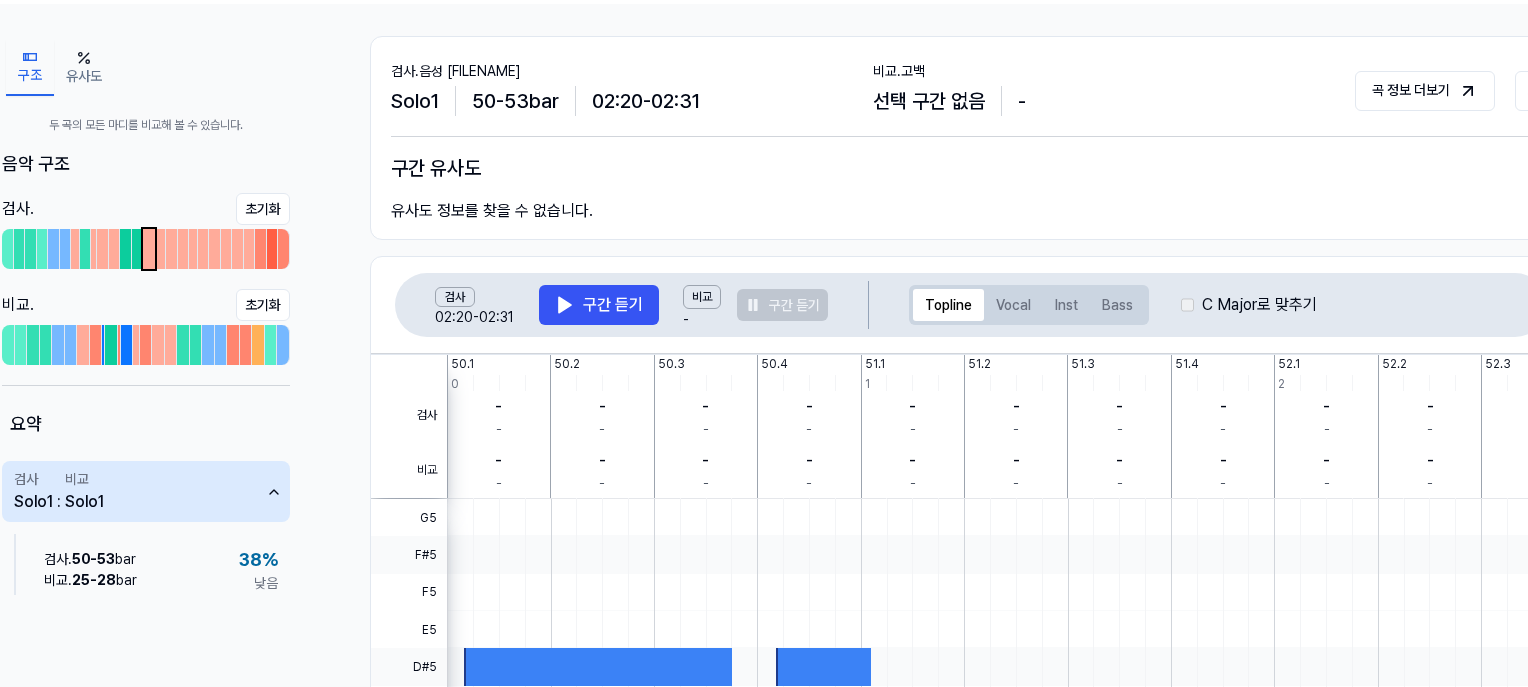 scroll, scrollTop: 0, scrollLeft: 30, axis: horizontal 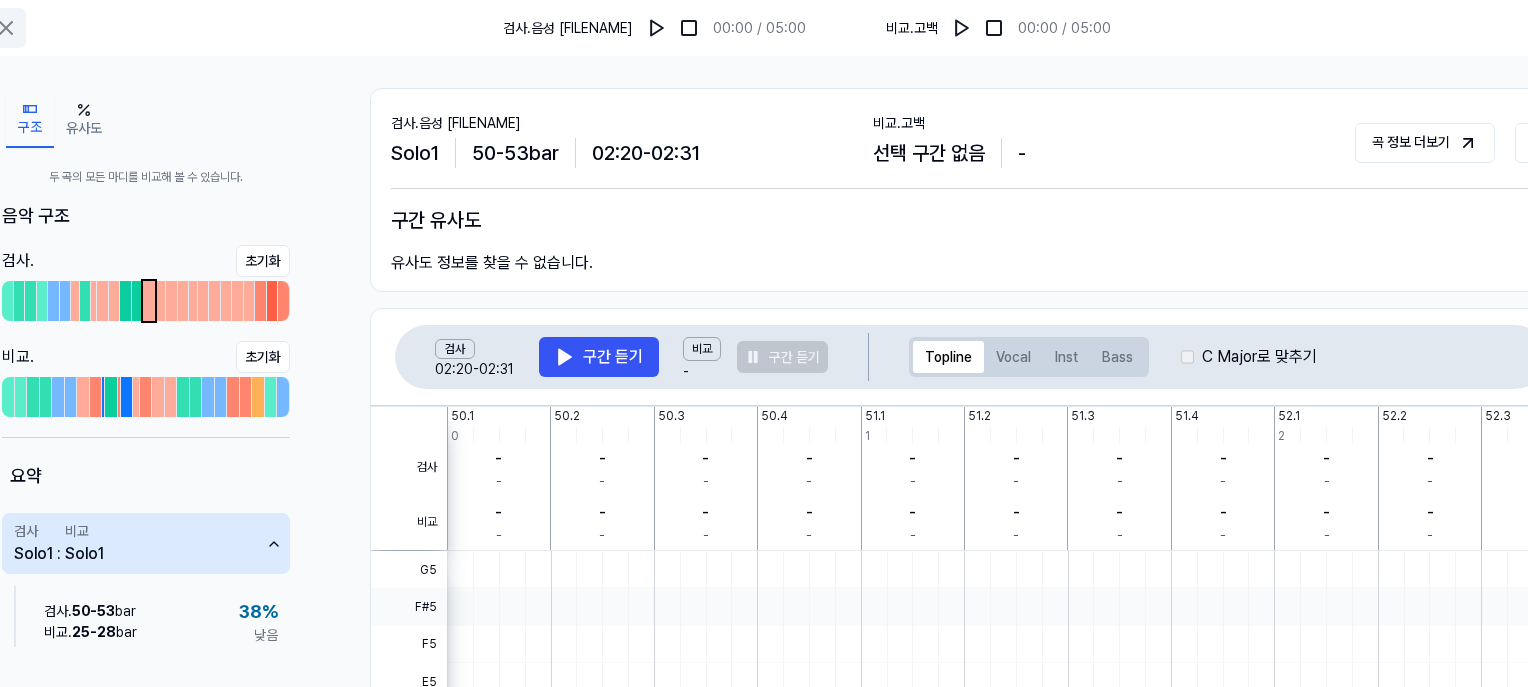 click at bounding box center [6, 28] 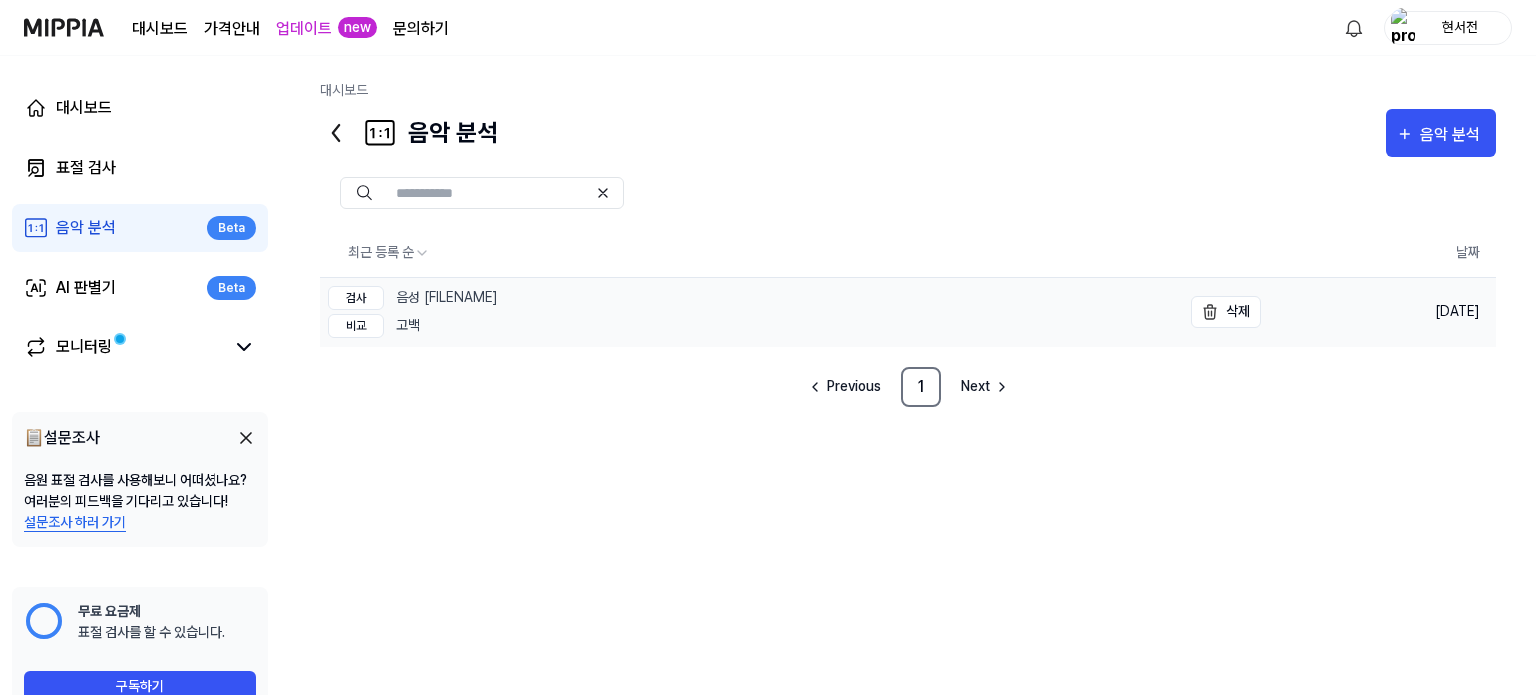 click on "검사 음성 250709_125742 비교 고백" at bounding box center [750, 312] 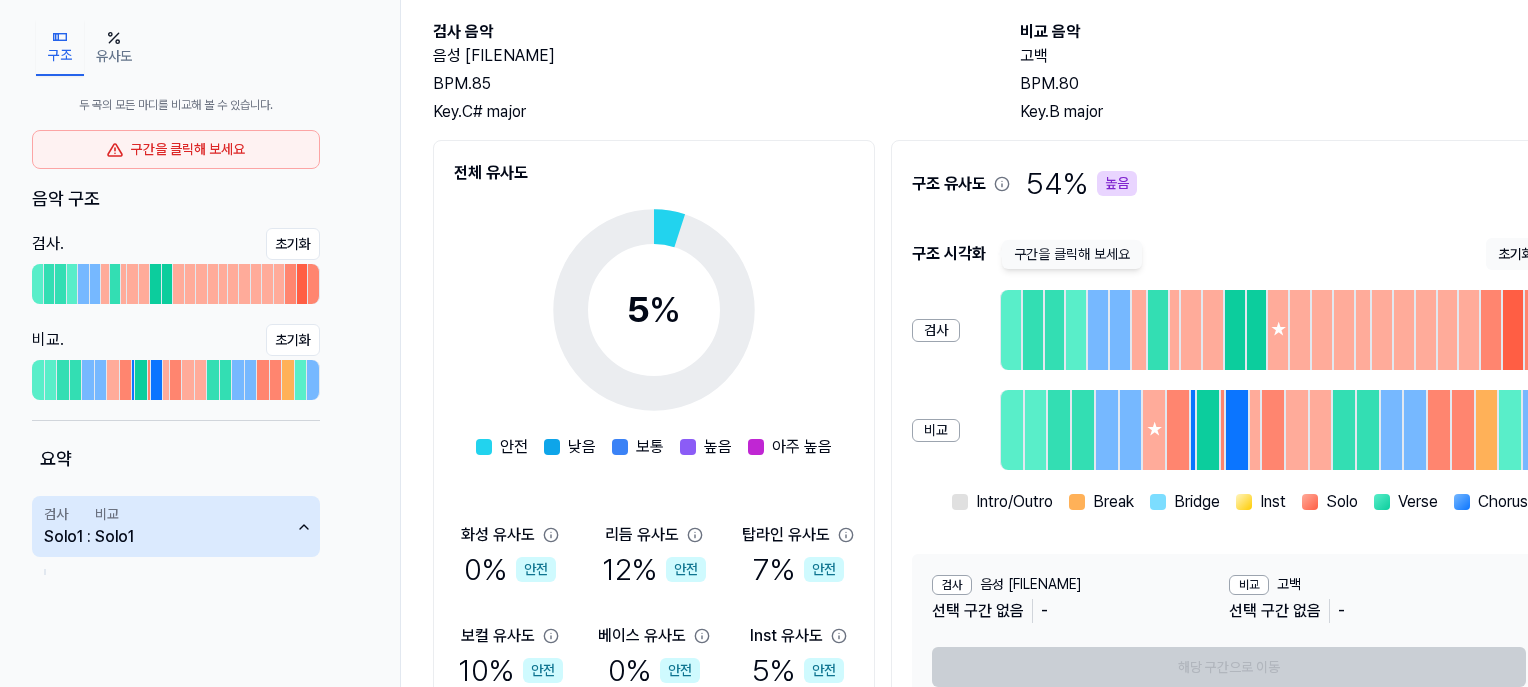 scroll, scrollTop: 148, scrollLeft: 0, axis: vertical 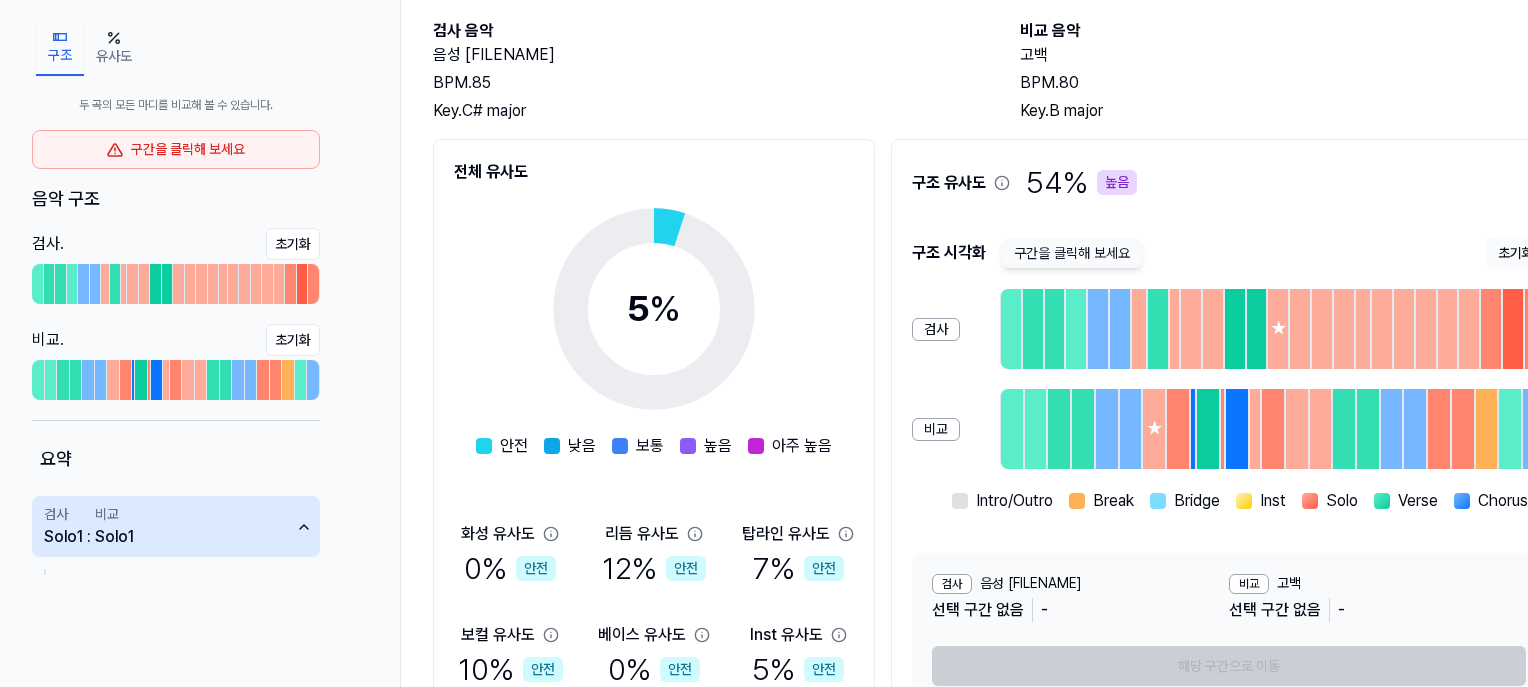 click on "검사 Solo1 : 비교 Solo1" at bounding box center [176, 526] 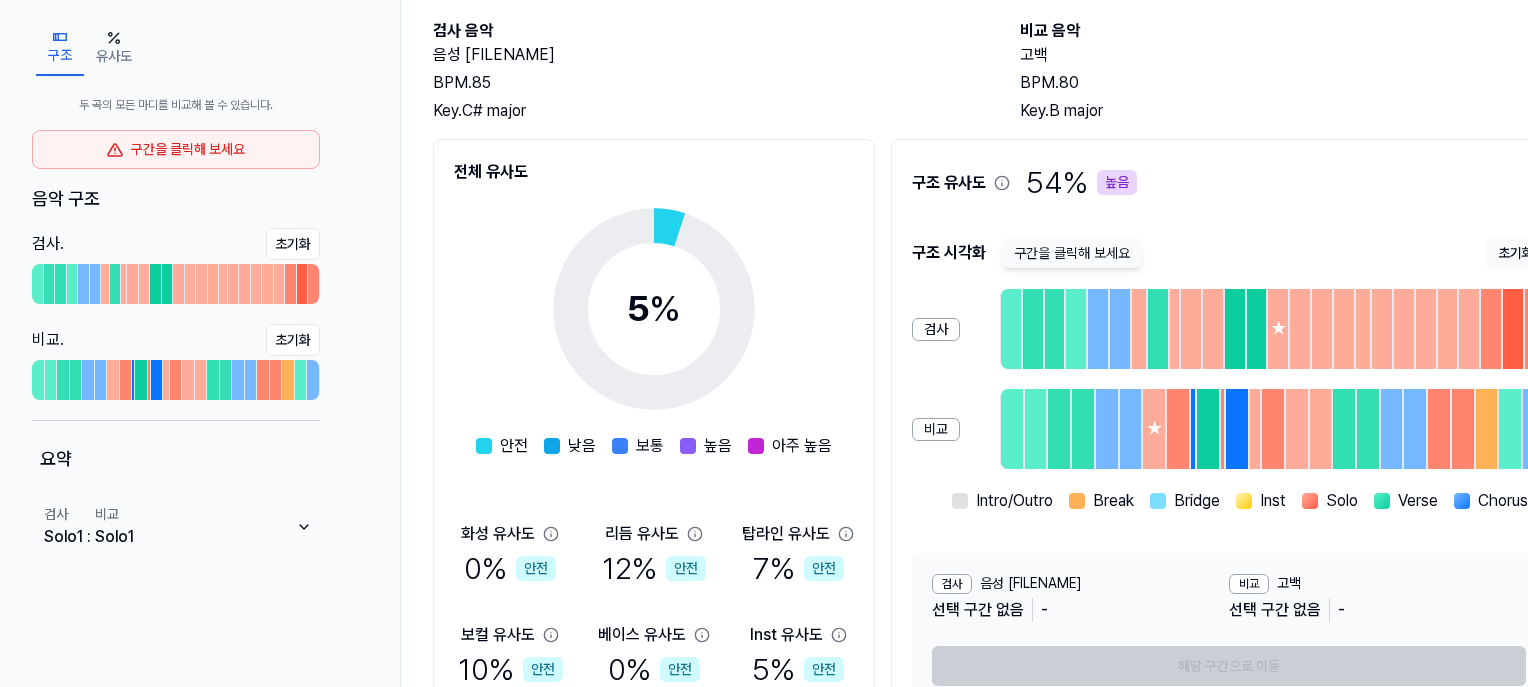 scroll, scrollTop: 252, scrollLeft: 0, axis: vertical 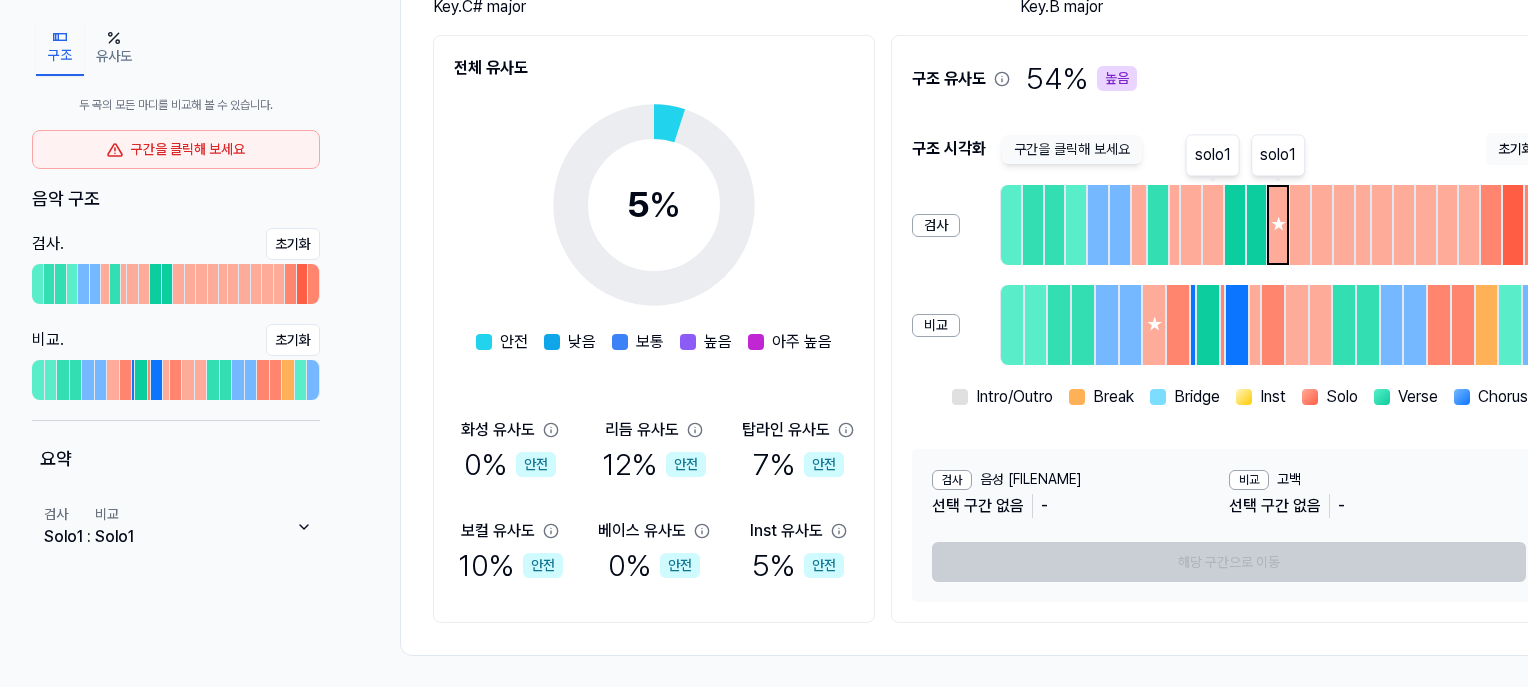 click on "★" at bounding box center (1278, 225) 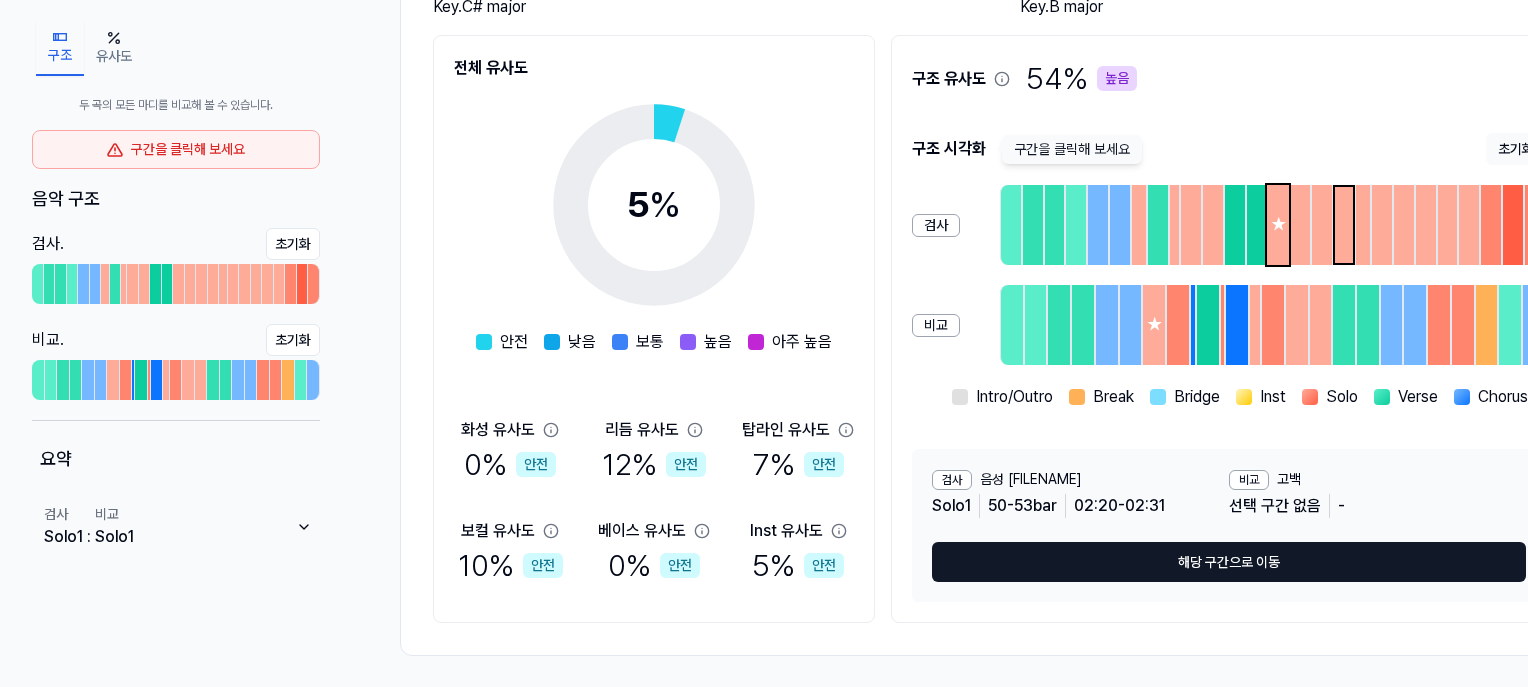 scroll, scrollTop: 252, scrollLeft: 104, axis: both 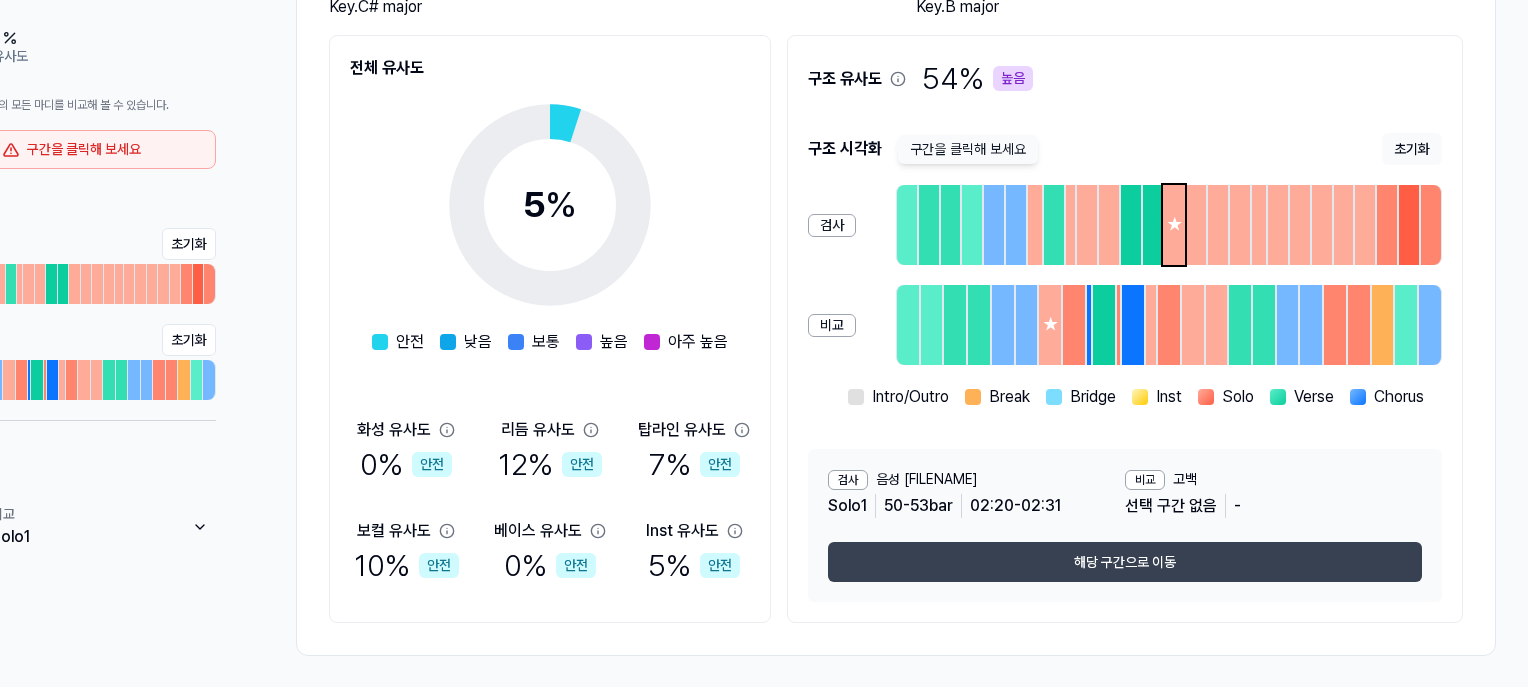 click on "해당 구간으로 이동" at bounding box center [1125, 562] 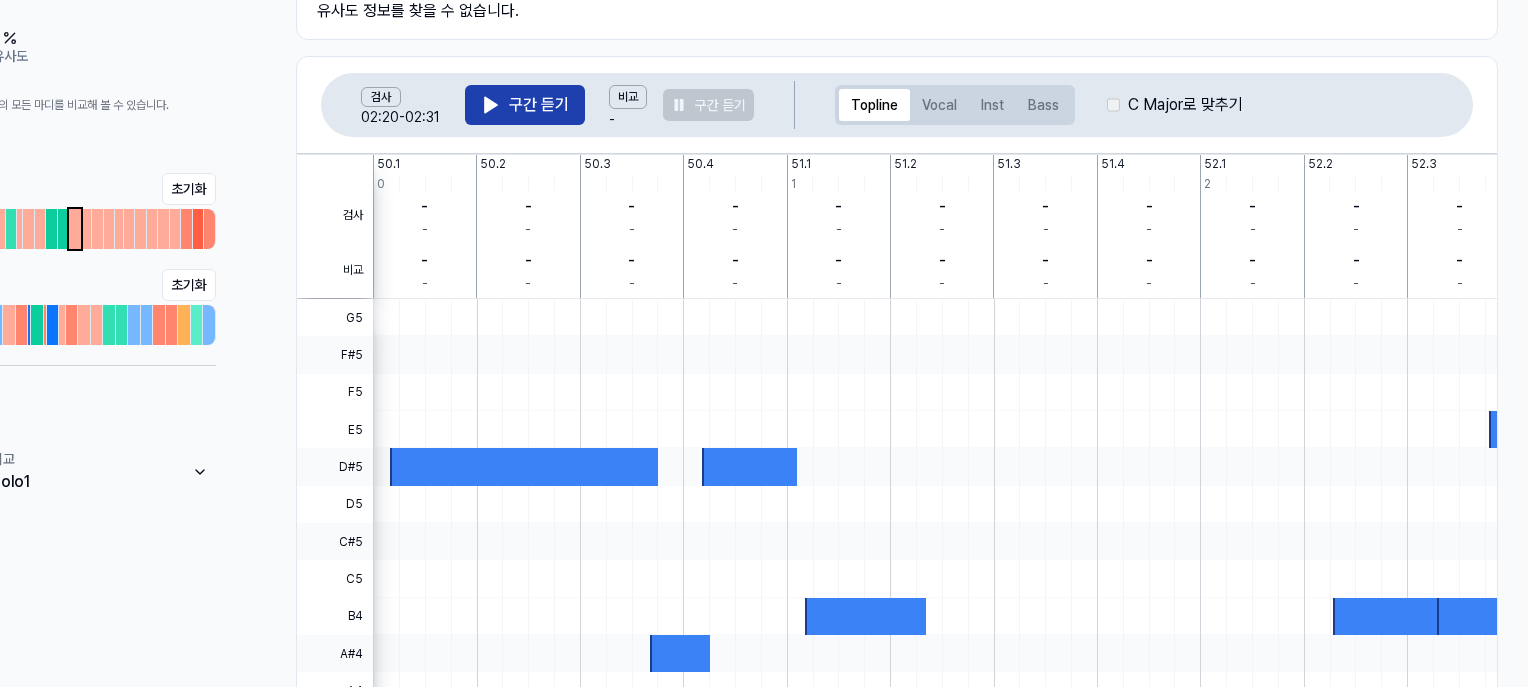 click on "구간 듣기" at bounding box center (525, 105) 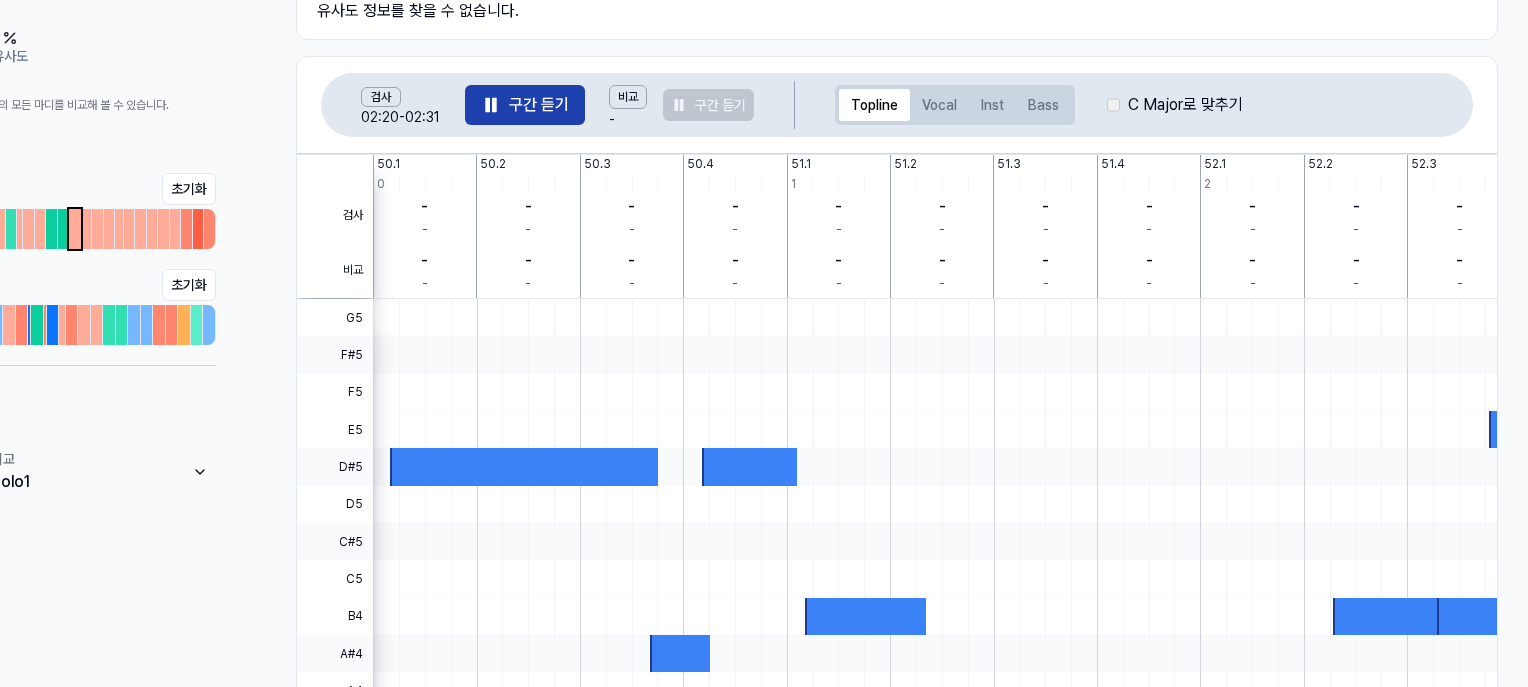 type 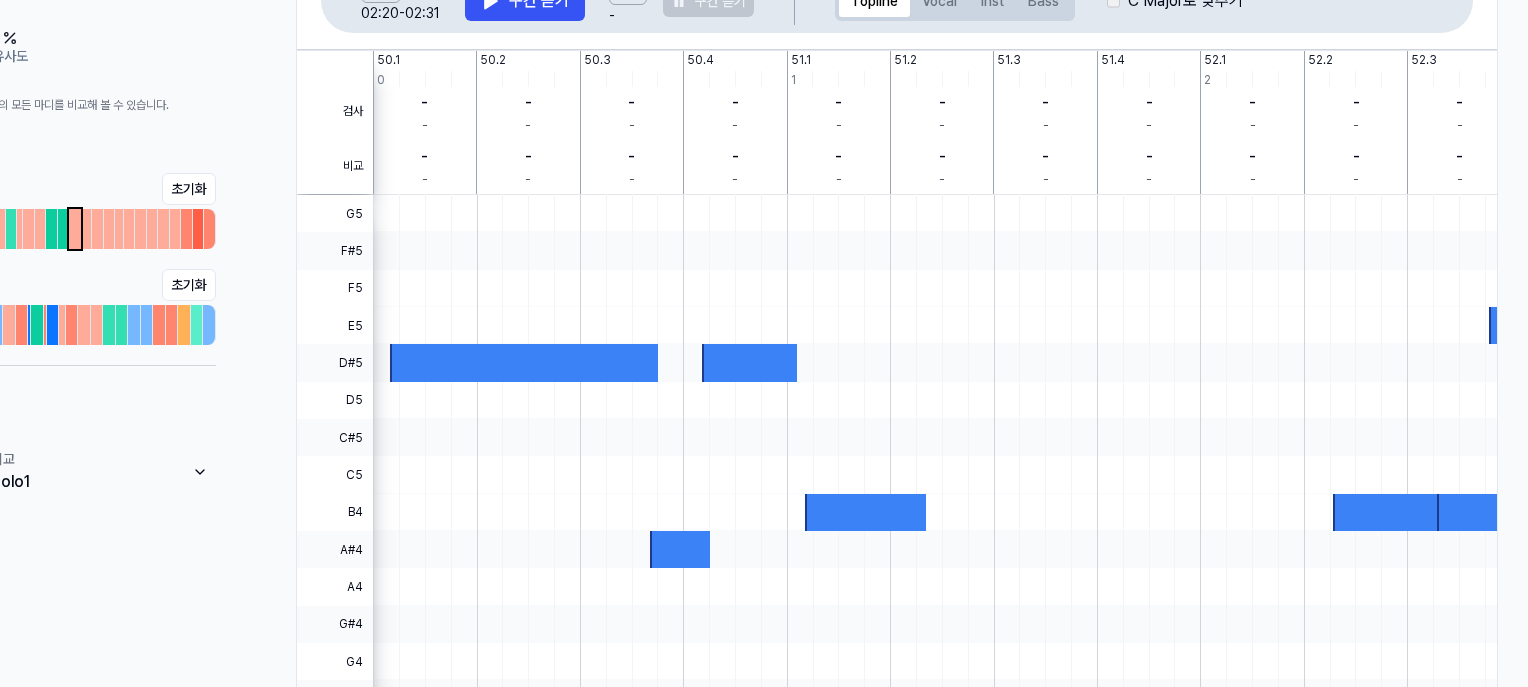 scroll, scrollTop: 282, scrollLeft: 92, axis: both 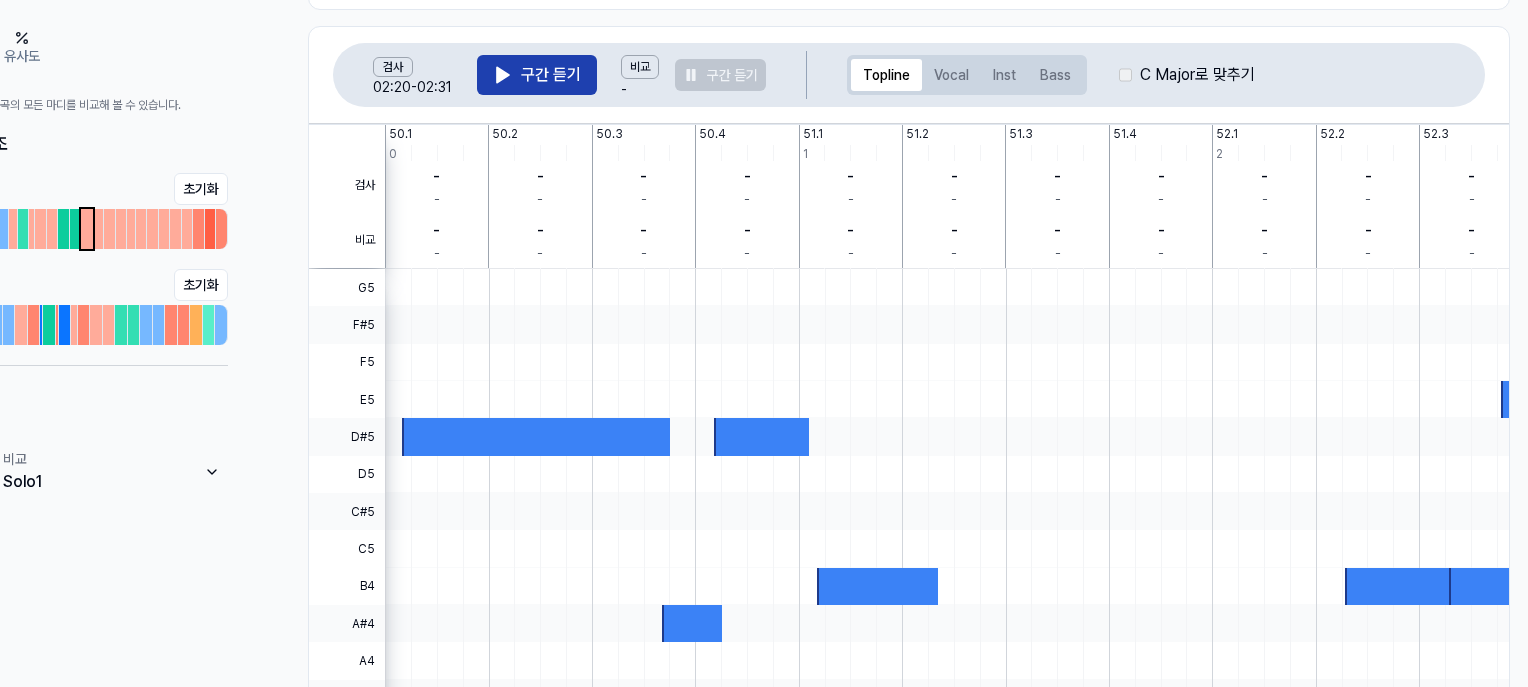 click on "구간 듣기" at bounding box center (537, 75) 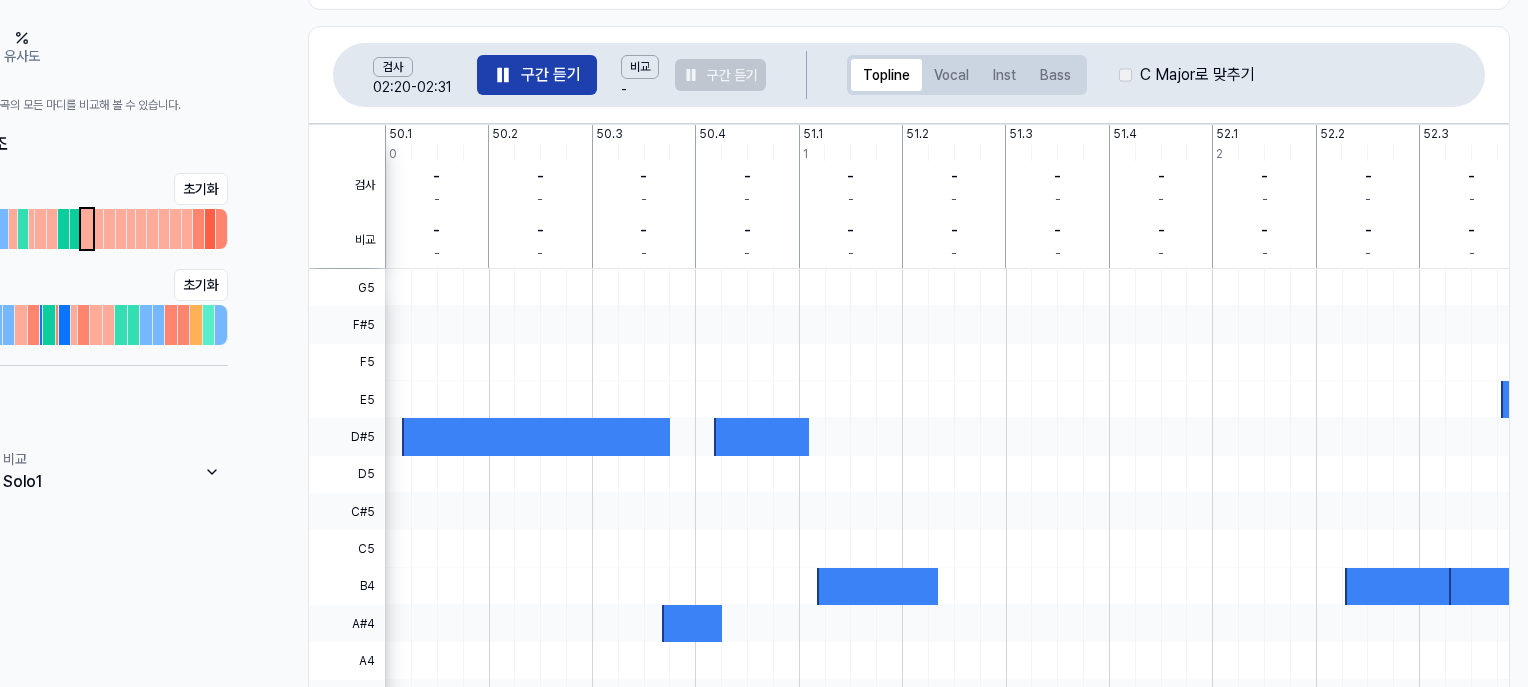 click on "구간 듣기" at bounding box center (537, 75) 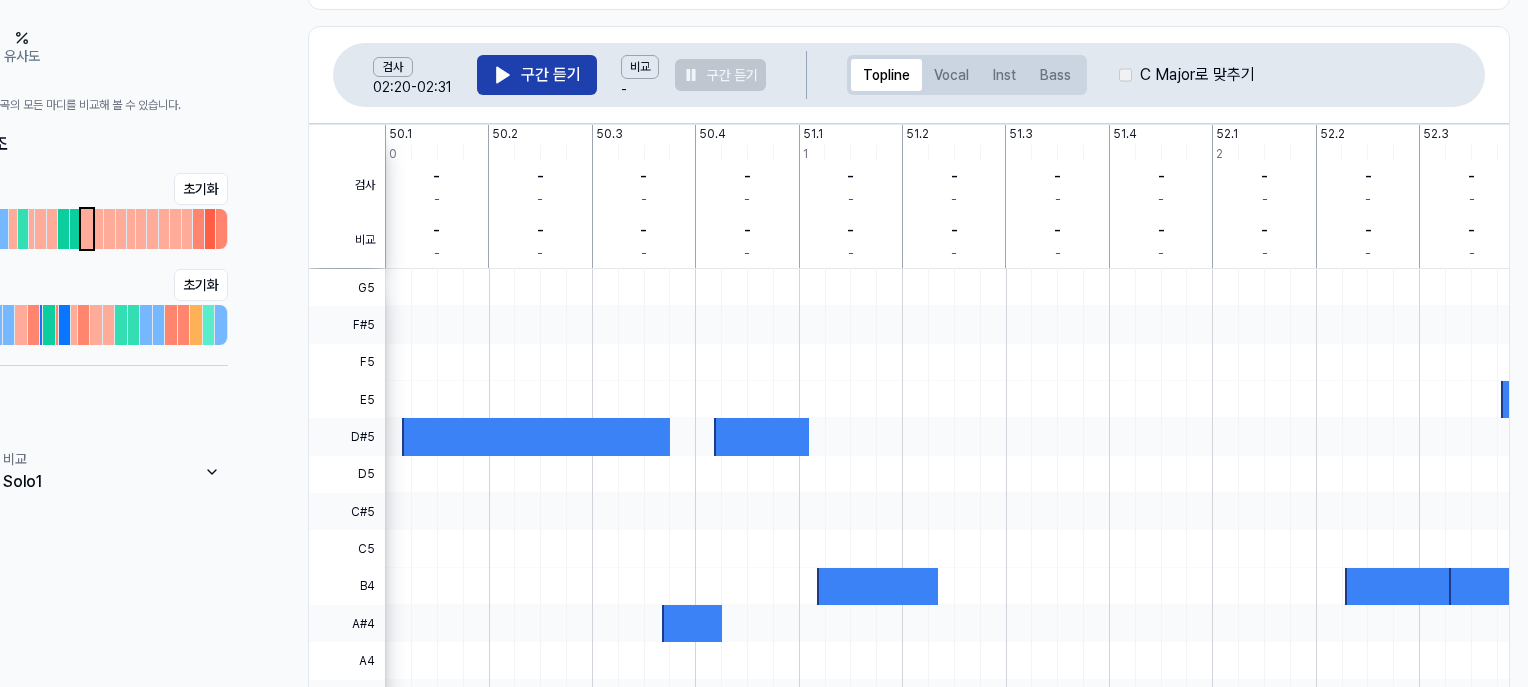 click on "구간 듣기" at bounding box center [537, 75] 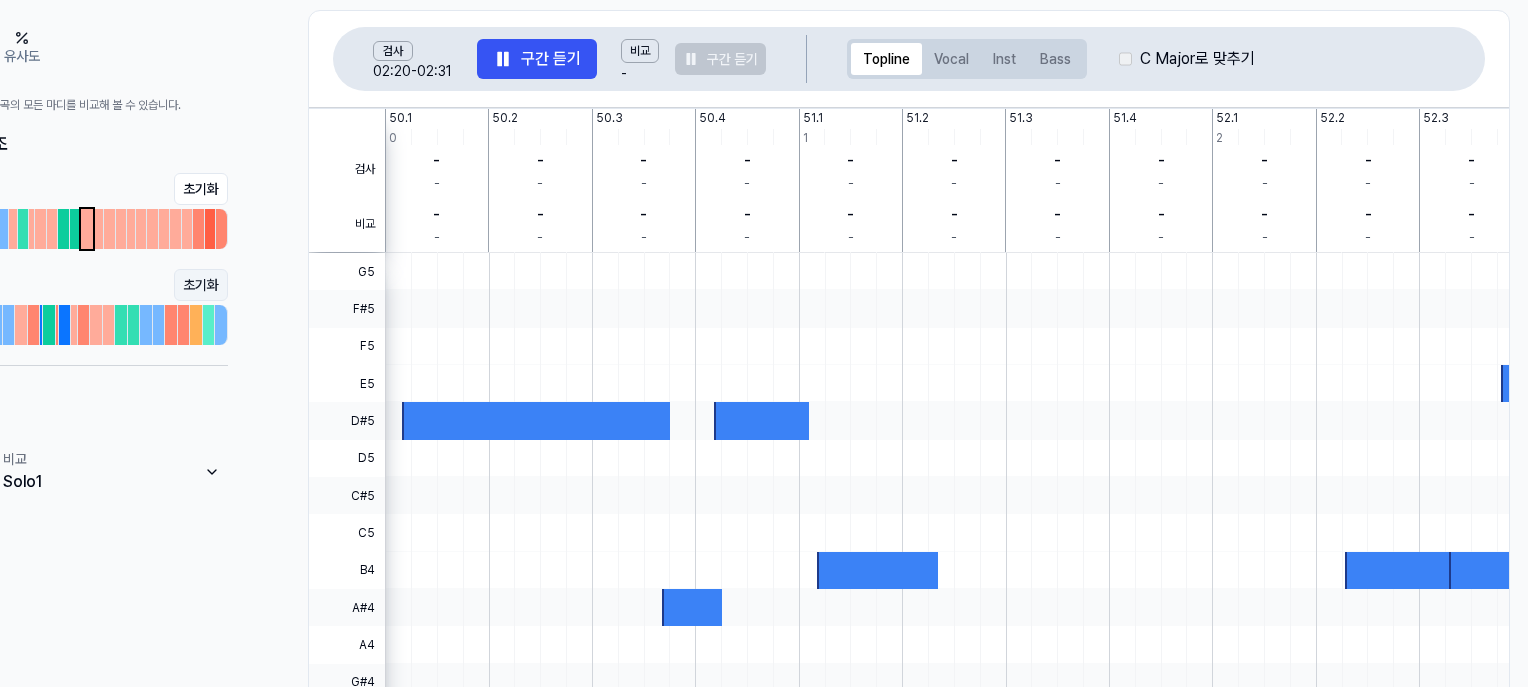 scroll, scrollTop: 298, scrollLeft: 0, axis: vertical 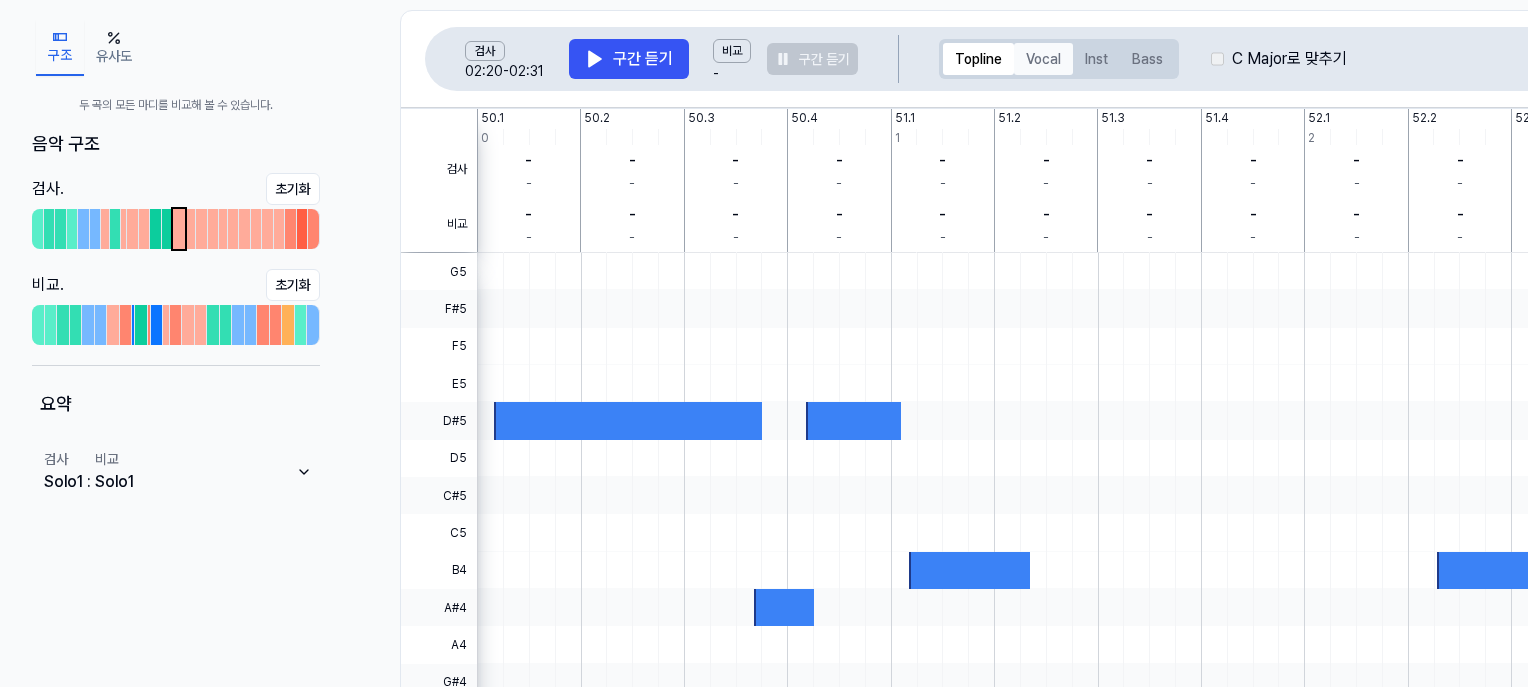 click on "Vocal" at bounding box center [1043, 59] 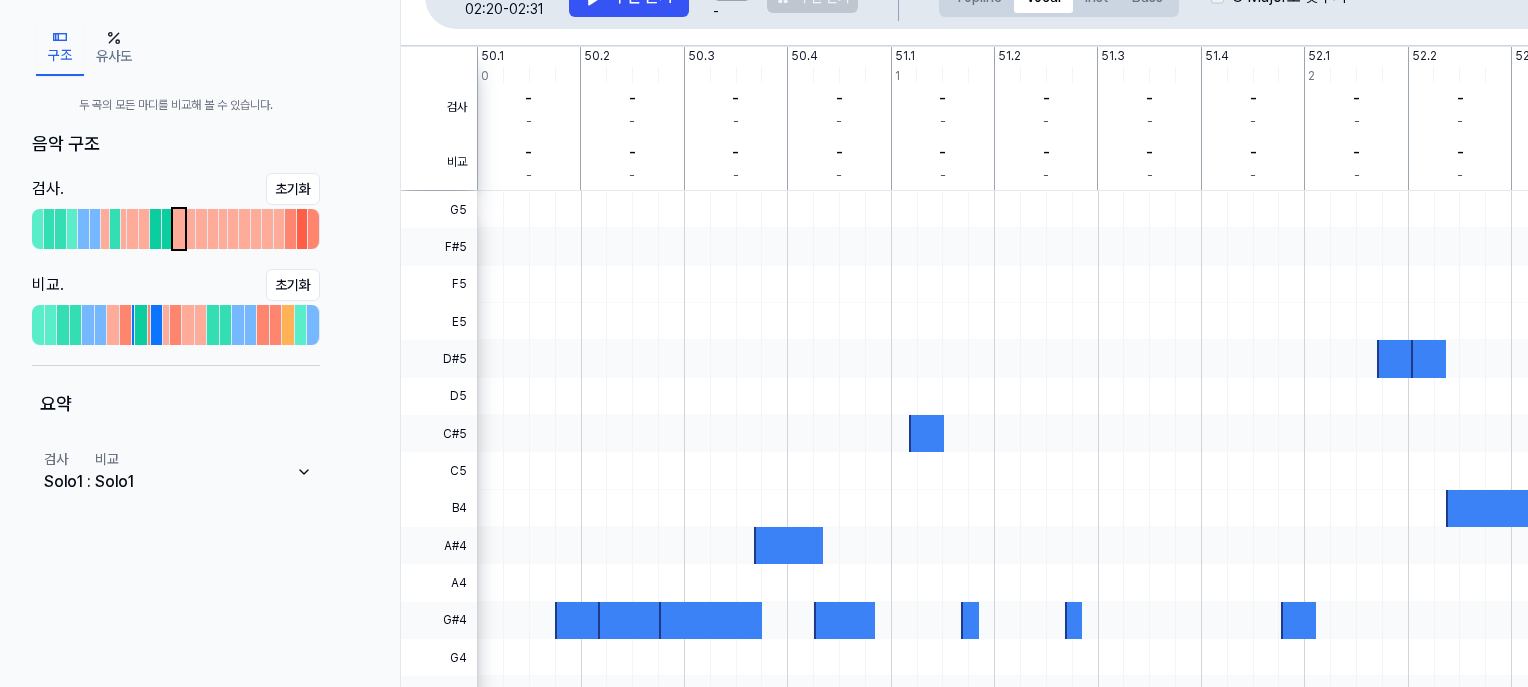 scroll, scrollTop: 350, scrollLeft: 0, axis: vertical 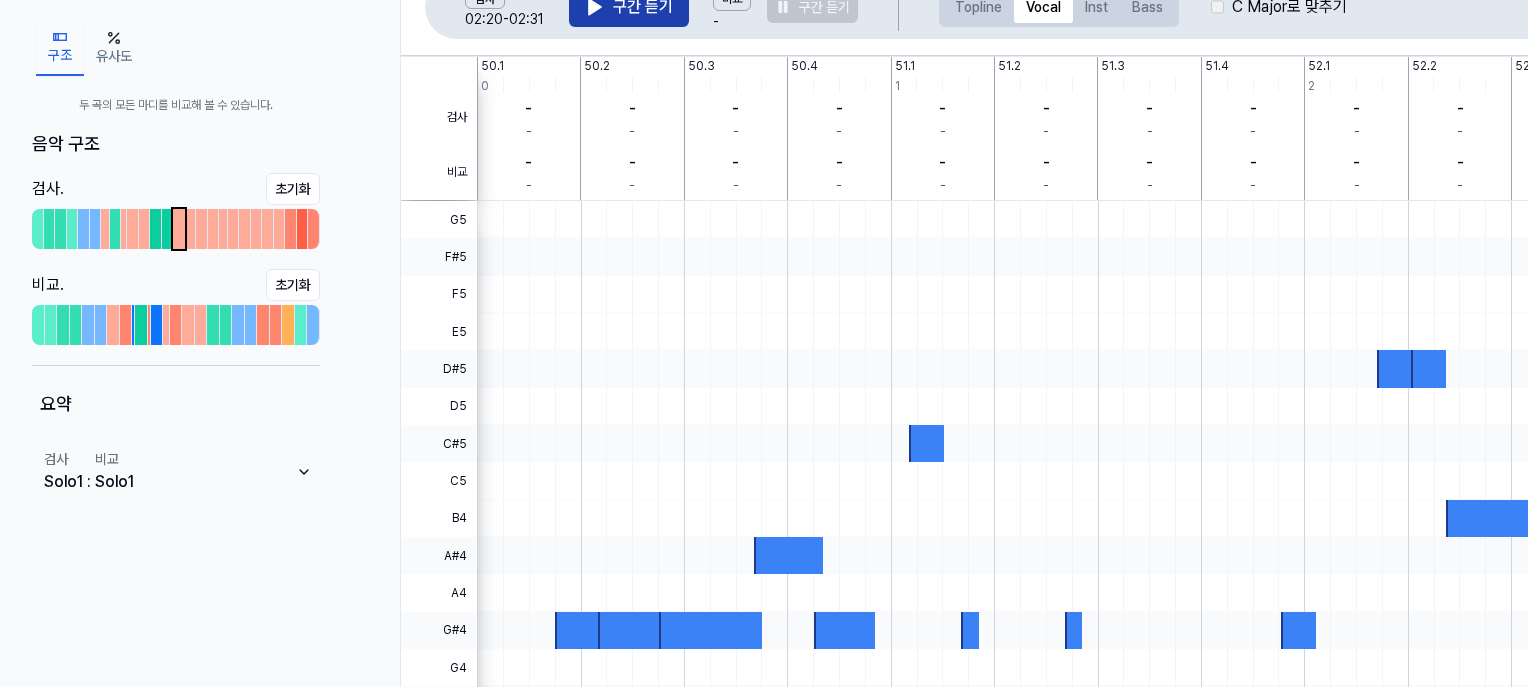 click on "구간 듣기" at bounding box center (629, 7) 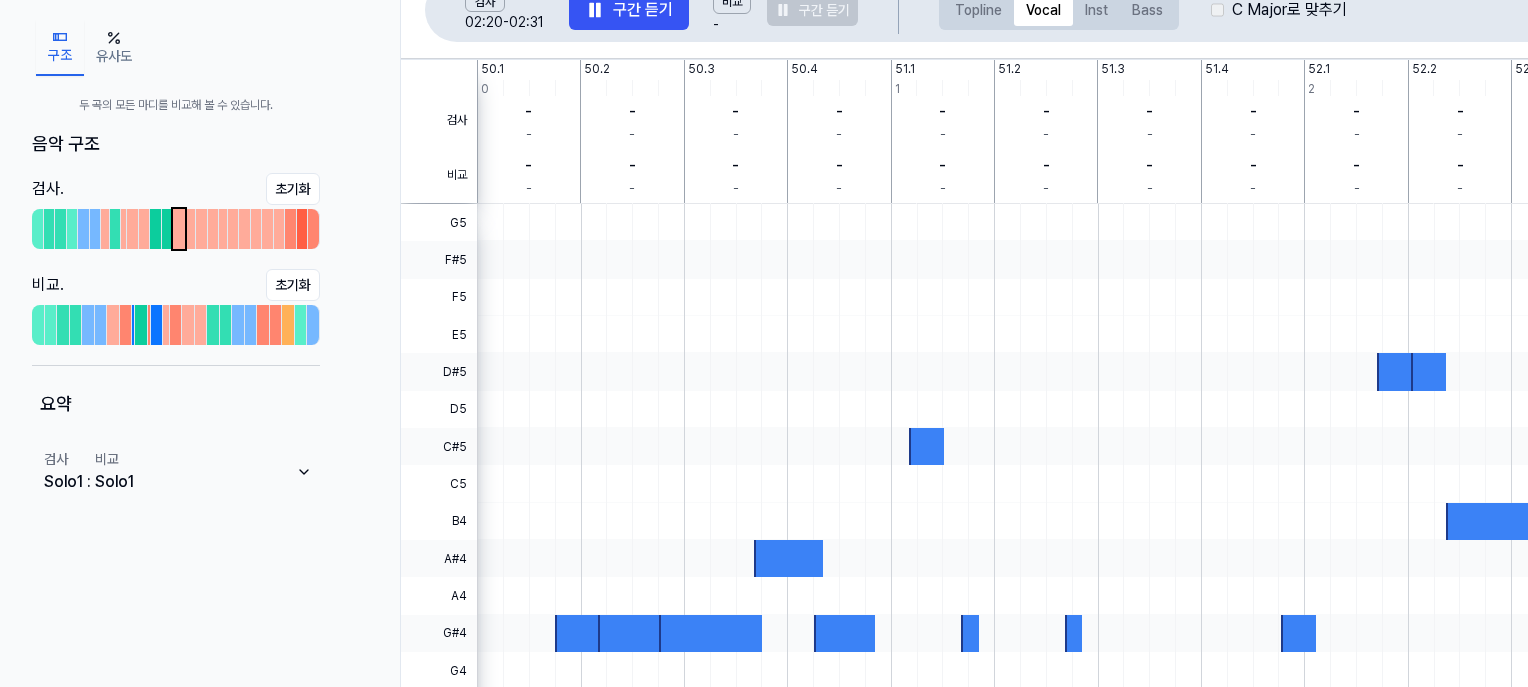 scroll, scrollTop: 344, scrollLeft: 0, axis: vertical 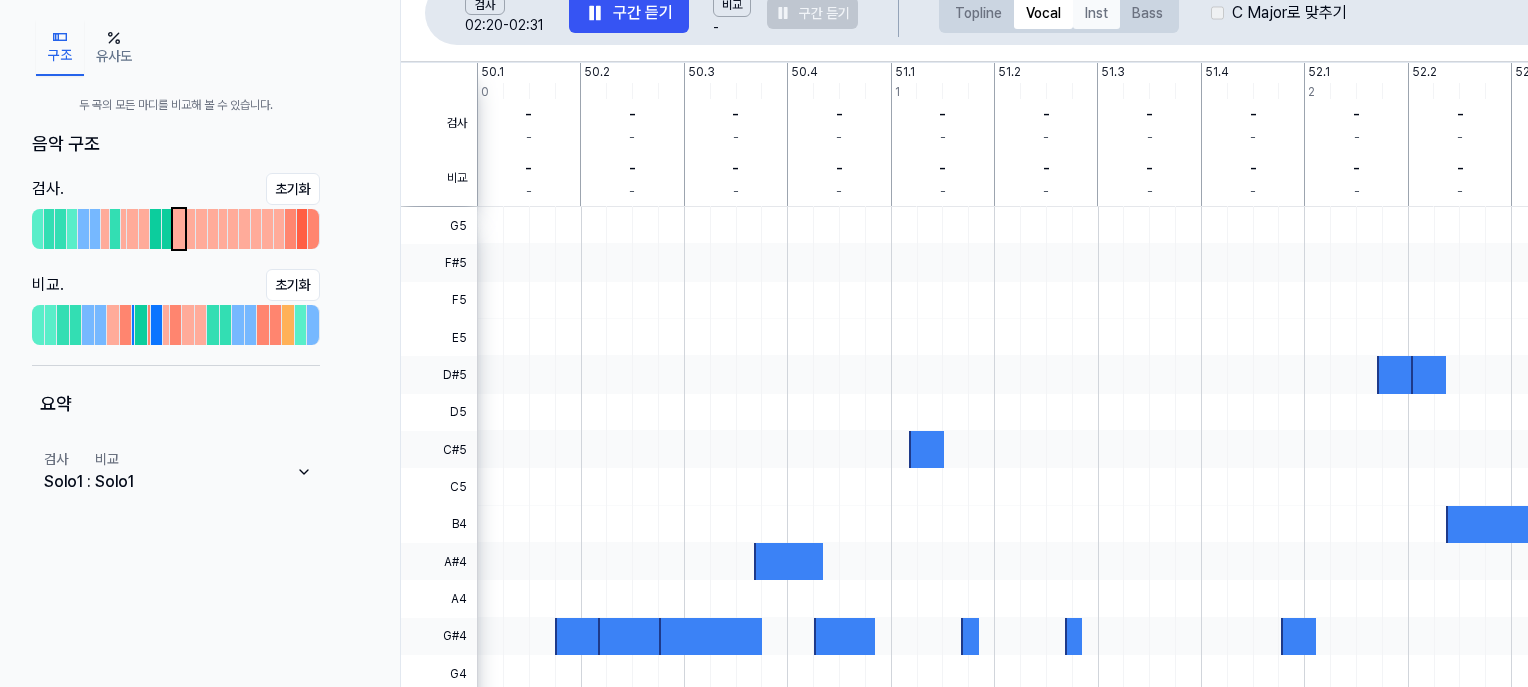 click on "Inst" at bounding box center (1096, 13) 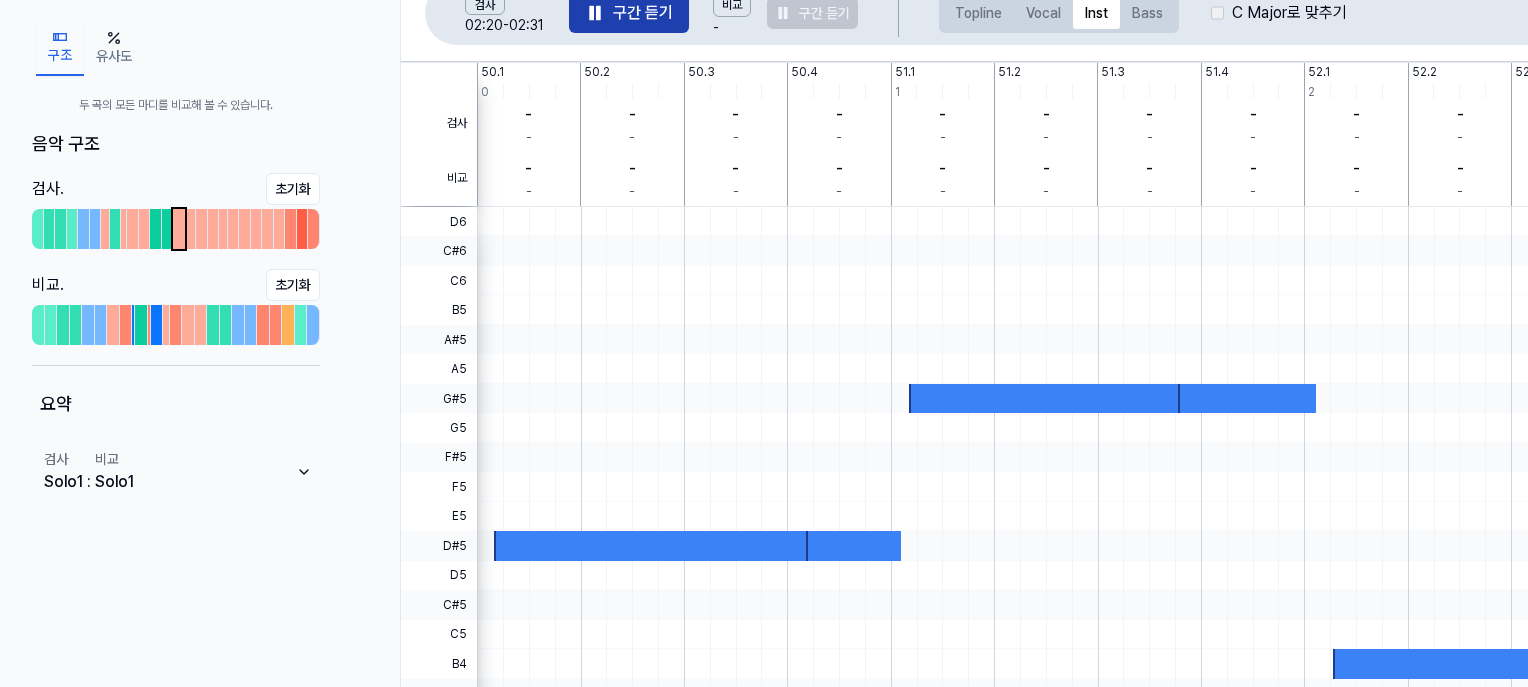 click on "구간 듣기" at bounding box center (629, 13) 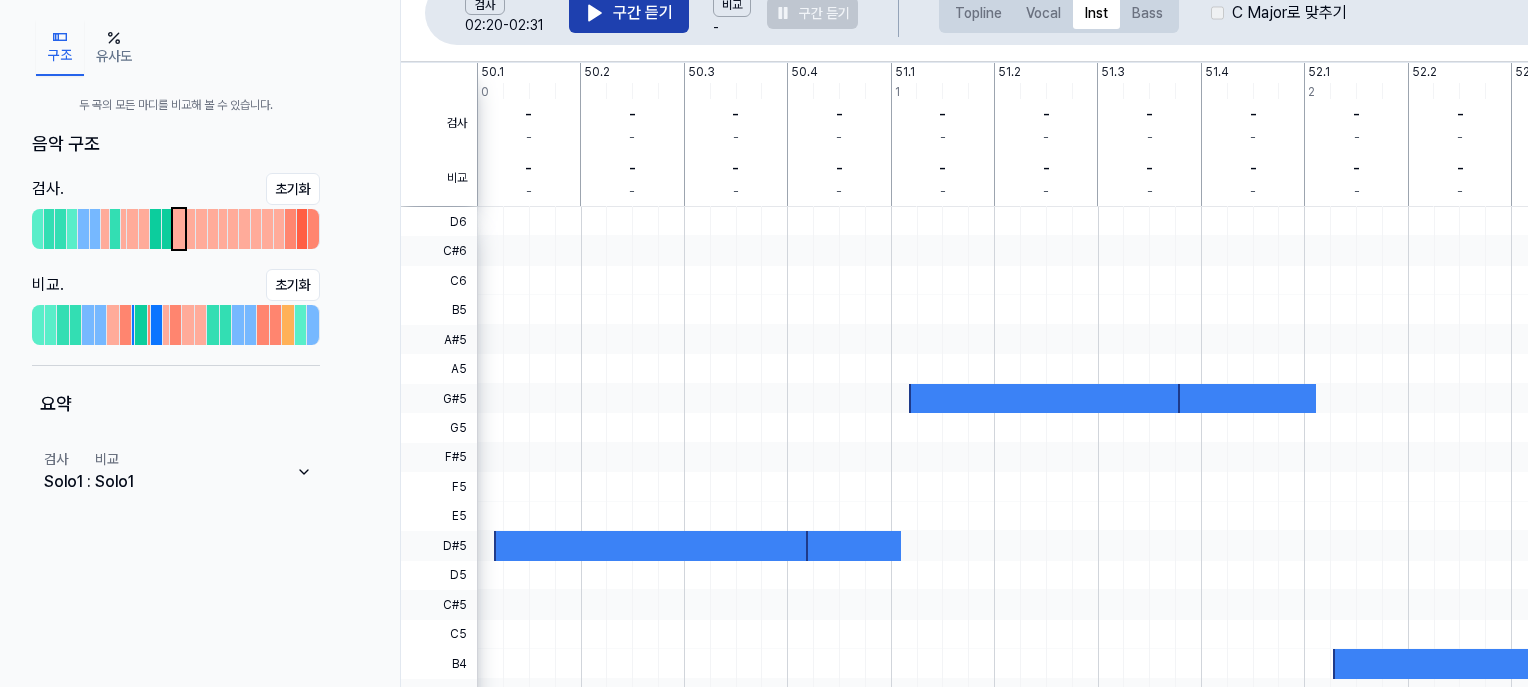 click on "구간 듣기" at bounding box center (629, 13) 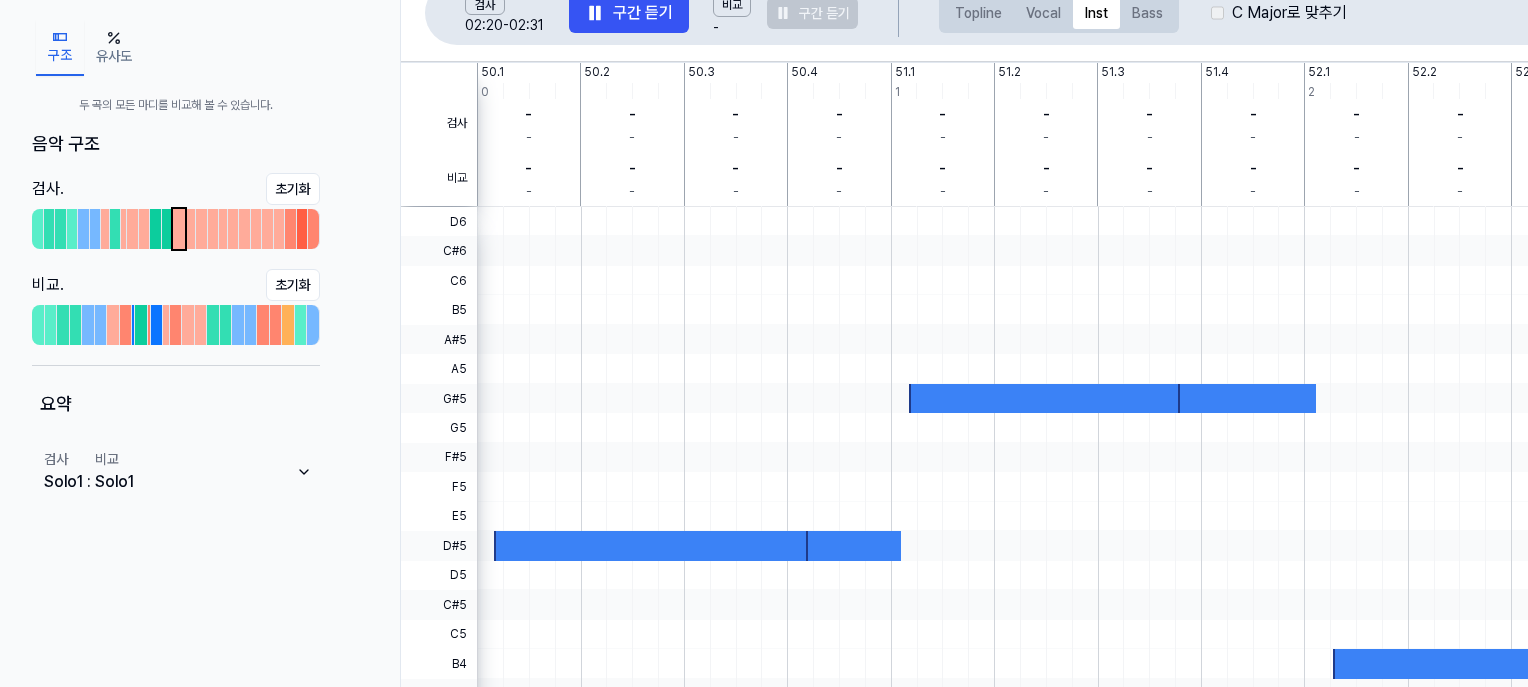 click at bounding box center [1047, 398] 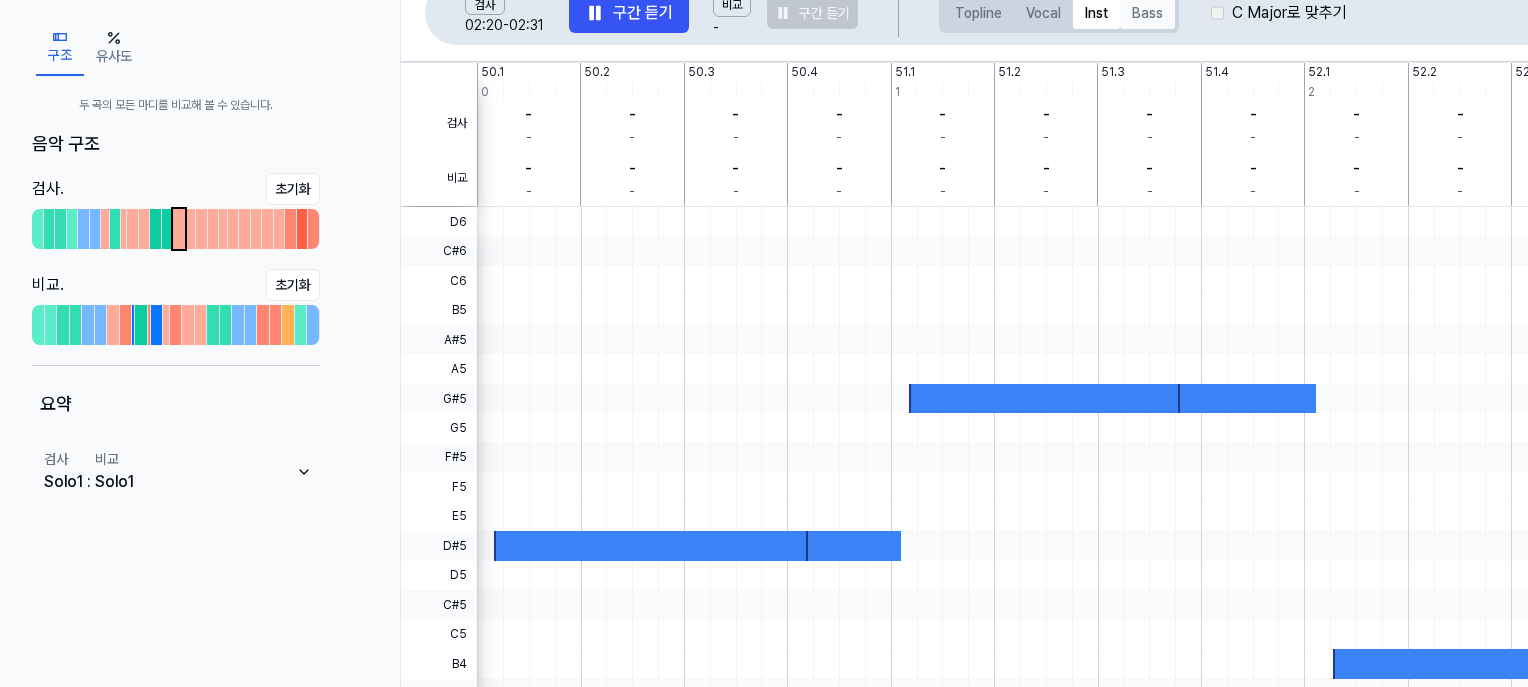 click on "Bass" at bounding box center (1147, 13) 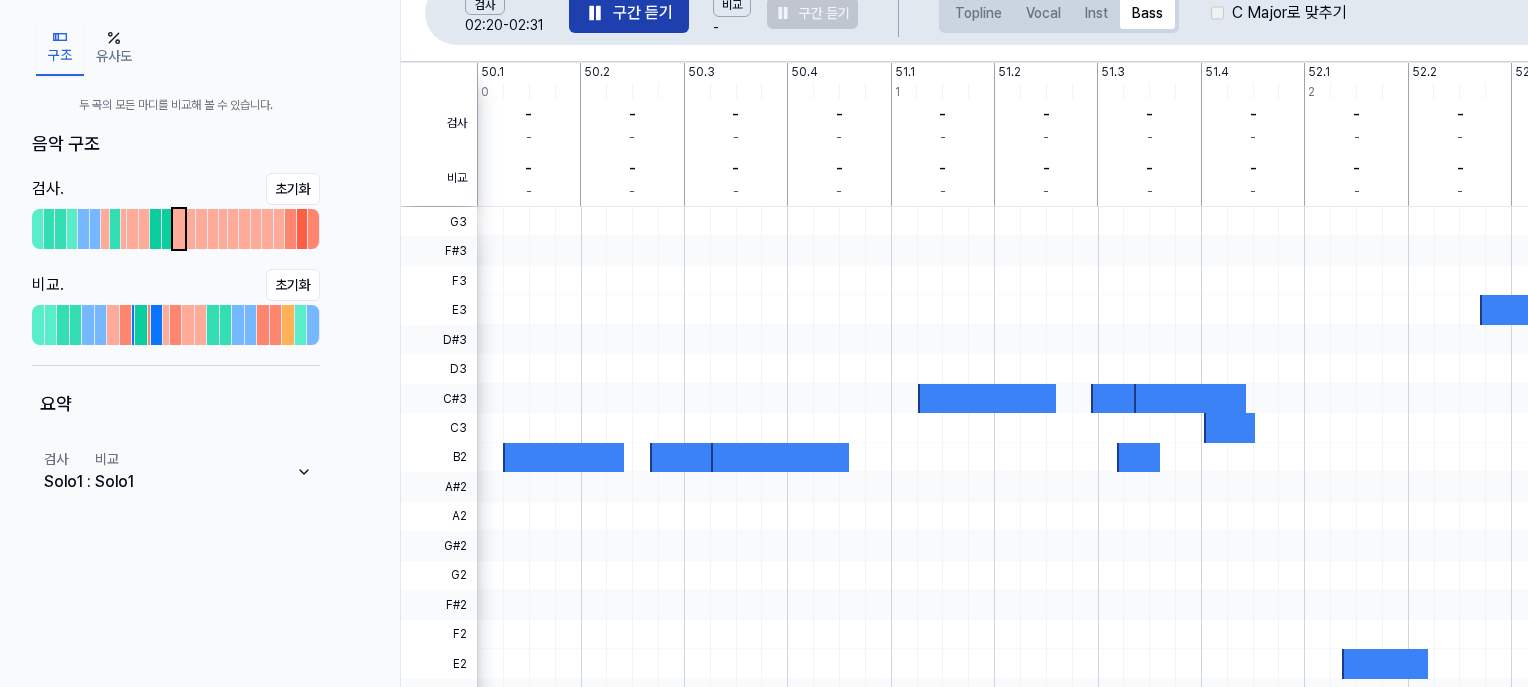 click 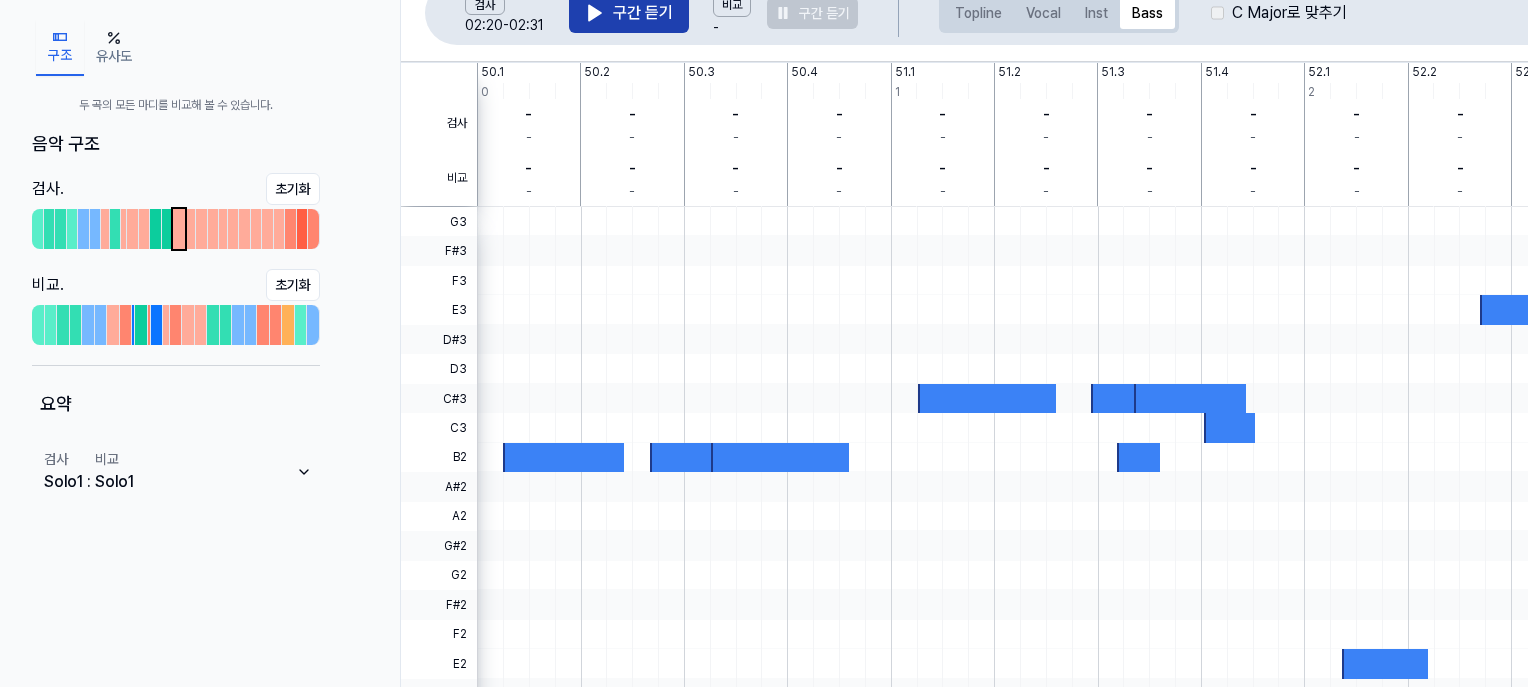click 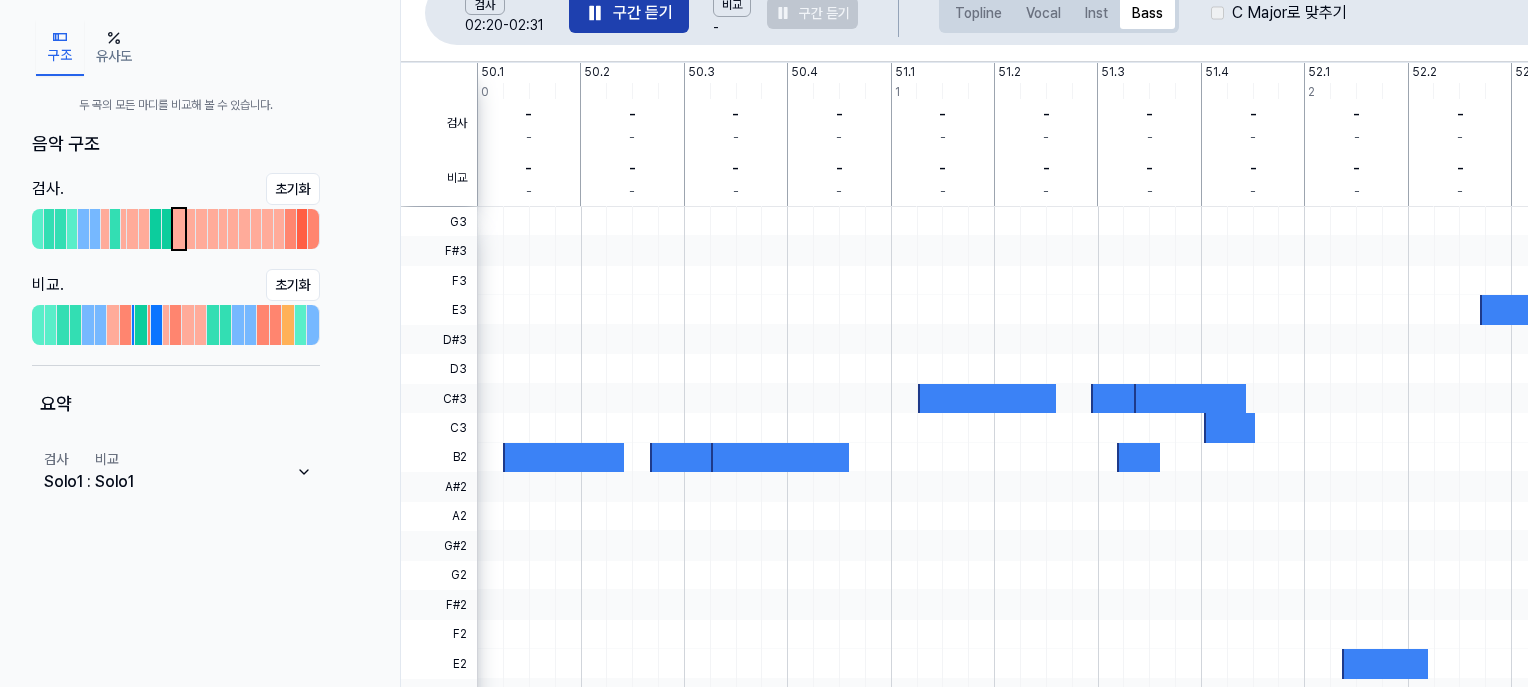 scroll, scrollTop: 0, scrollLeft: 0, axis: both 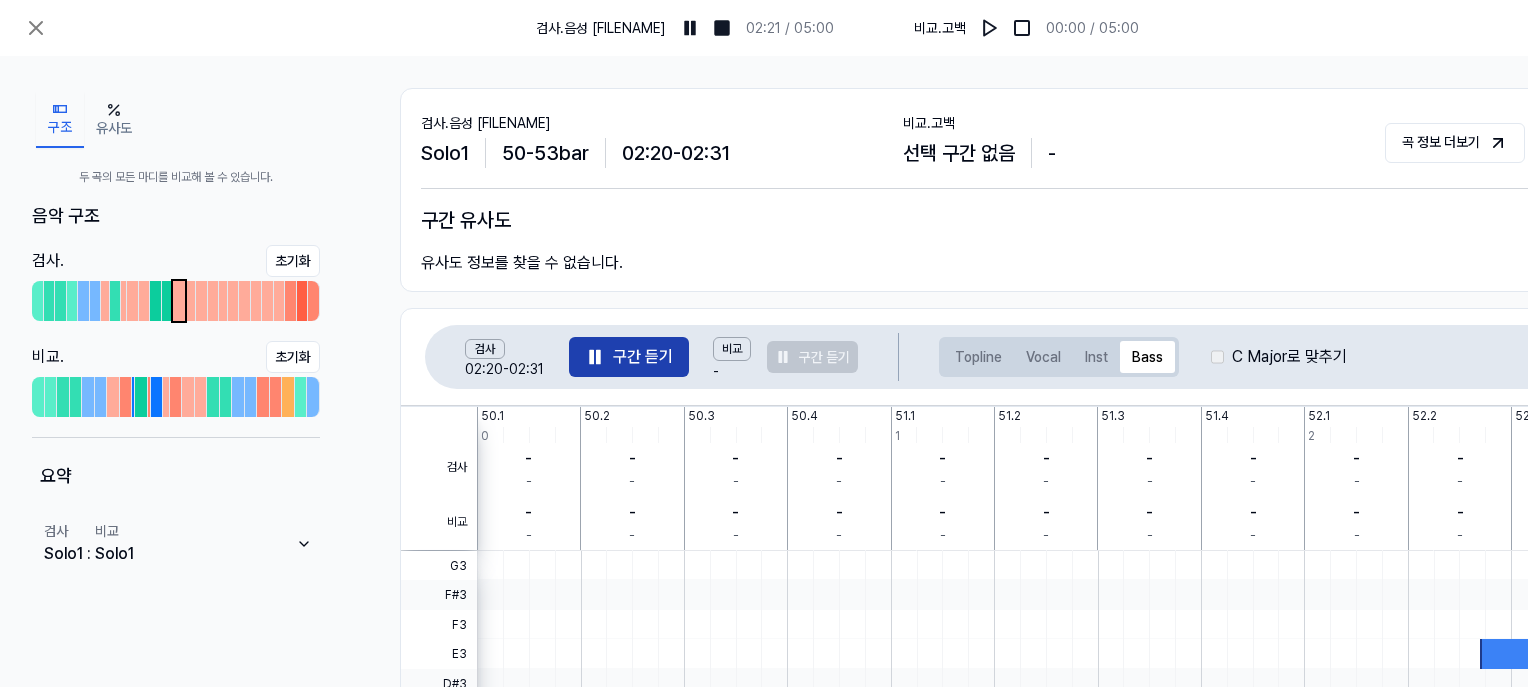 click on "C Major로 맞추기" at bounding box center [1279, 357] 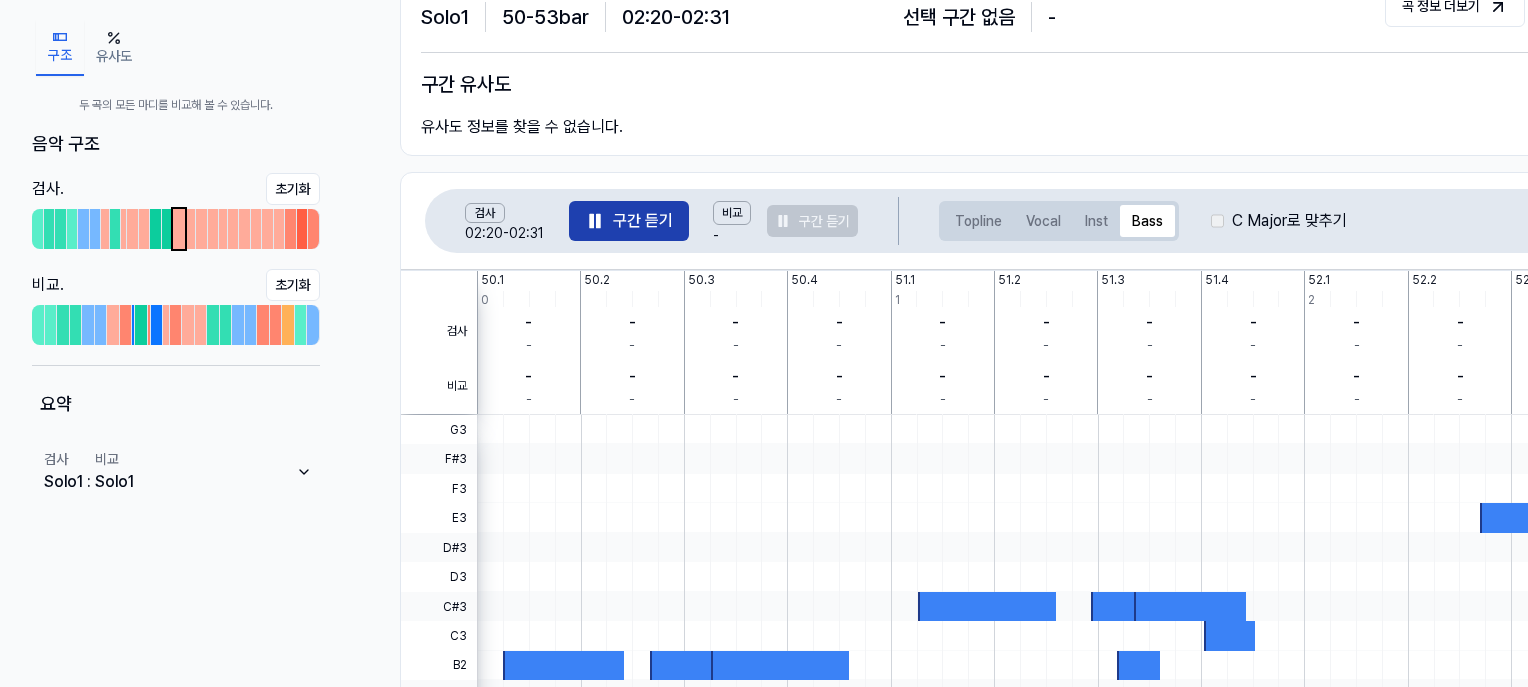 scroll, scrollTop: 136, scrollLeft: 0, axis: vertical 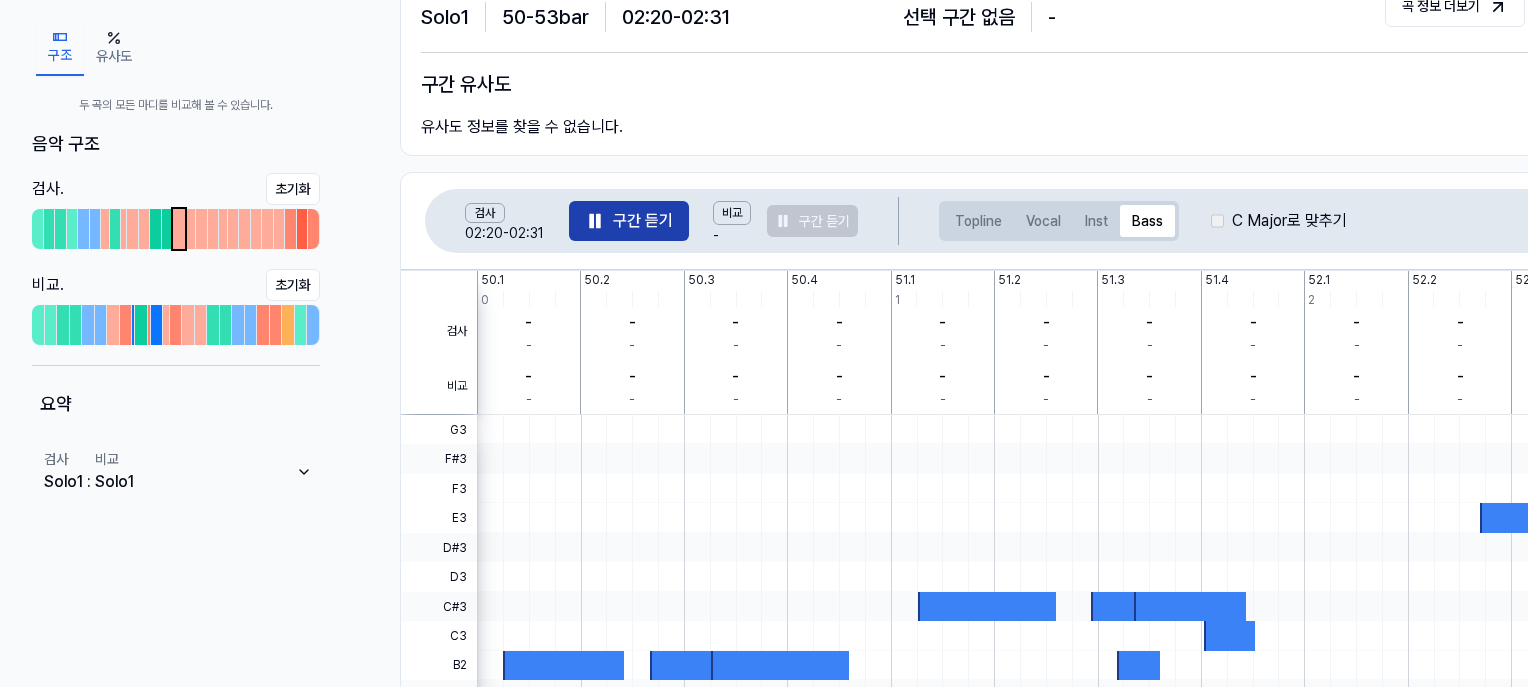 click on "구조 유사도" at bounding box center (176, 48) 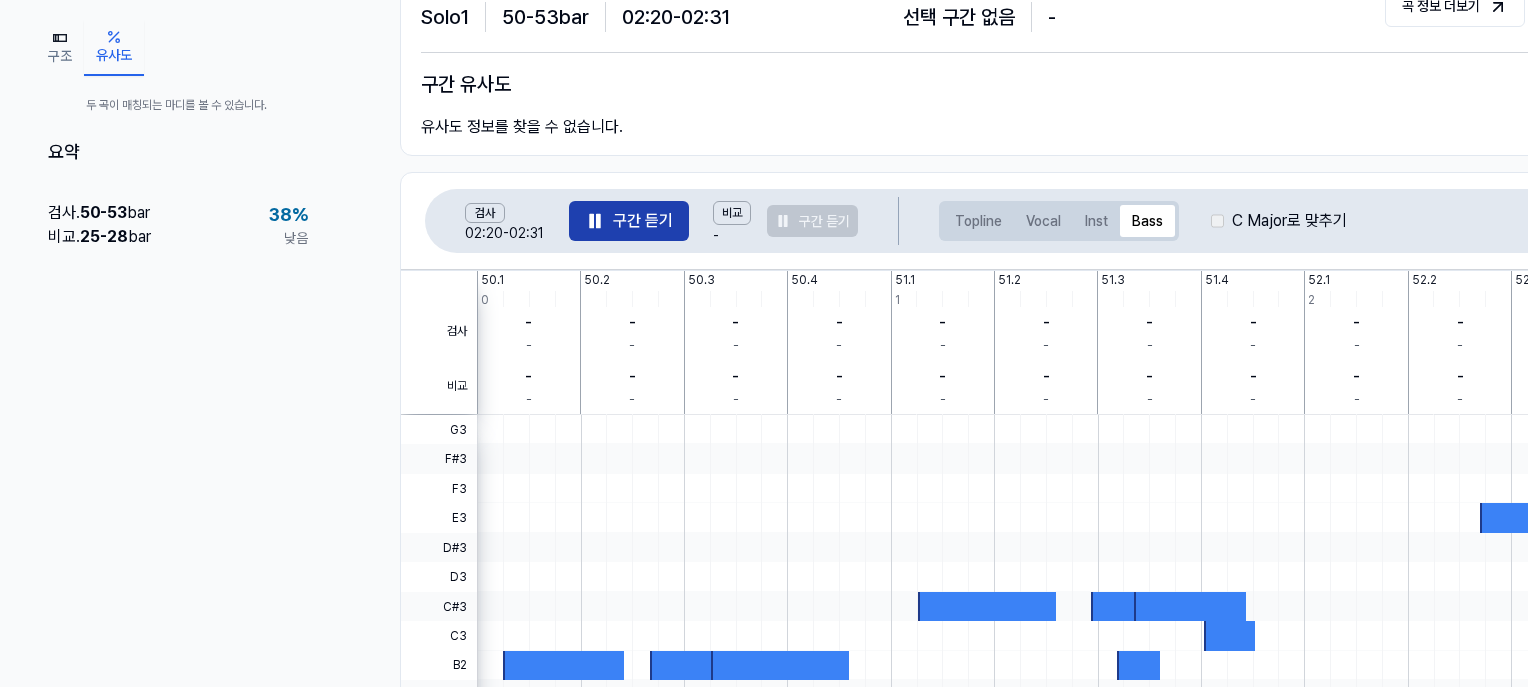 click on "유사도" at bounding box center (114, 48) 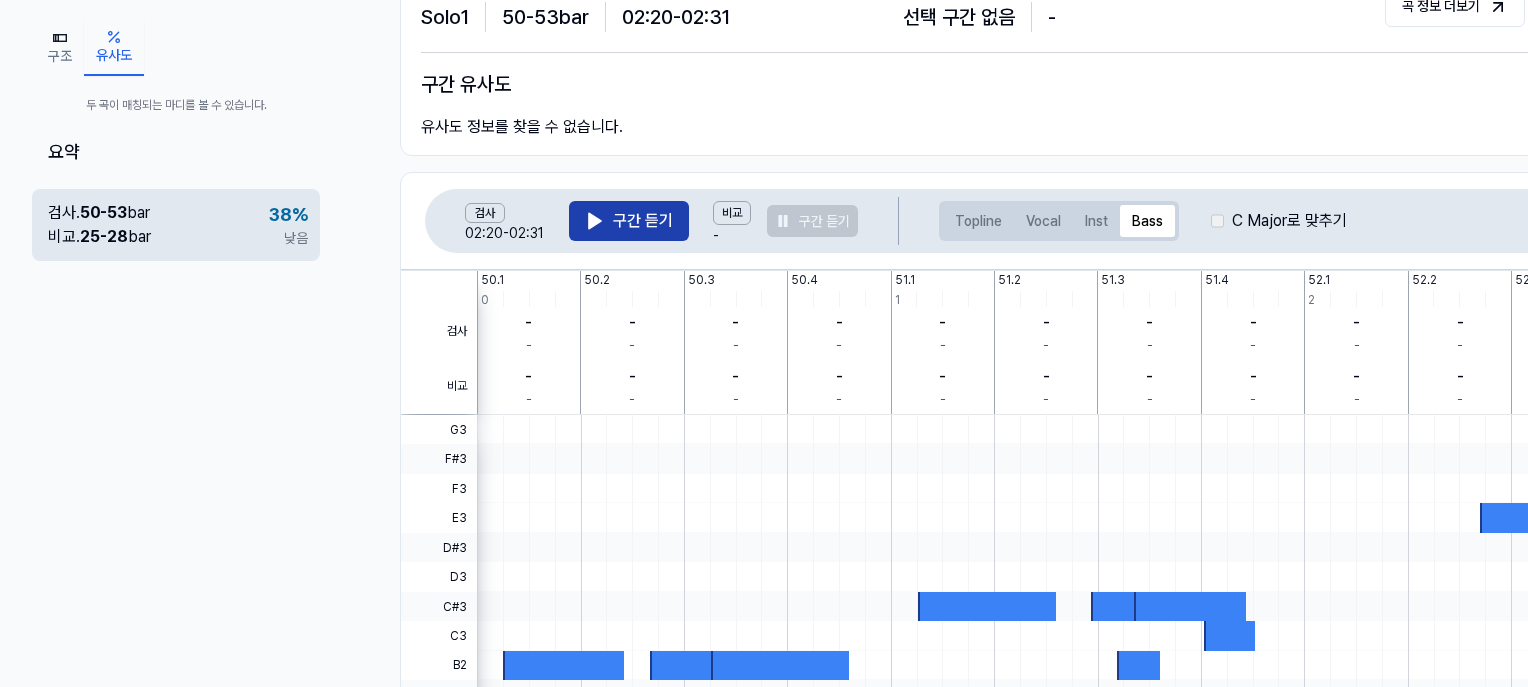 click on "검사 .  50 - 53 bar 비교 .  25 - 28 bar 38 % 낮음" at bounding box center (176, 225) 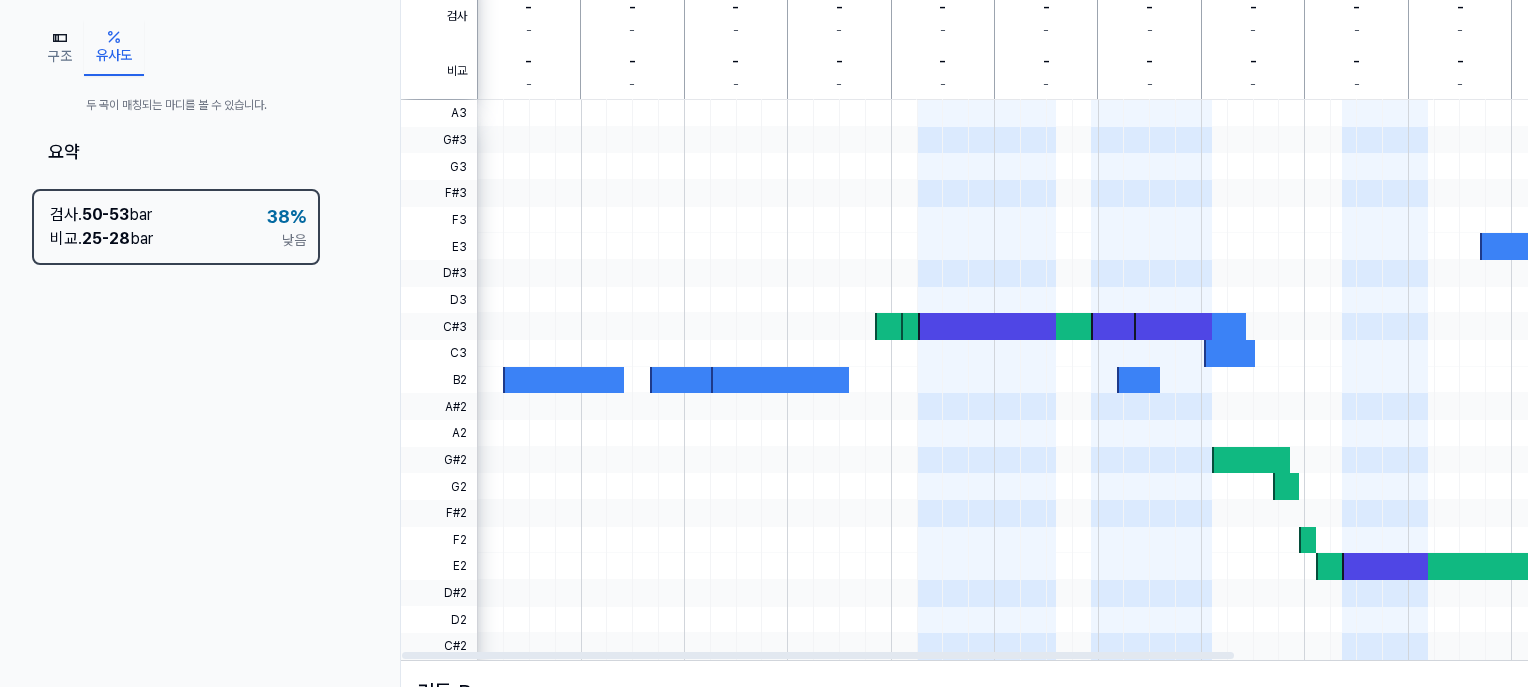 scroll, scrollTop: 1052, scrollLeft: 0, axis: vertical 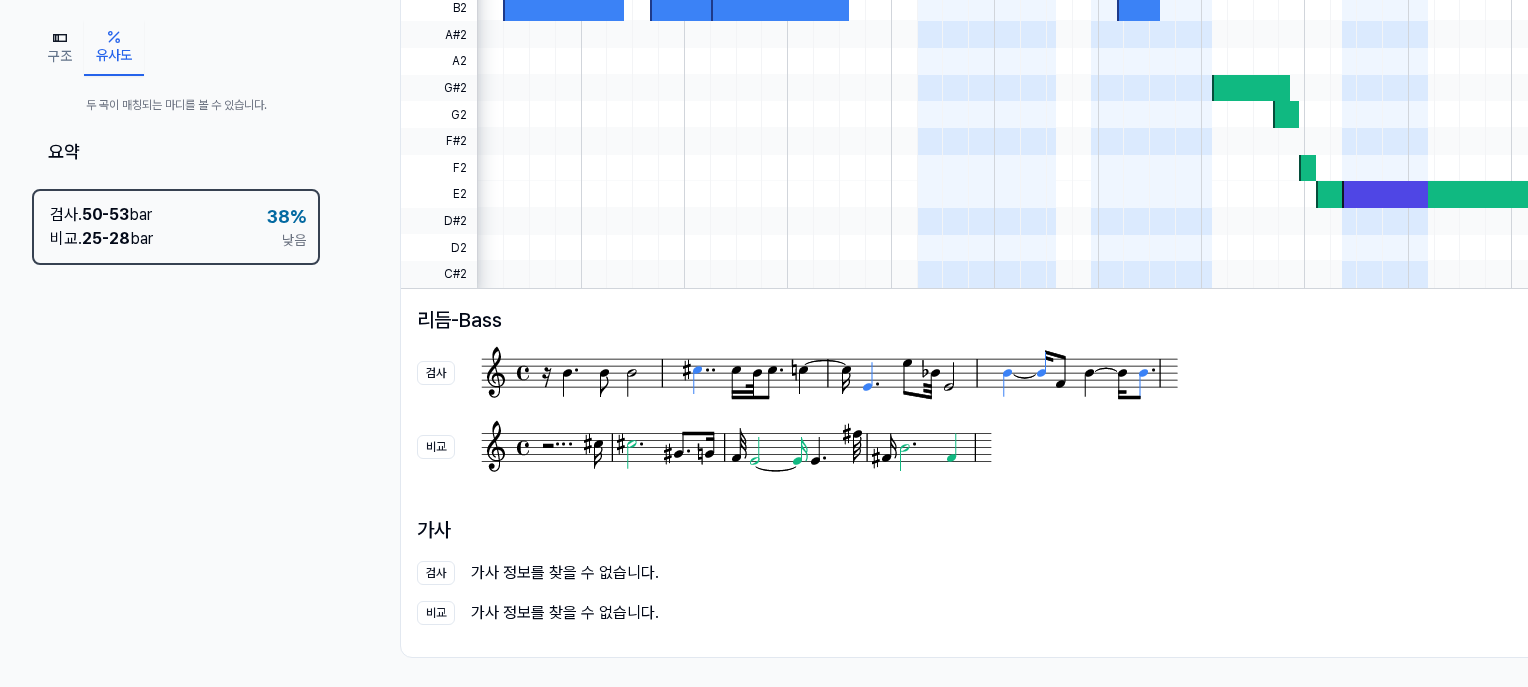 click at bounding box center (829, 372) 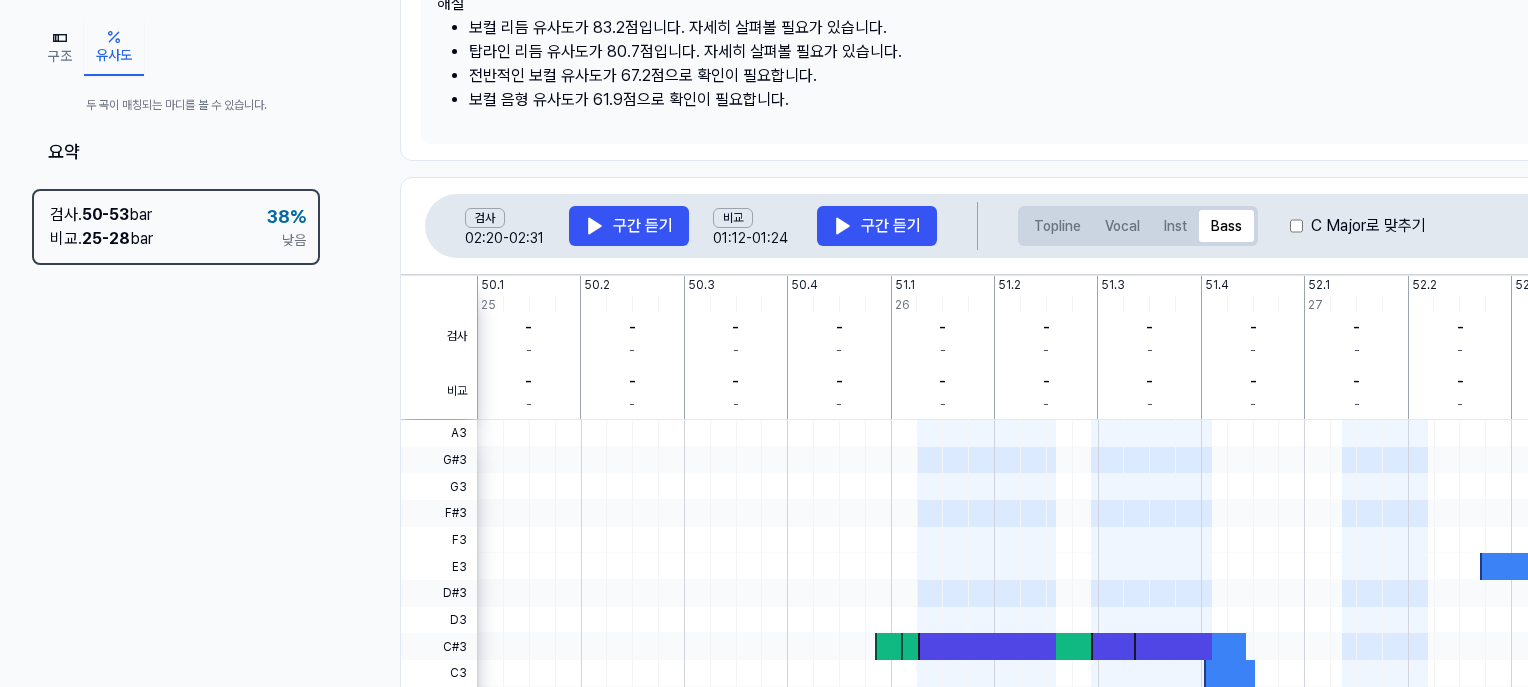 scroll, scrollTop: 360, scrollLeft: 0, axis: vertical 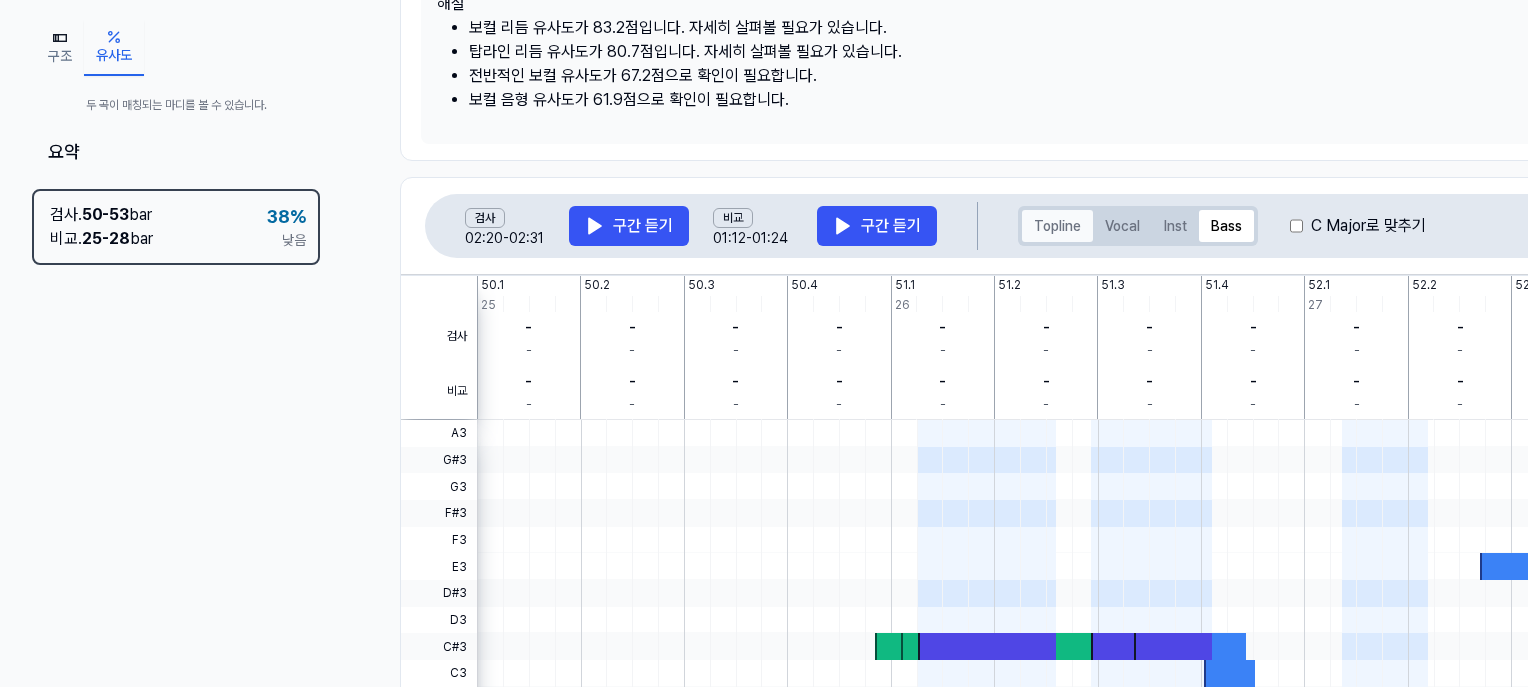 click on "Topline" at bounding box center [1057, 226] 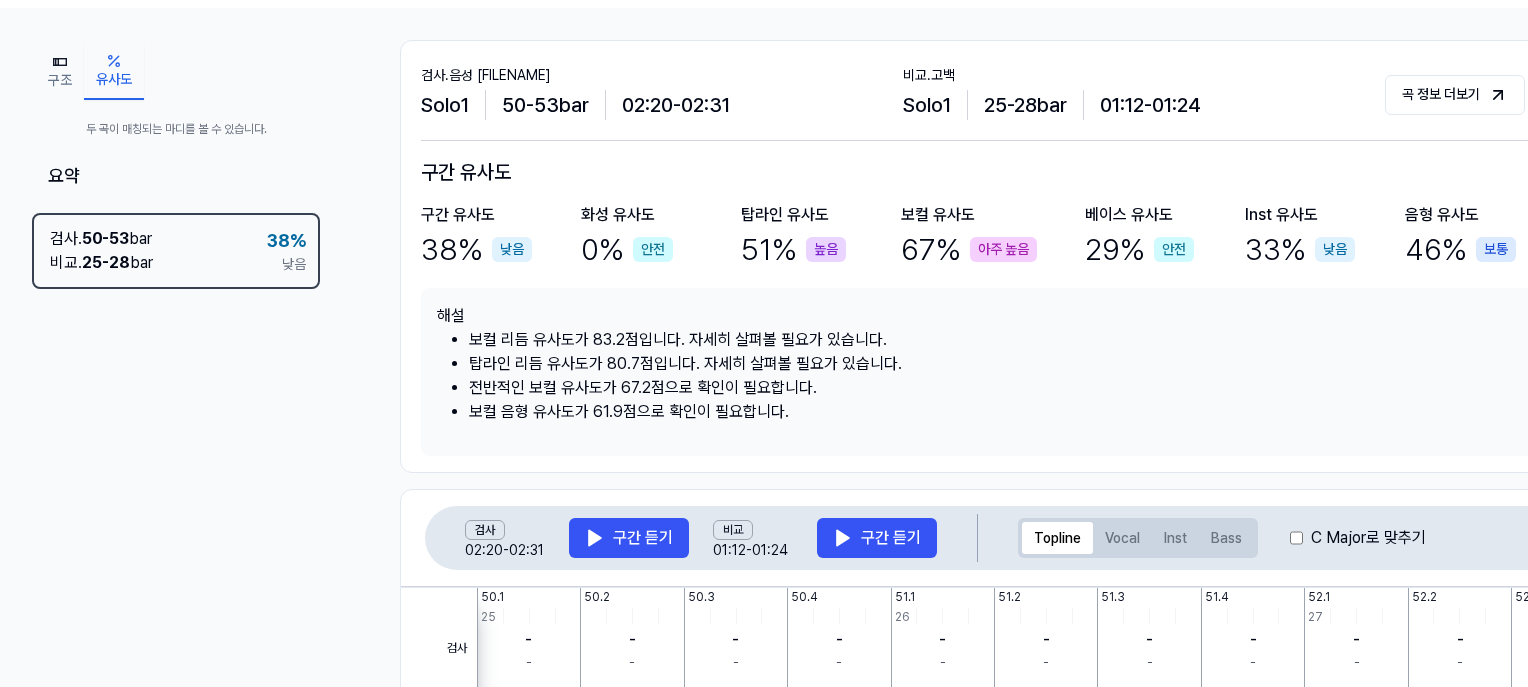 scroll, scrollTop: 0, scrollLeft: 0, axis: both 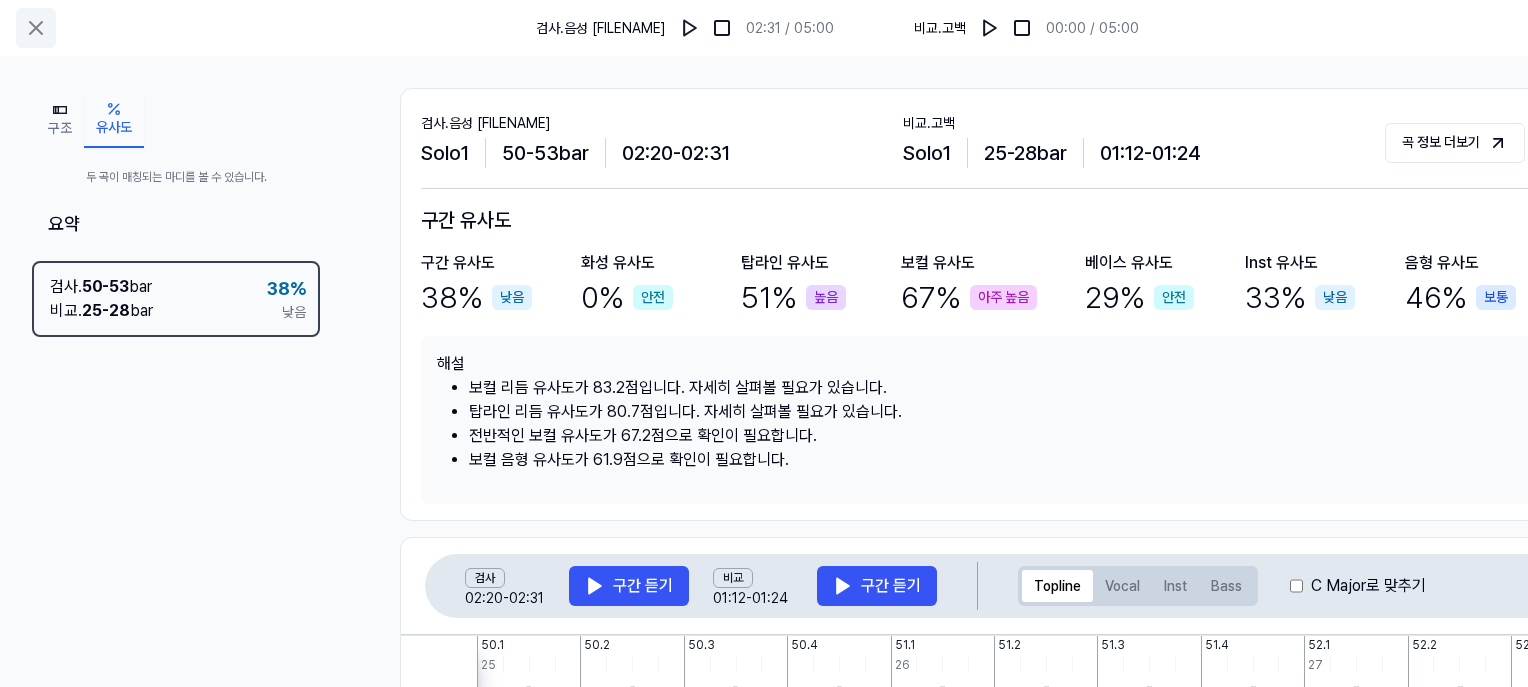 click at bounding box center (36, 28) 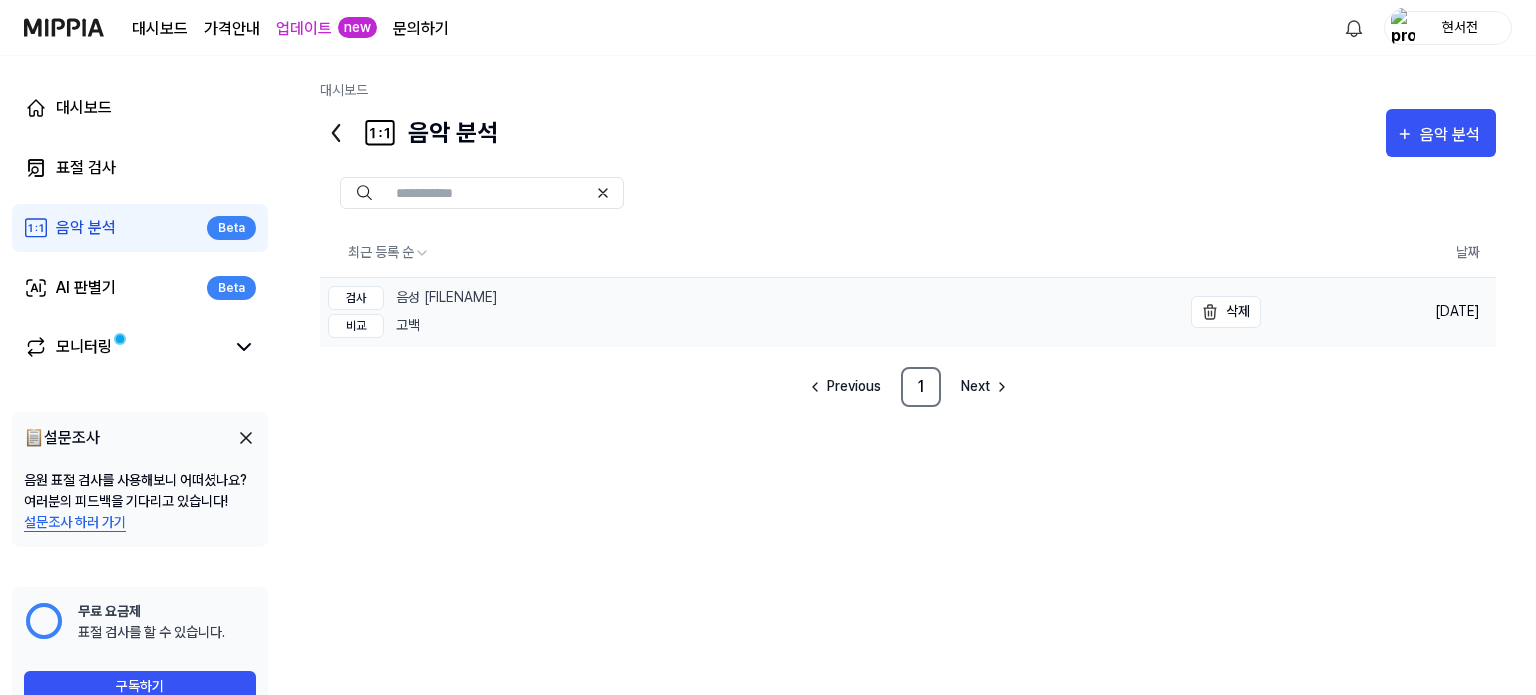 click on "비교 고백" at bounding box center [413, 326] 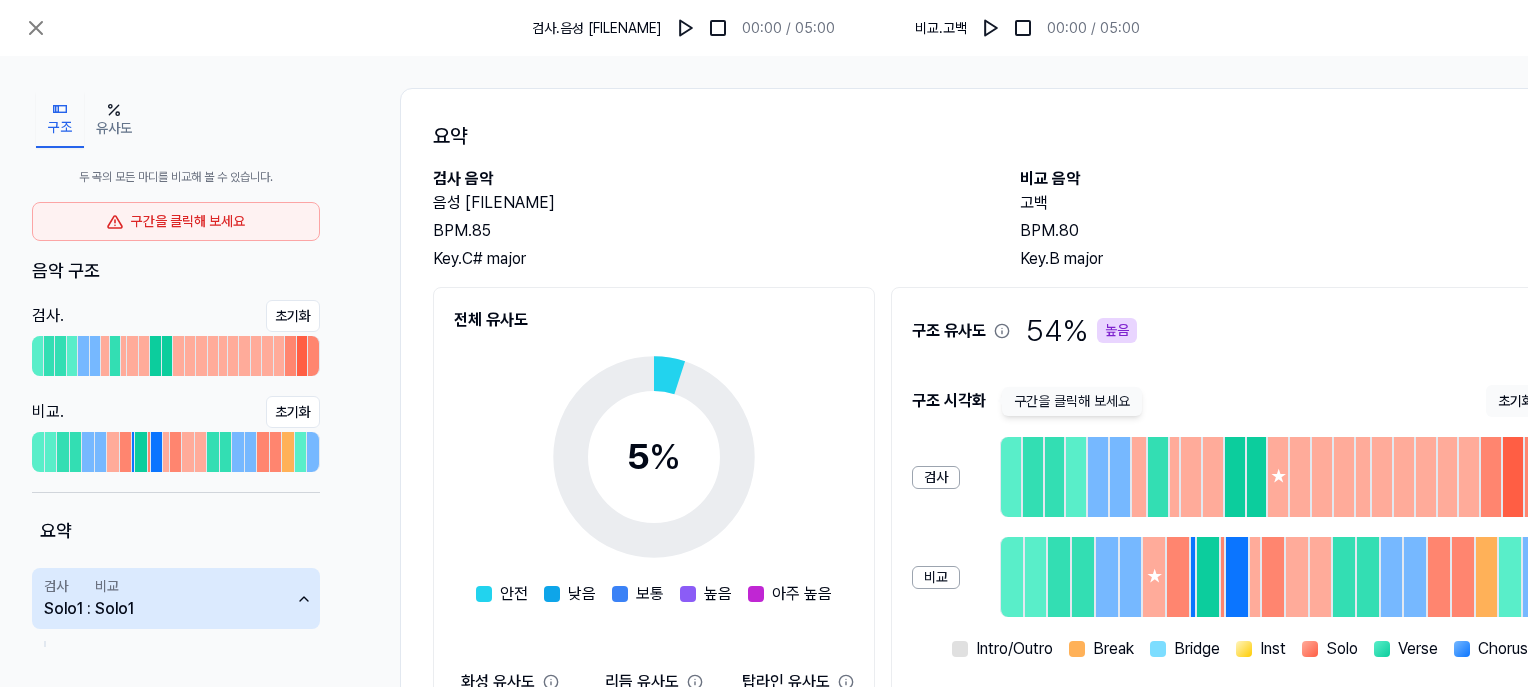 scroll, scrollTop: 252, scrollLeft: 0, axis: vertical 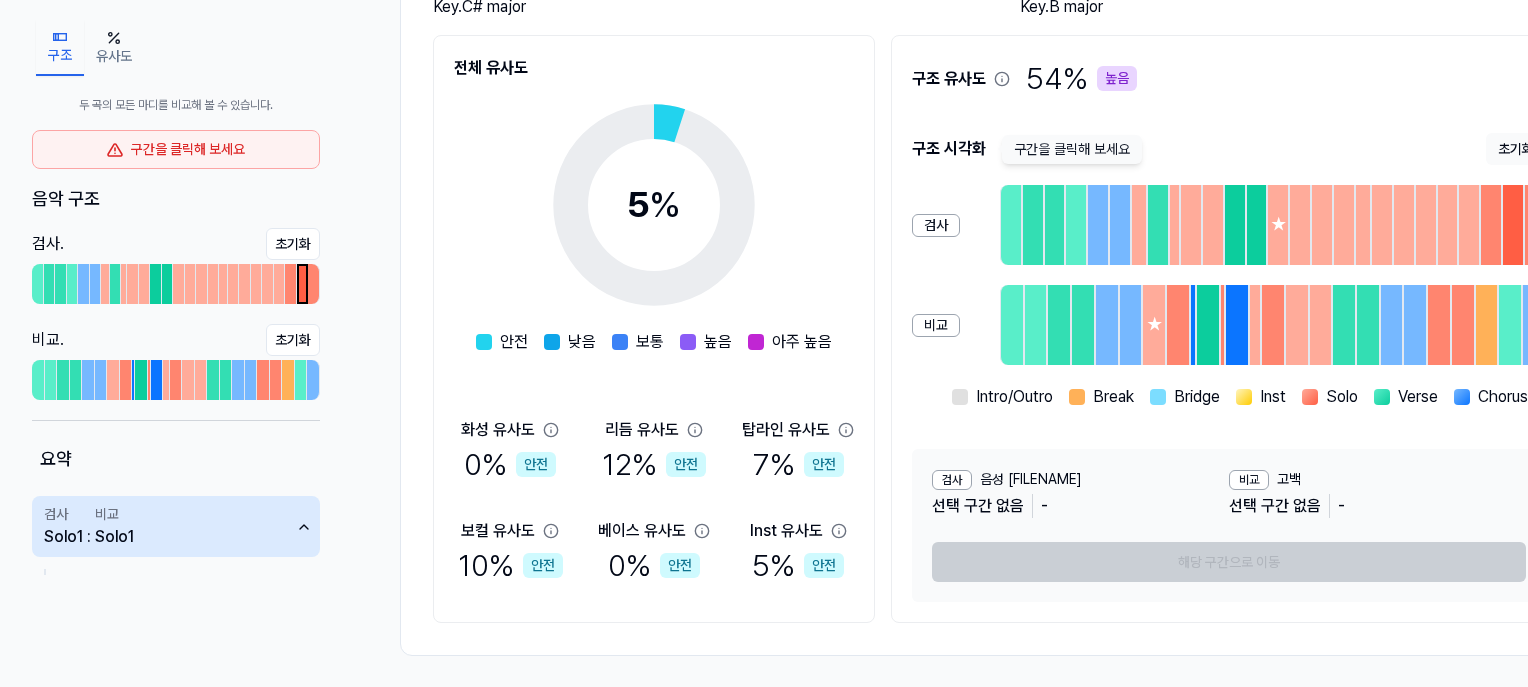 click at bounding box center (303, 284) 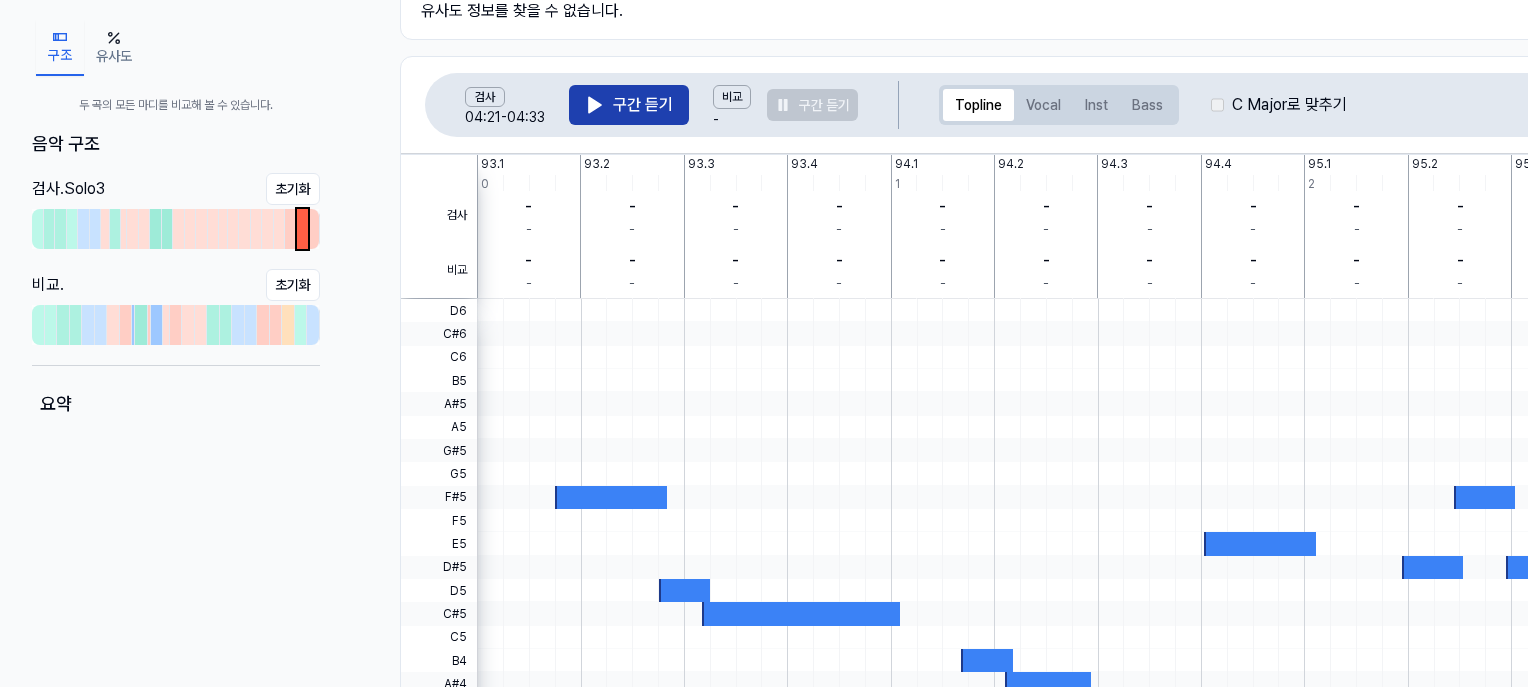 click on "구간 듣기" at bounding box center (629, 105) 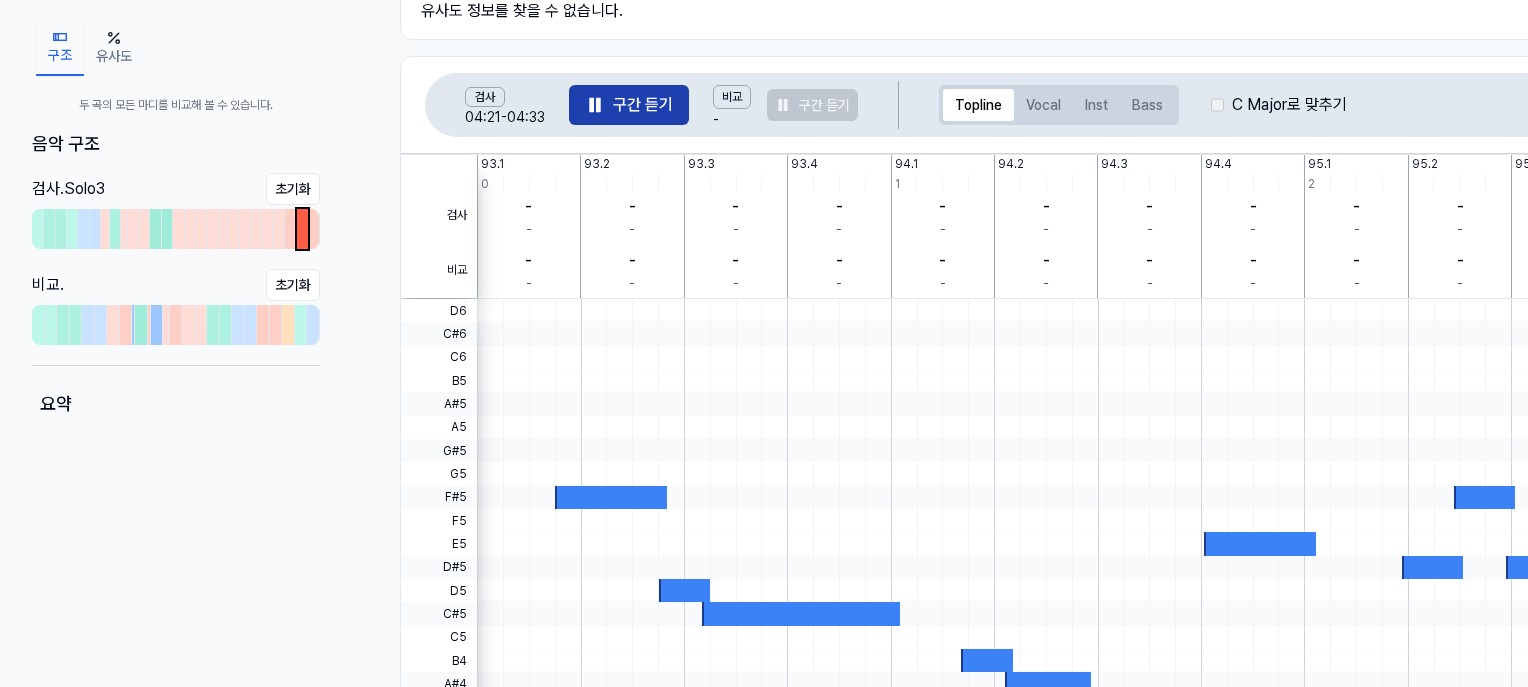 type 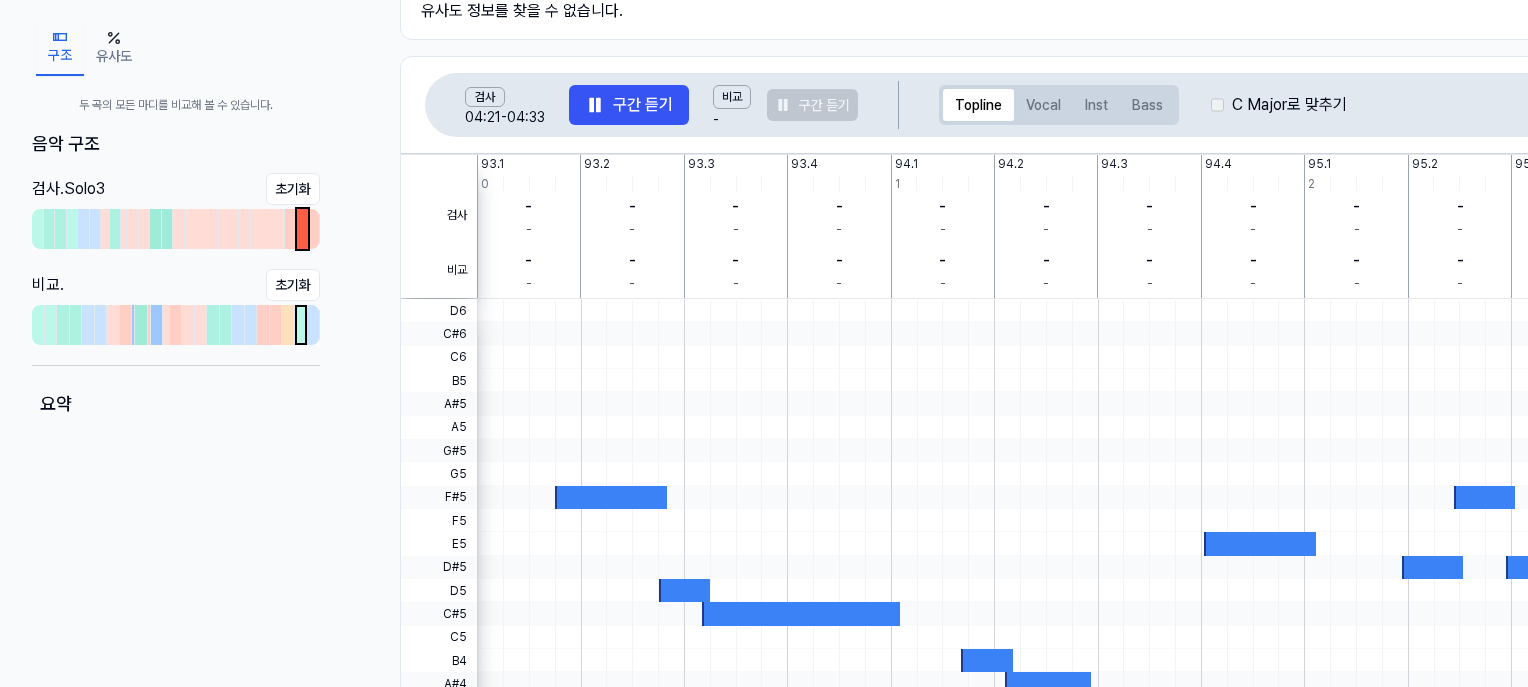 click at bounding box center (301, 325) 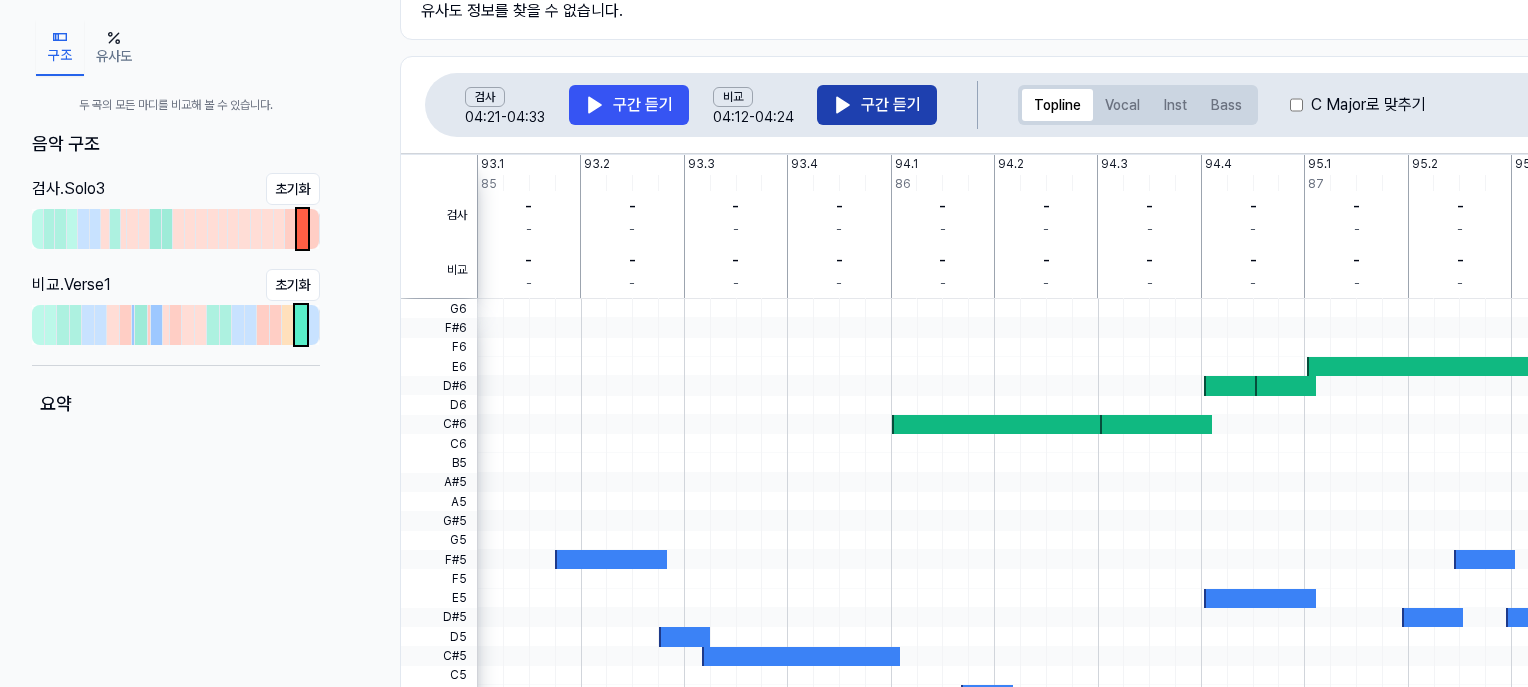click 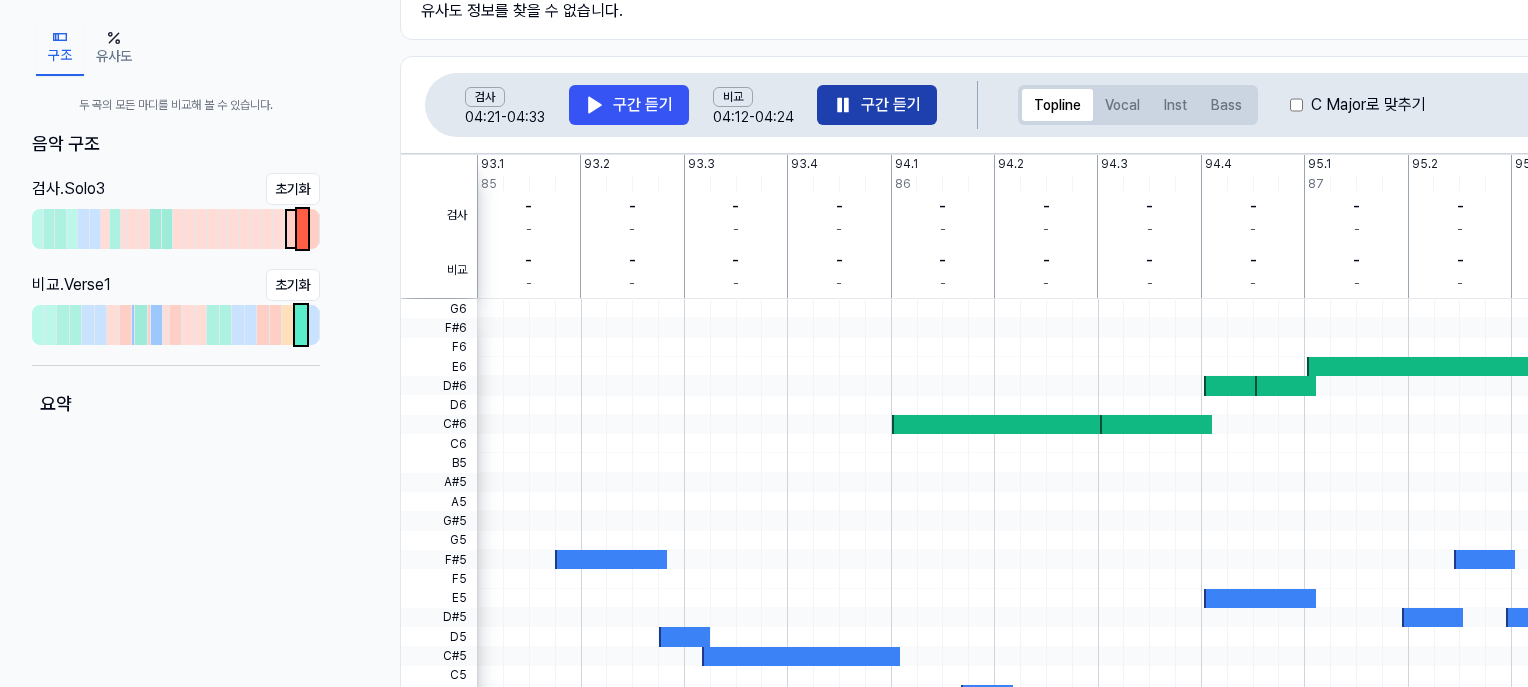click at bounding box center [291, 229] 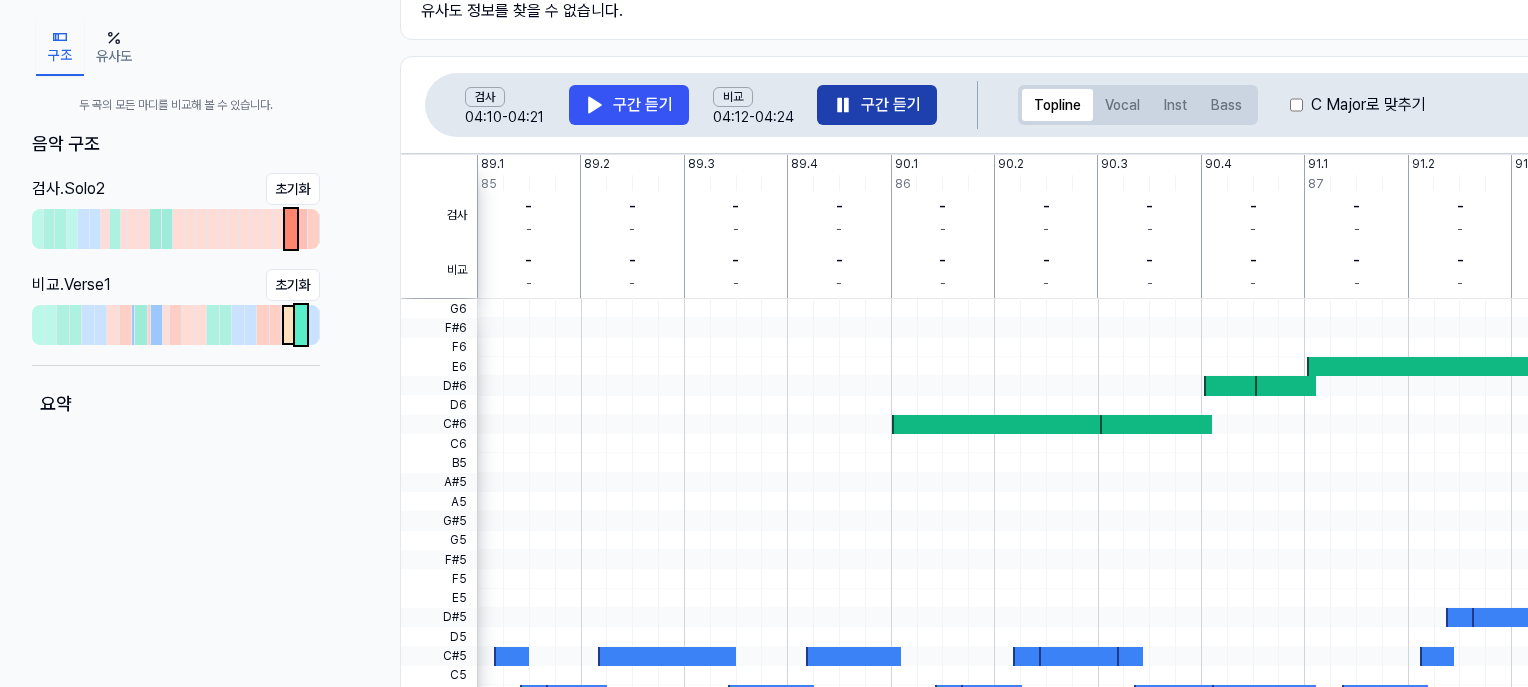 click at bounding box center [288, 325] 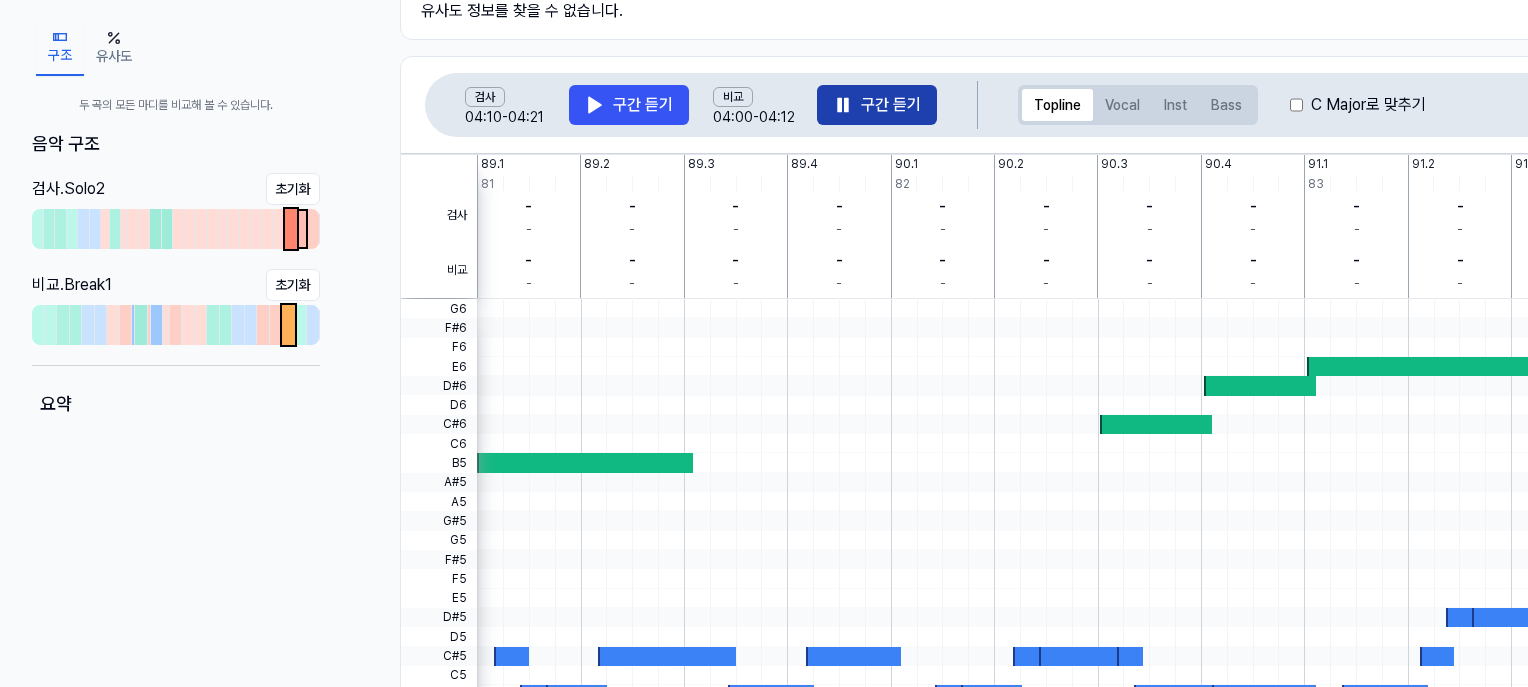 click at bounding box center [303, 229] 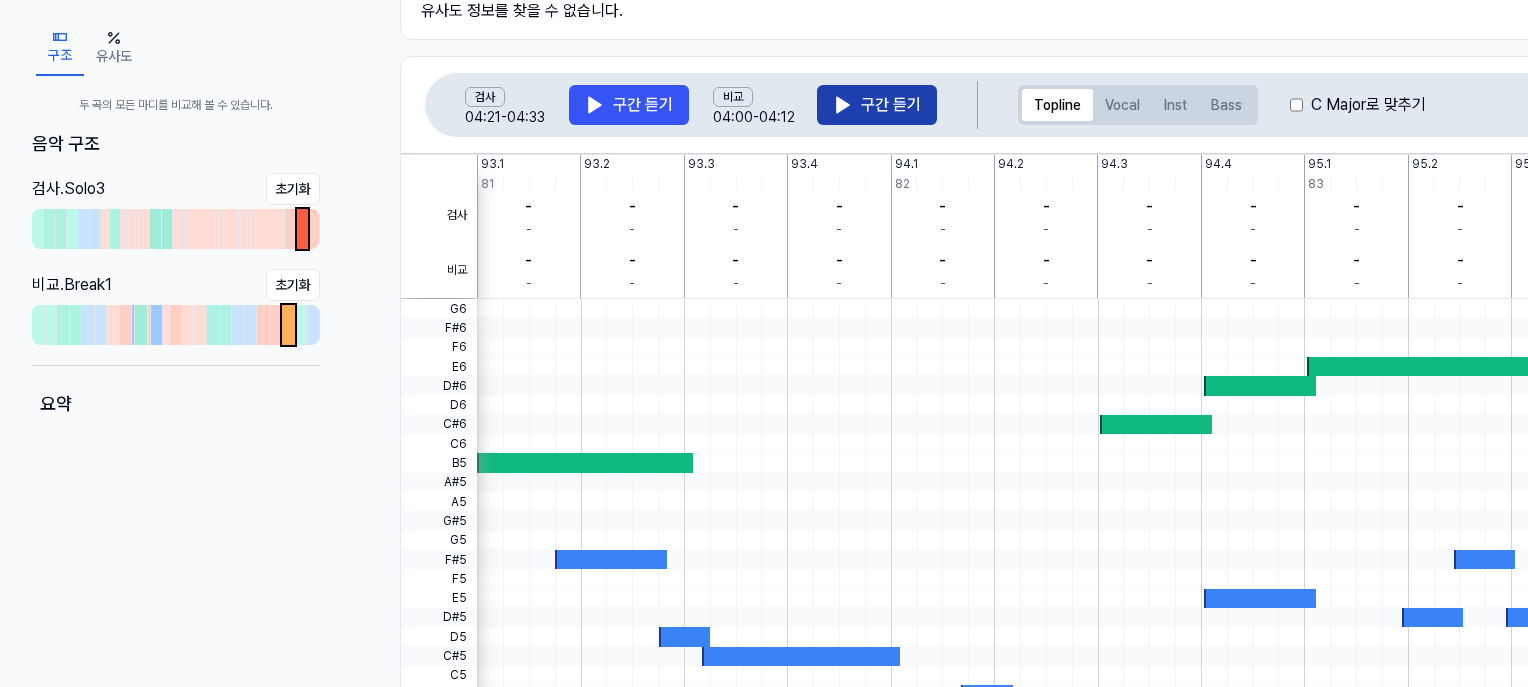 click on "구간 듣기" at bounding box center [877, 105] 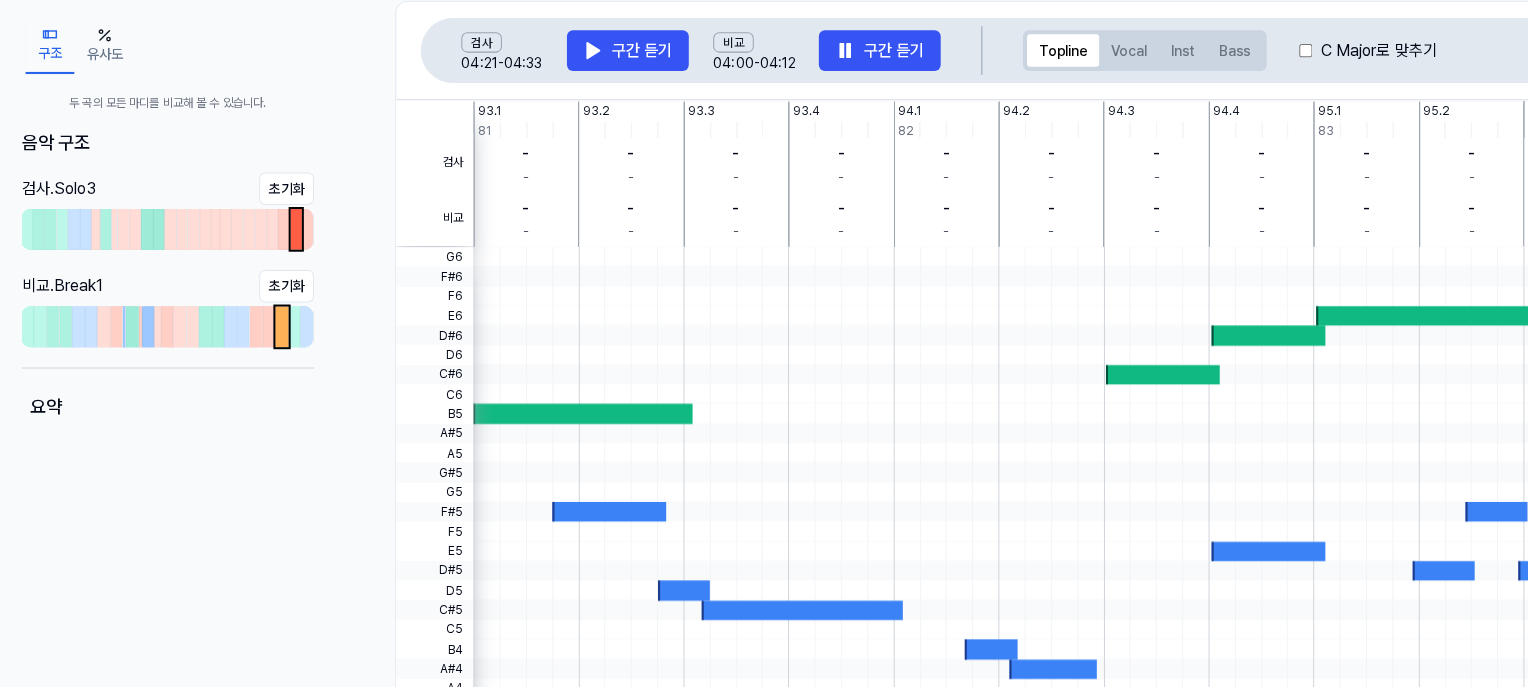 scroll, scrollTop: 304, scrollLeft: 0, axis: vertical 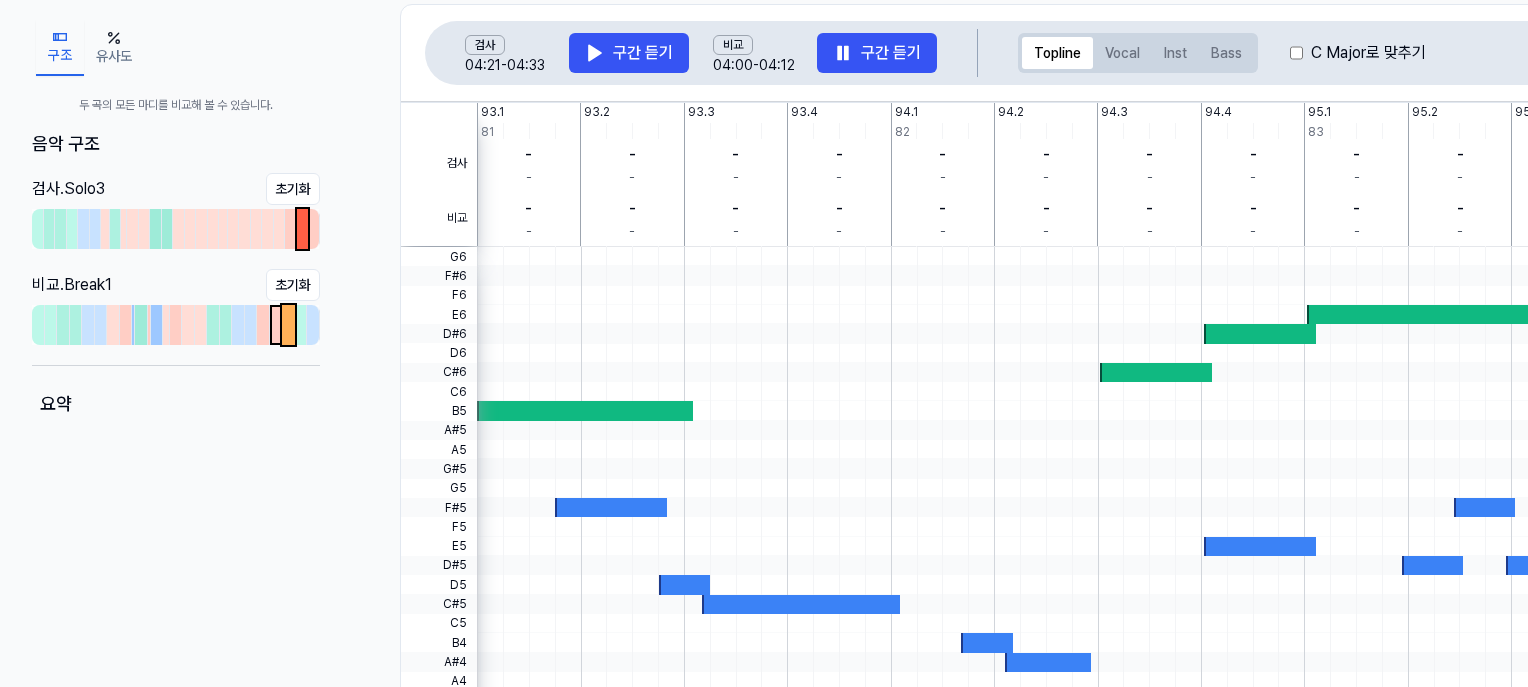 click at bounding box center [276, 325] 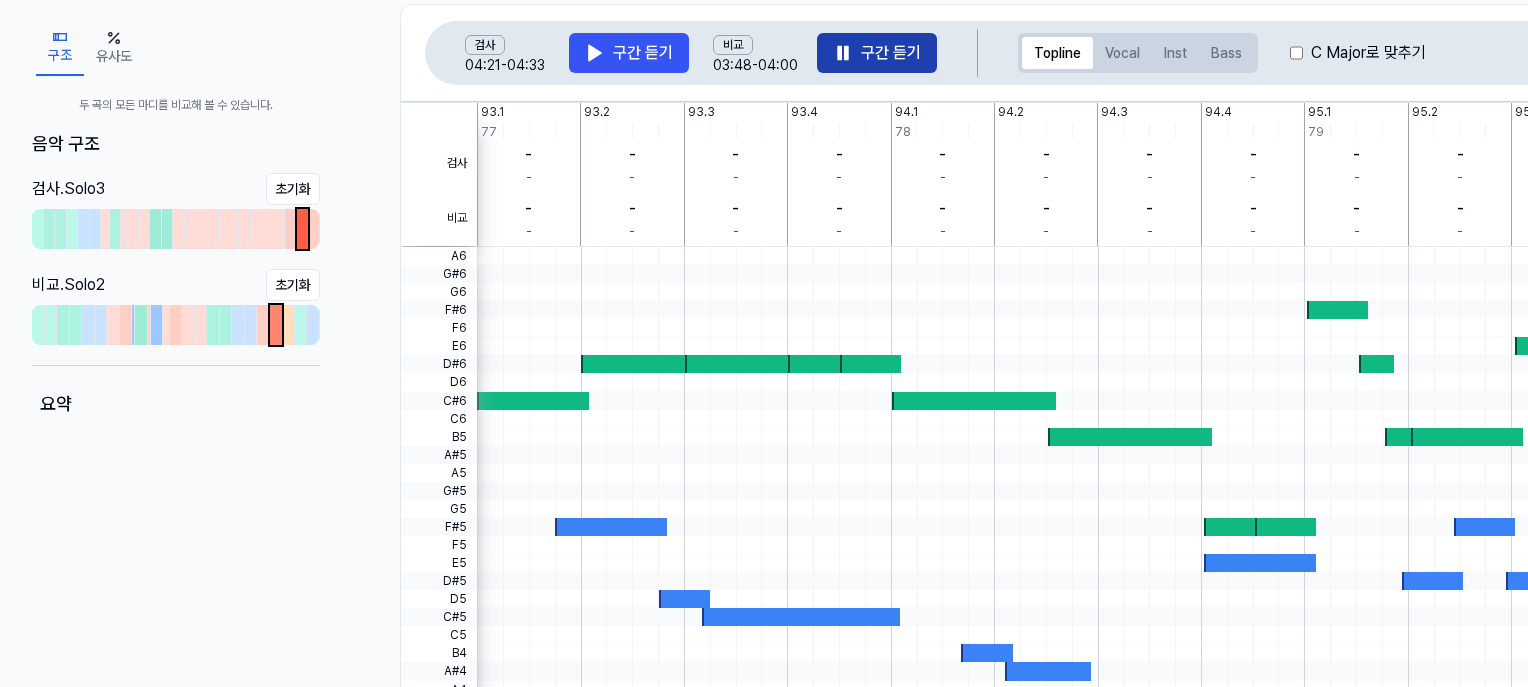 click 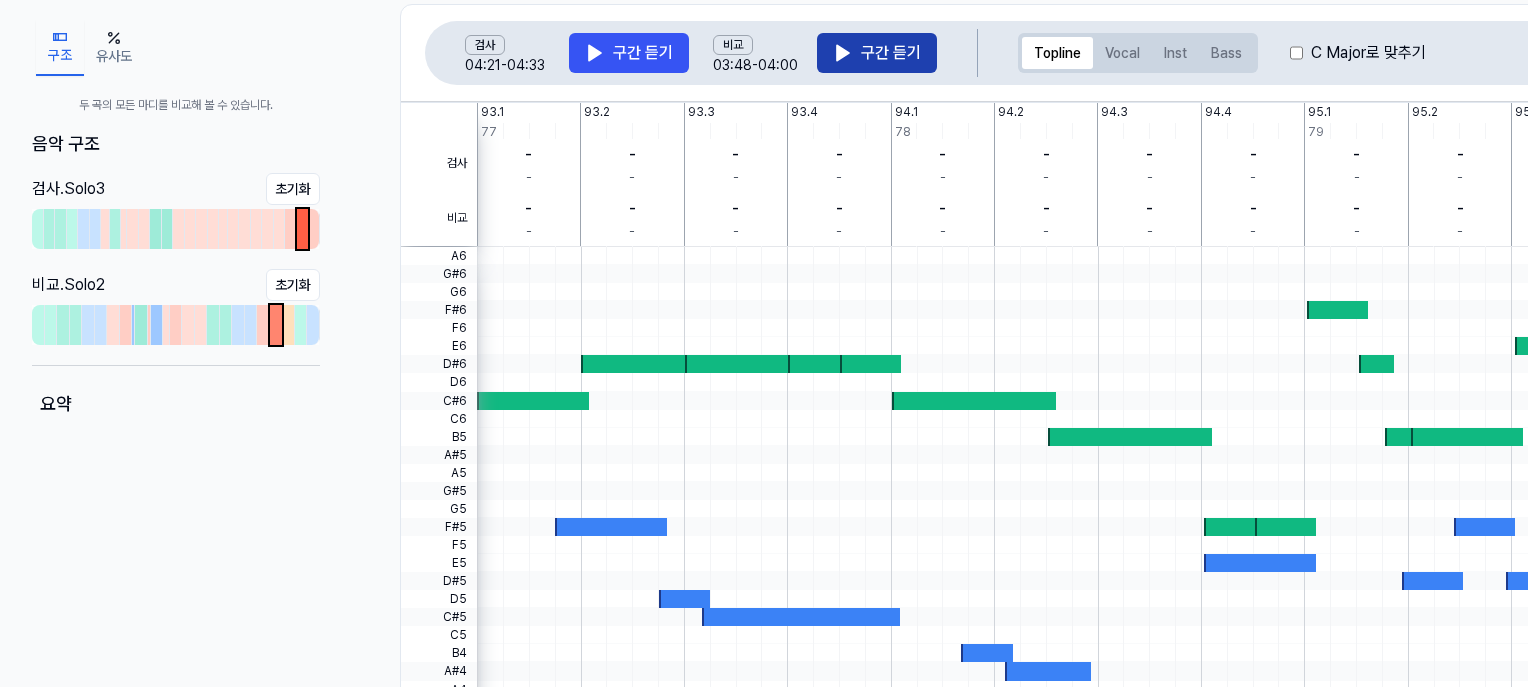 click 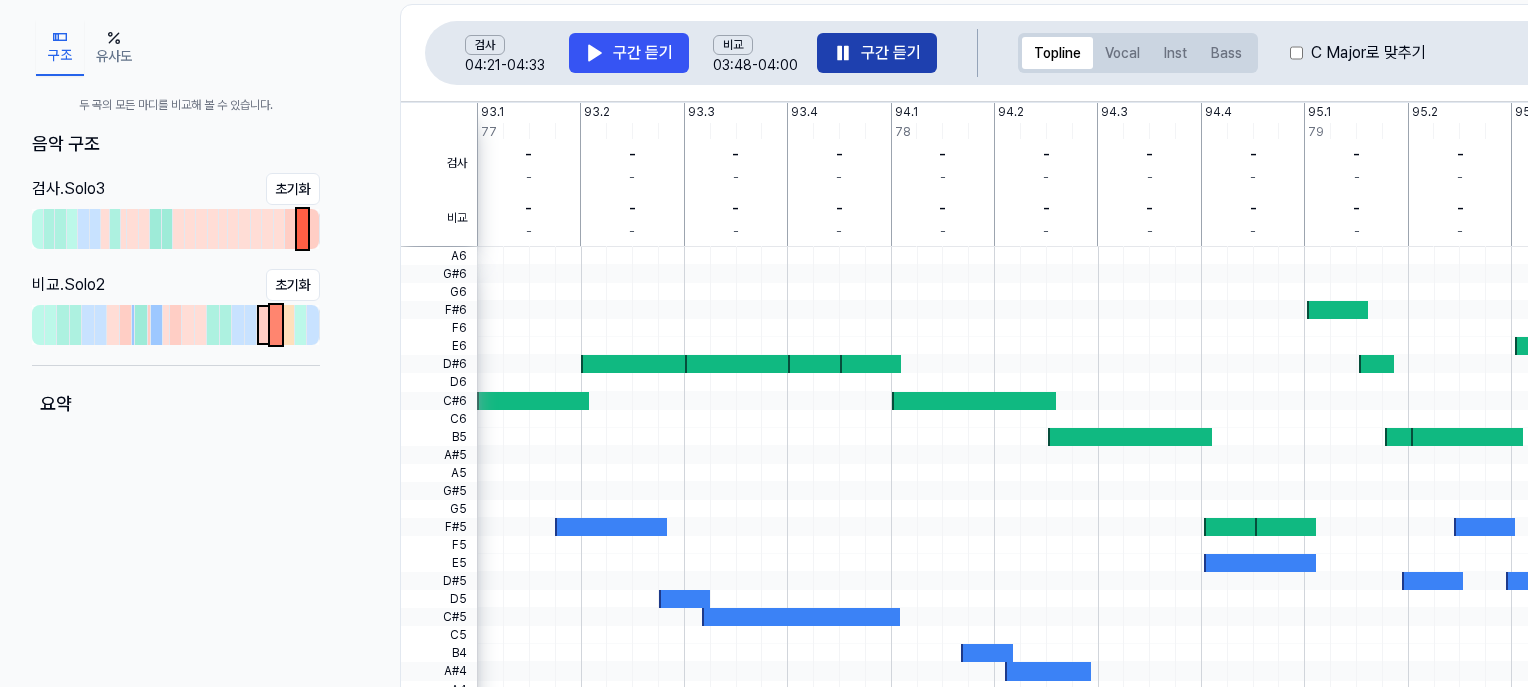 click at bounding box center [263, 325] 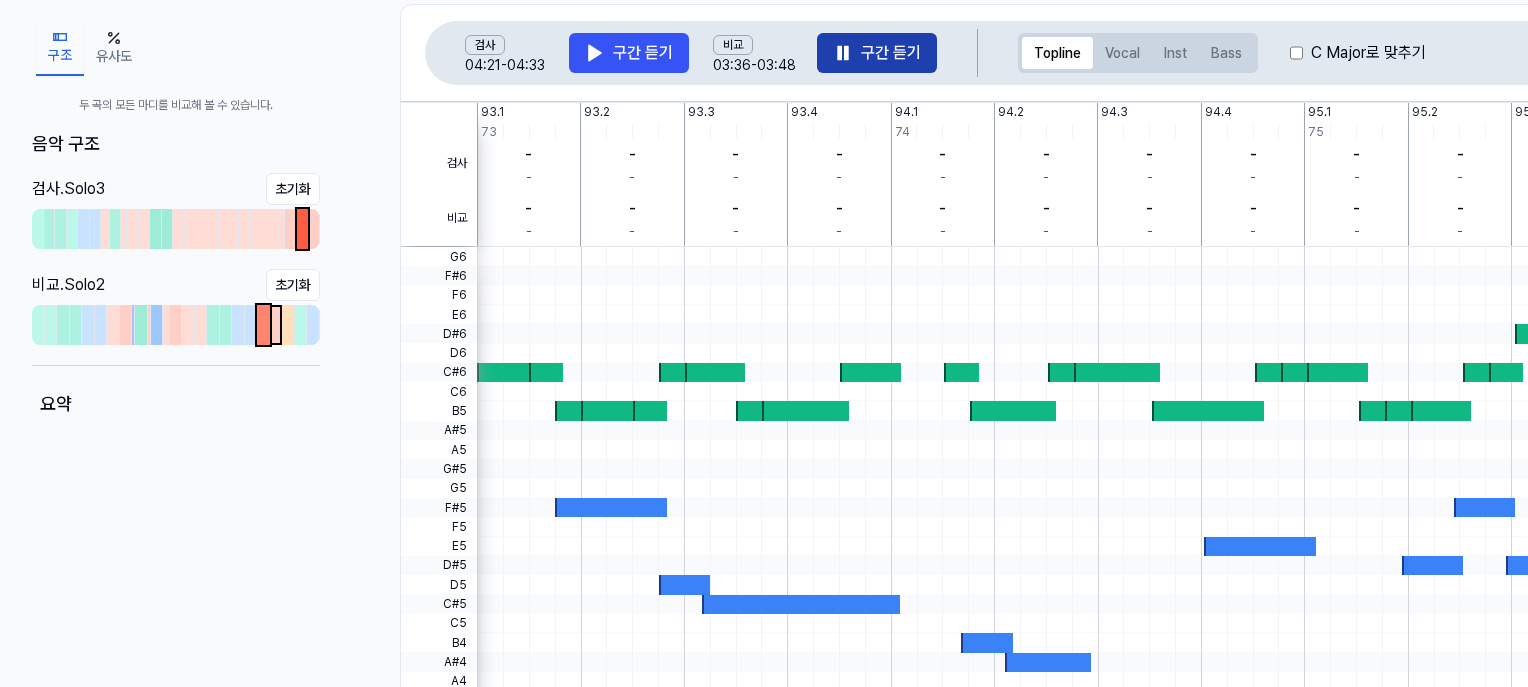 click at bounding box center (276, 325) 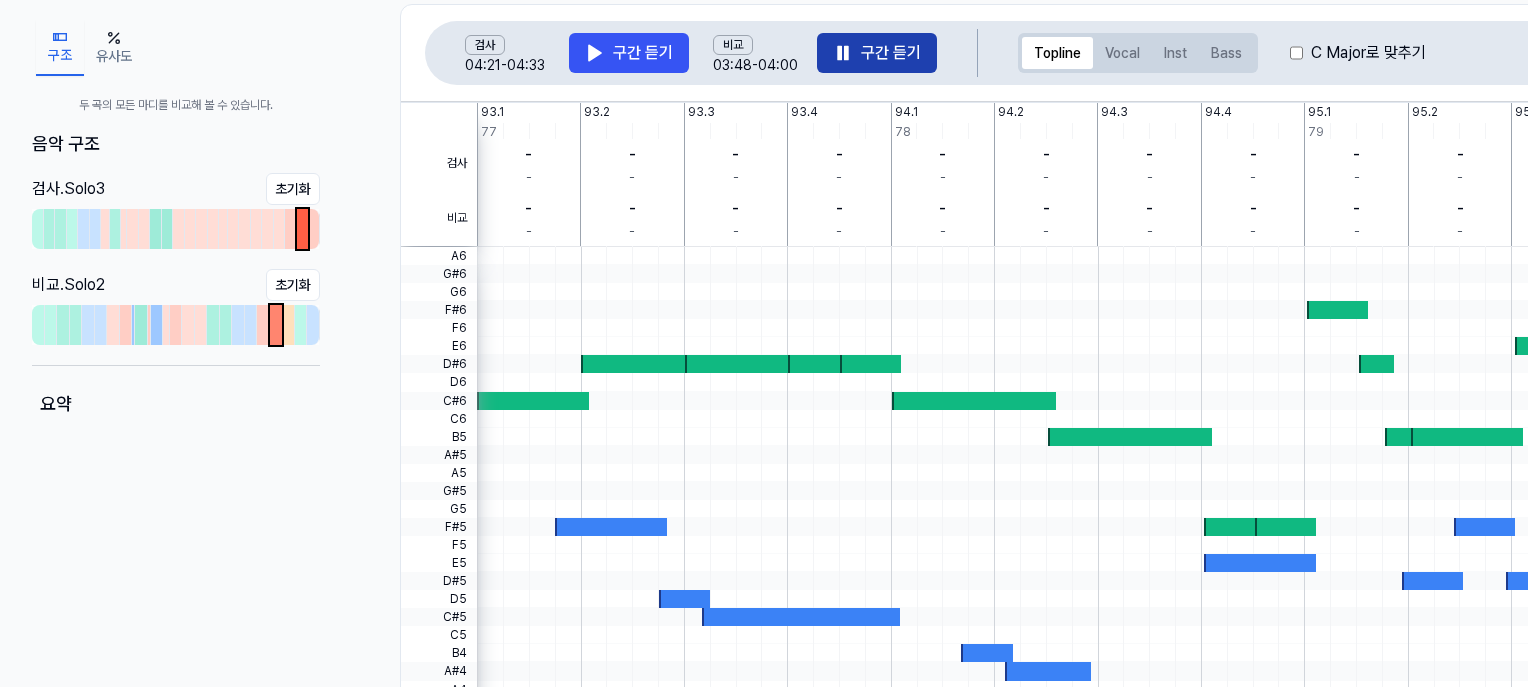 click on "구간 듣기" at bounding box center (877, 53) 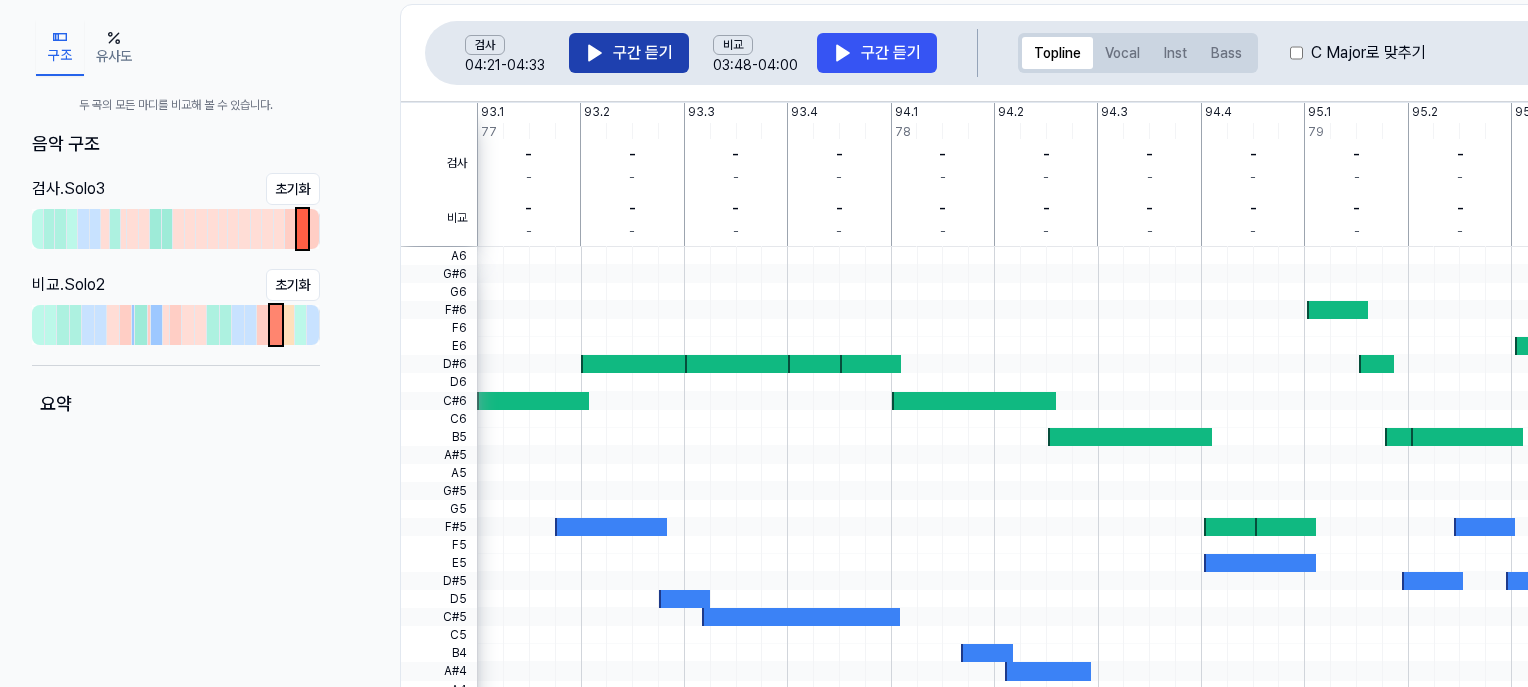click on "구간 듣기" at bounding box center (629, 53) 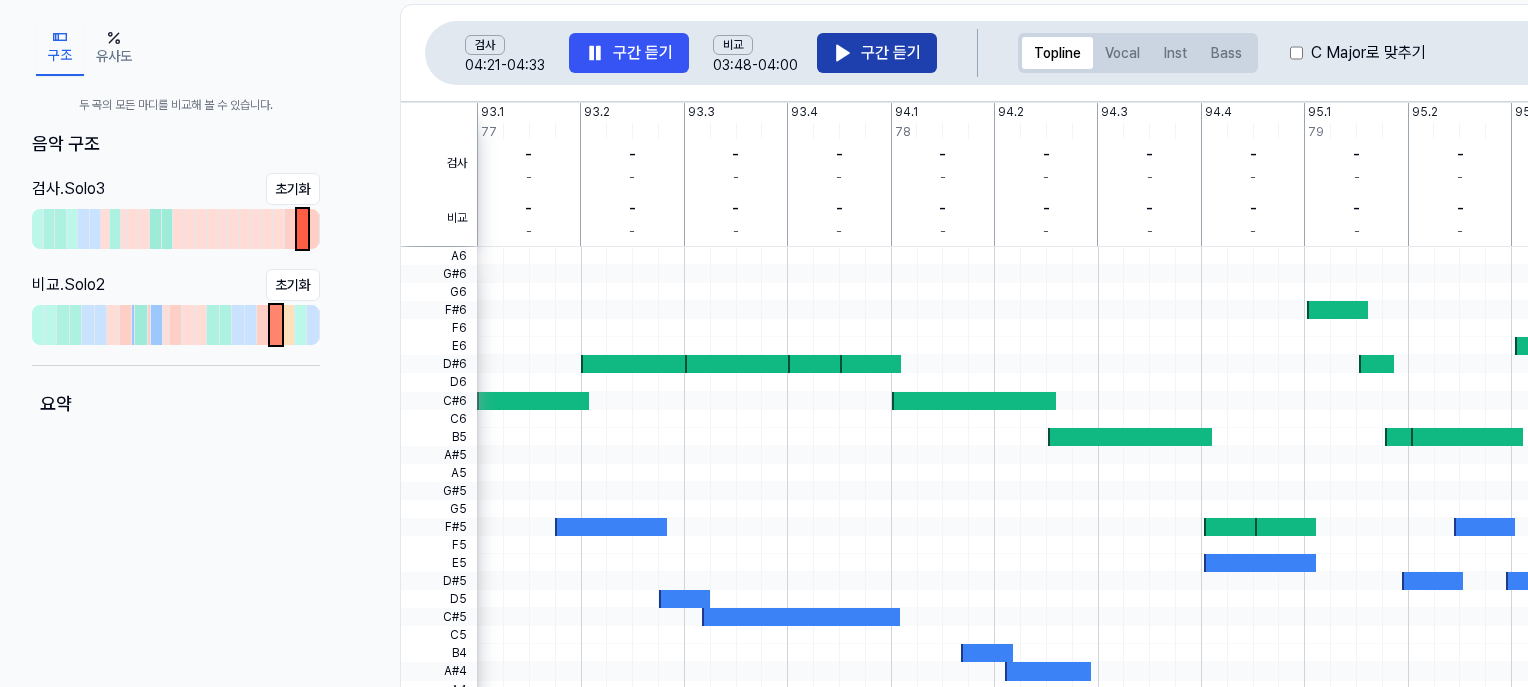 click on "구간 듣기" at bounding box center [877, 53] 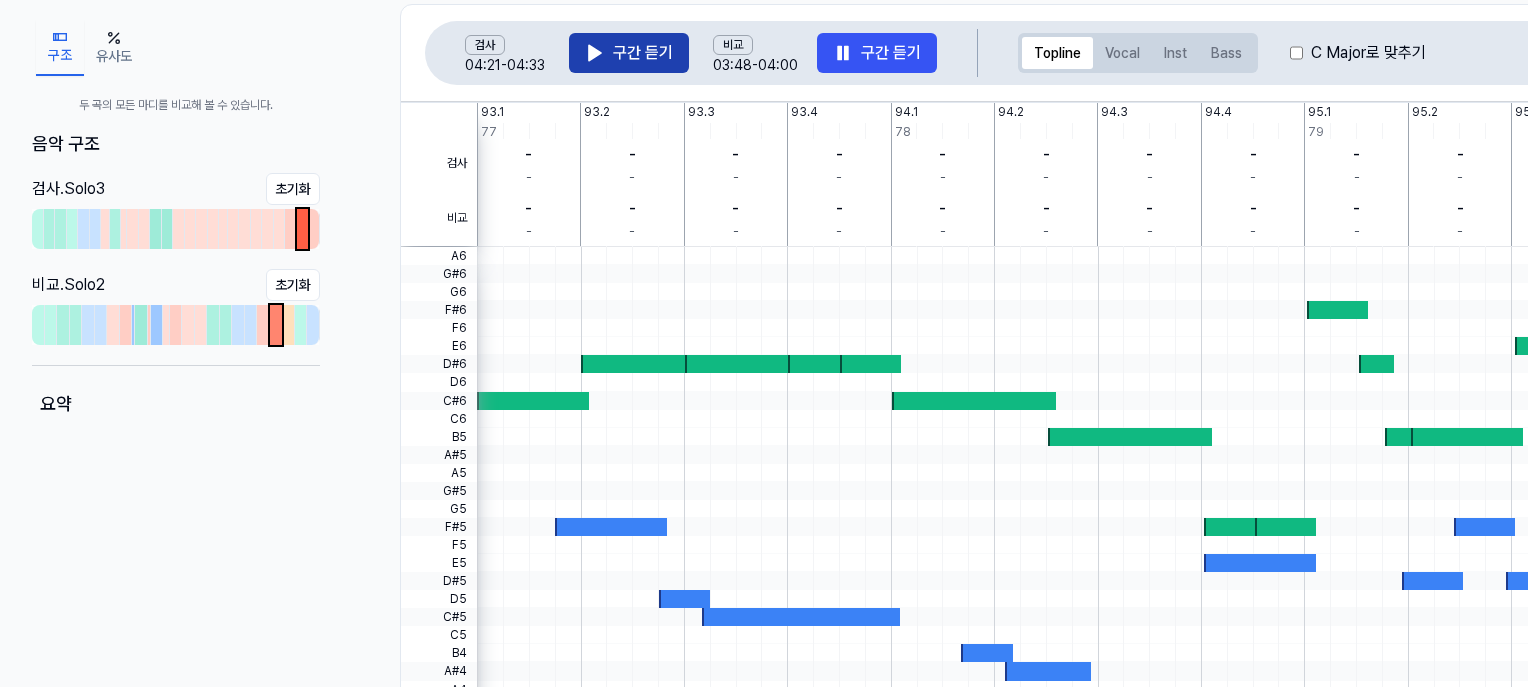 click 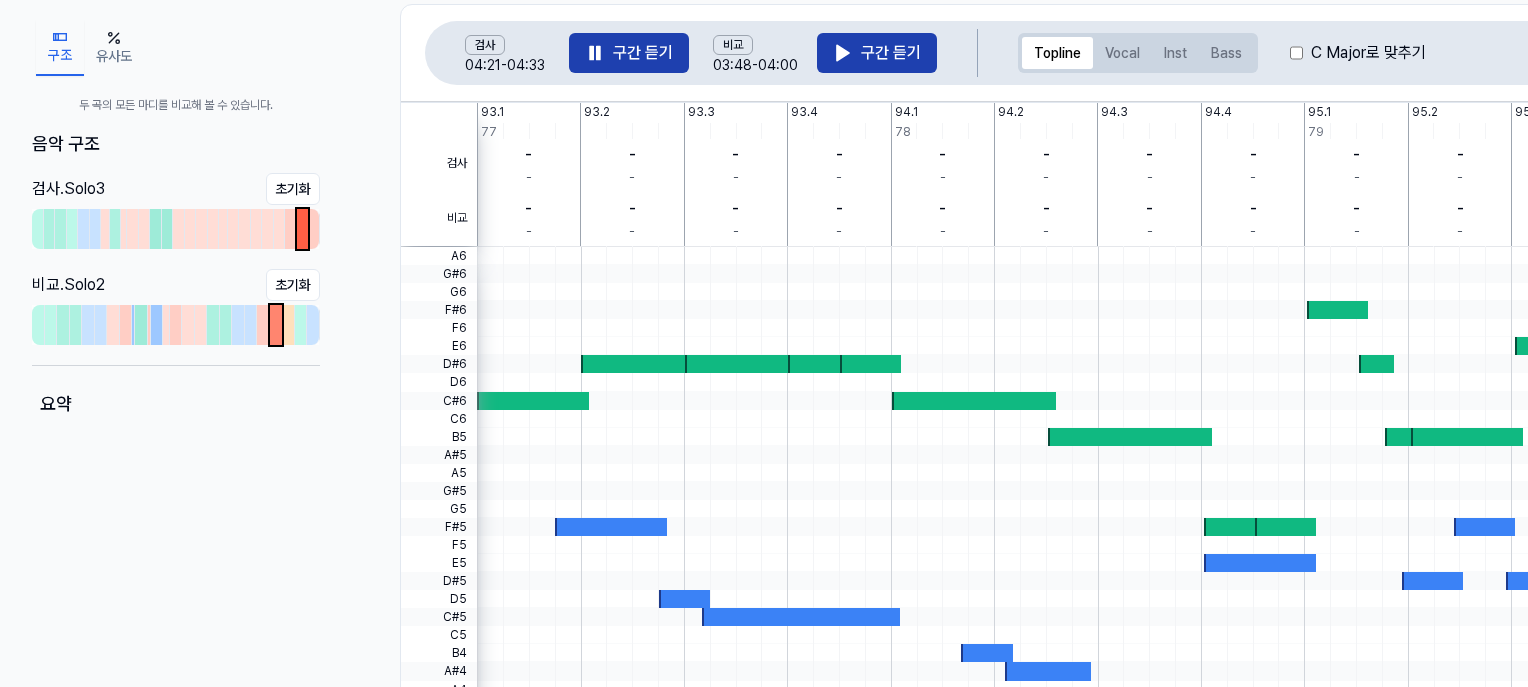 click 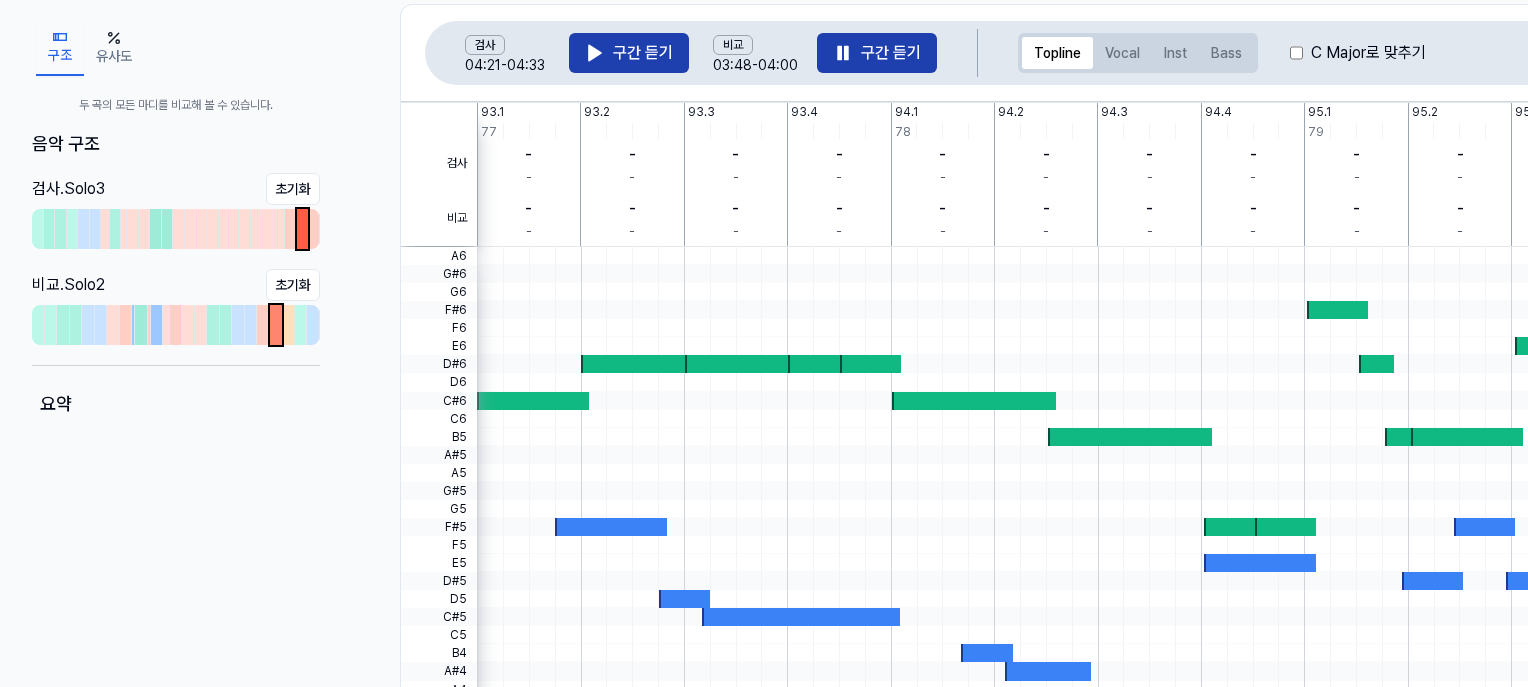 click on "구간 듣기" at bounding box center (629, 53) 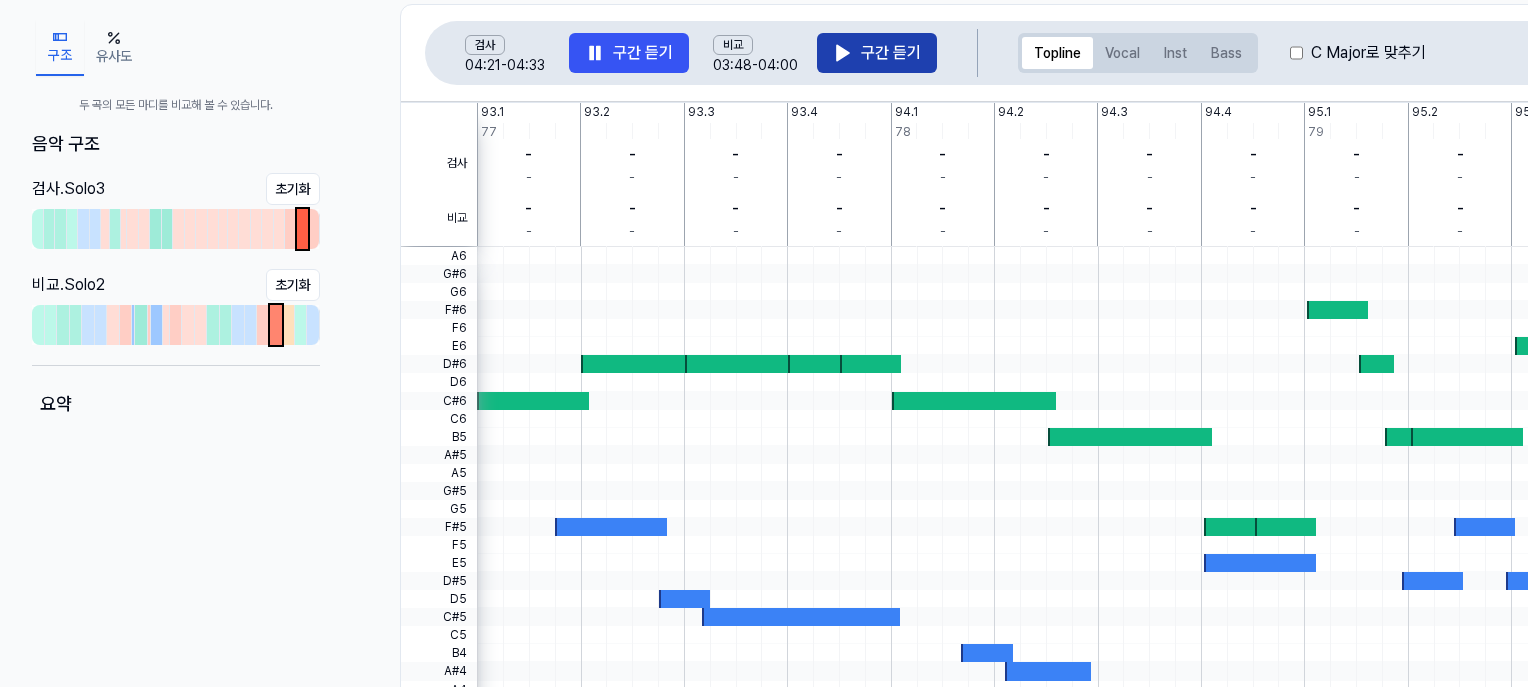 click on "유사도" at bounding box center [114, 48] 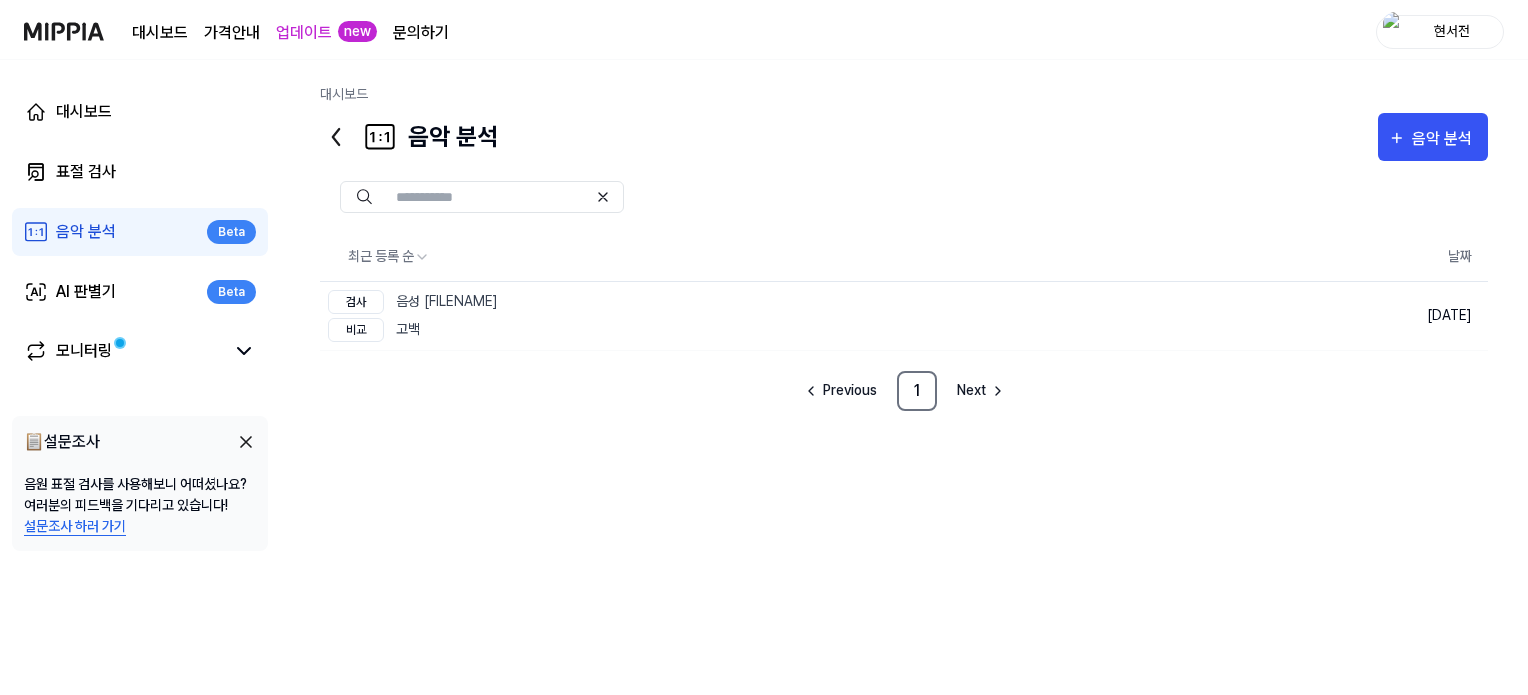 scroll, scrollTop: 0, scrollLeft: 0, axis: both 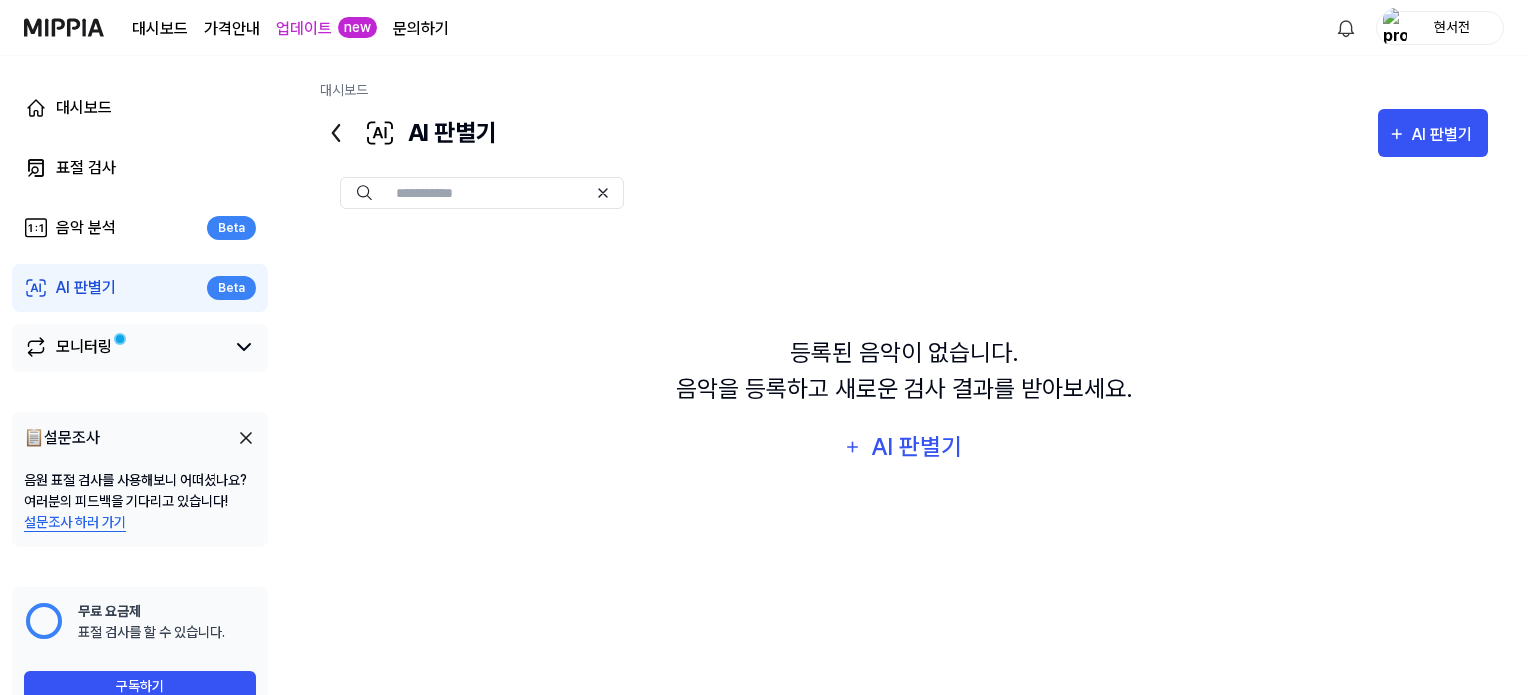 click on "모니터링" at bounding box center (140, 348) 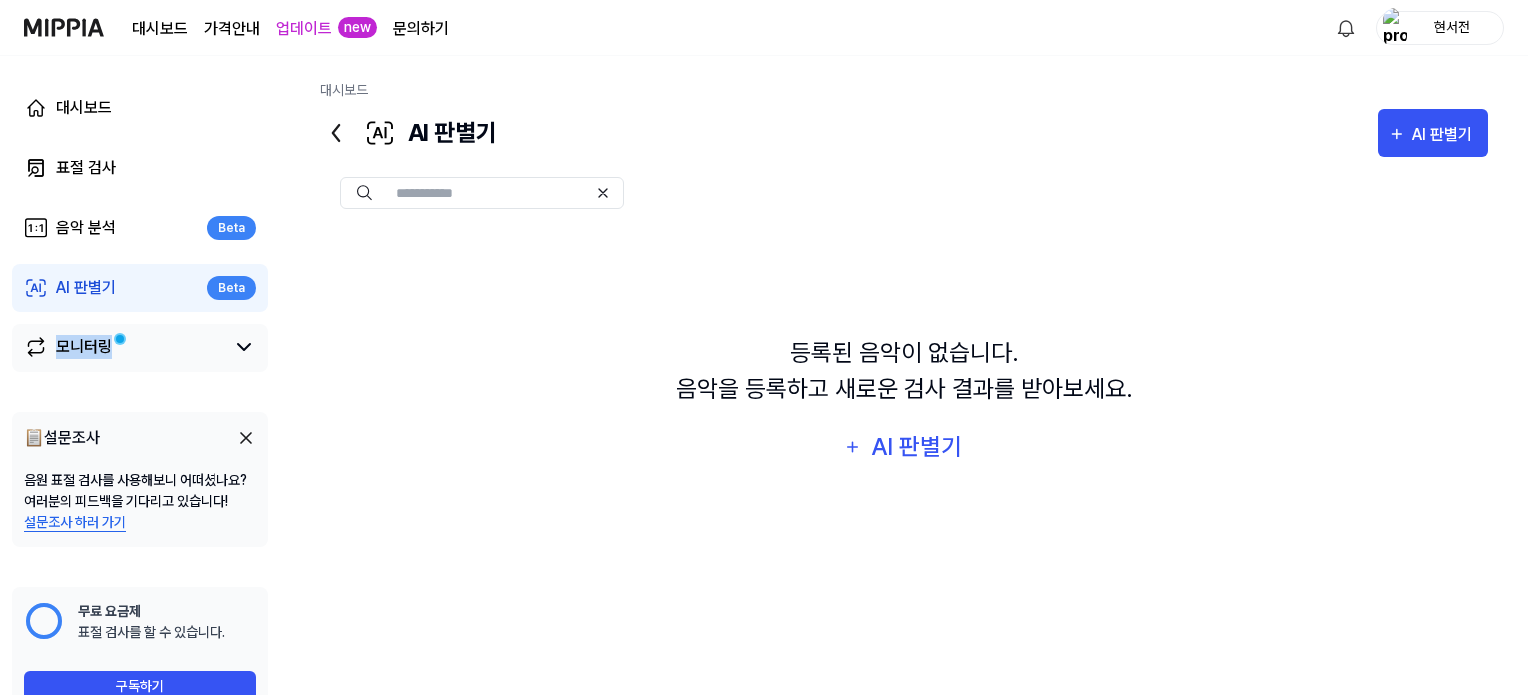 click on "모니터링" at bounding box center [140, 348] 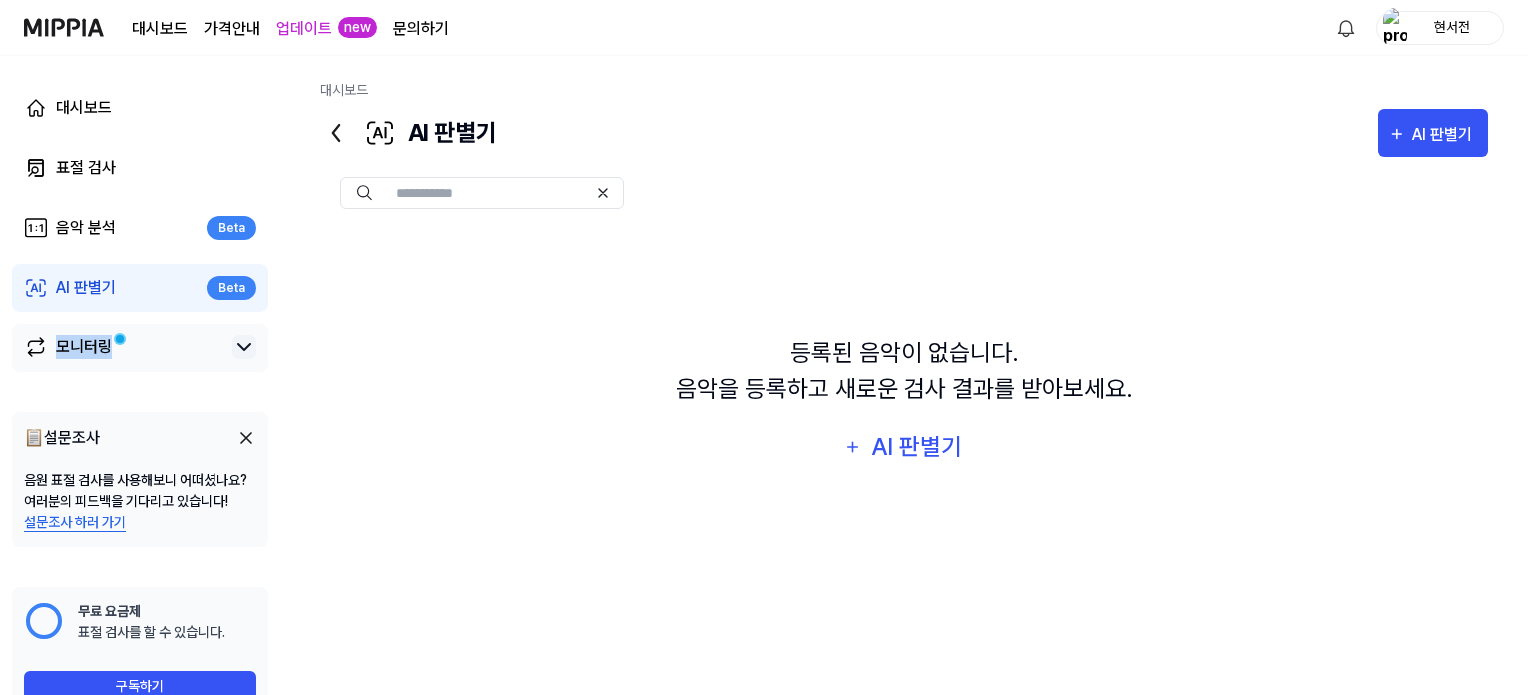 click 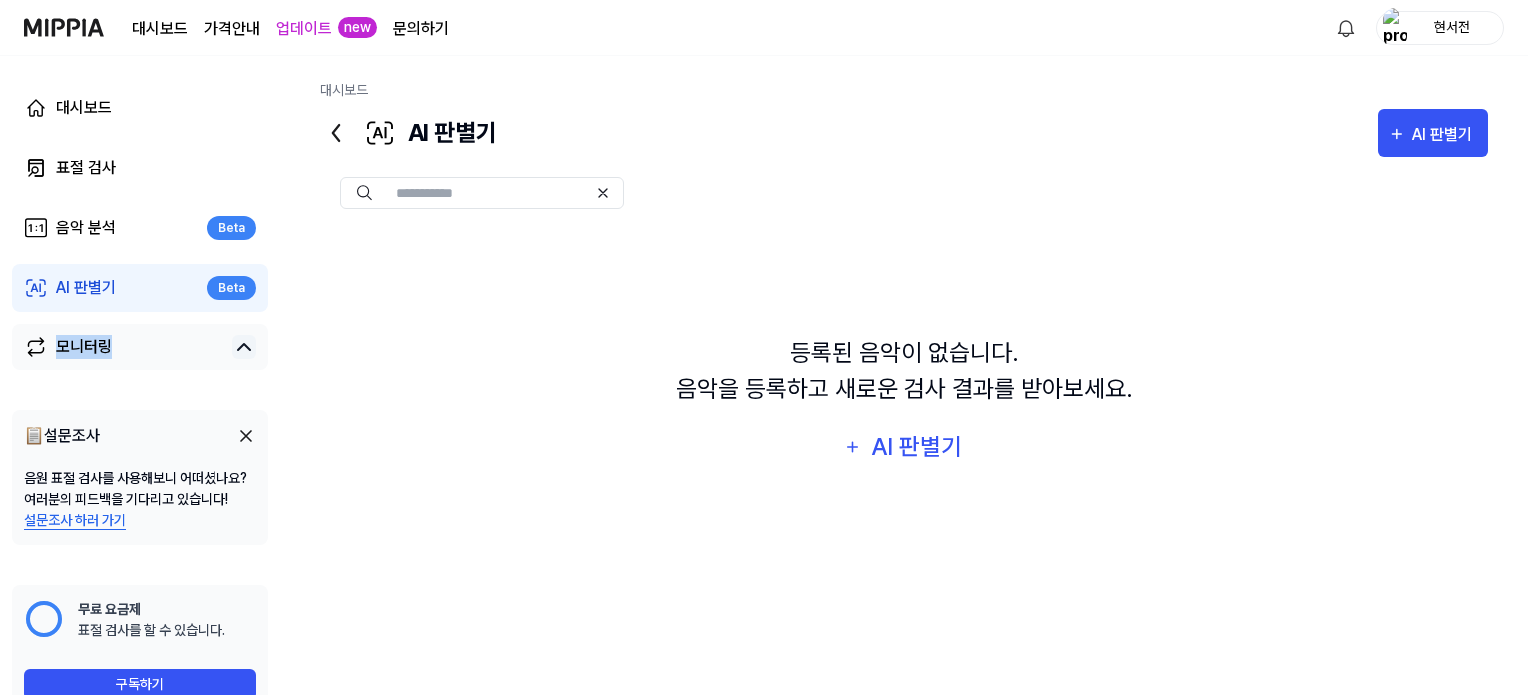 click 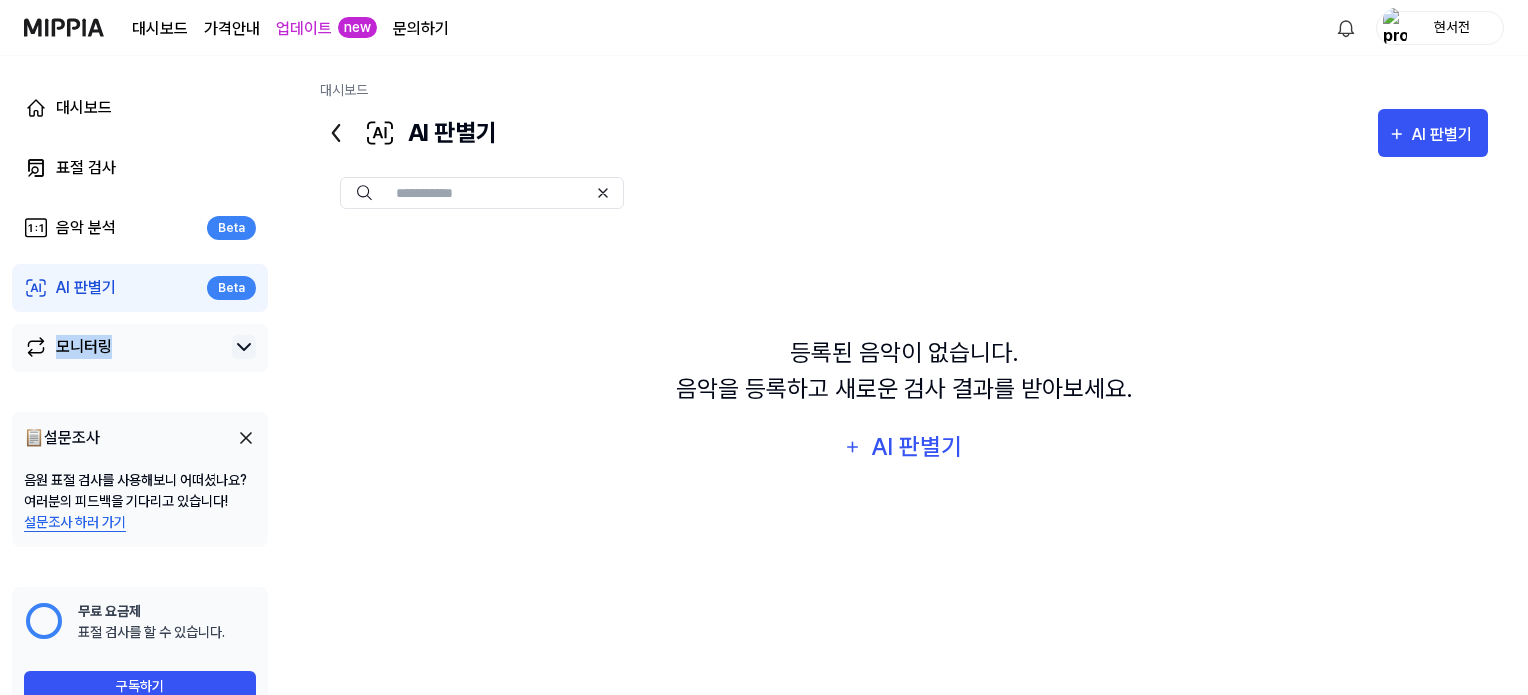 click on "모니터링" at bounding box center (84, 347) 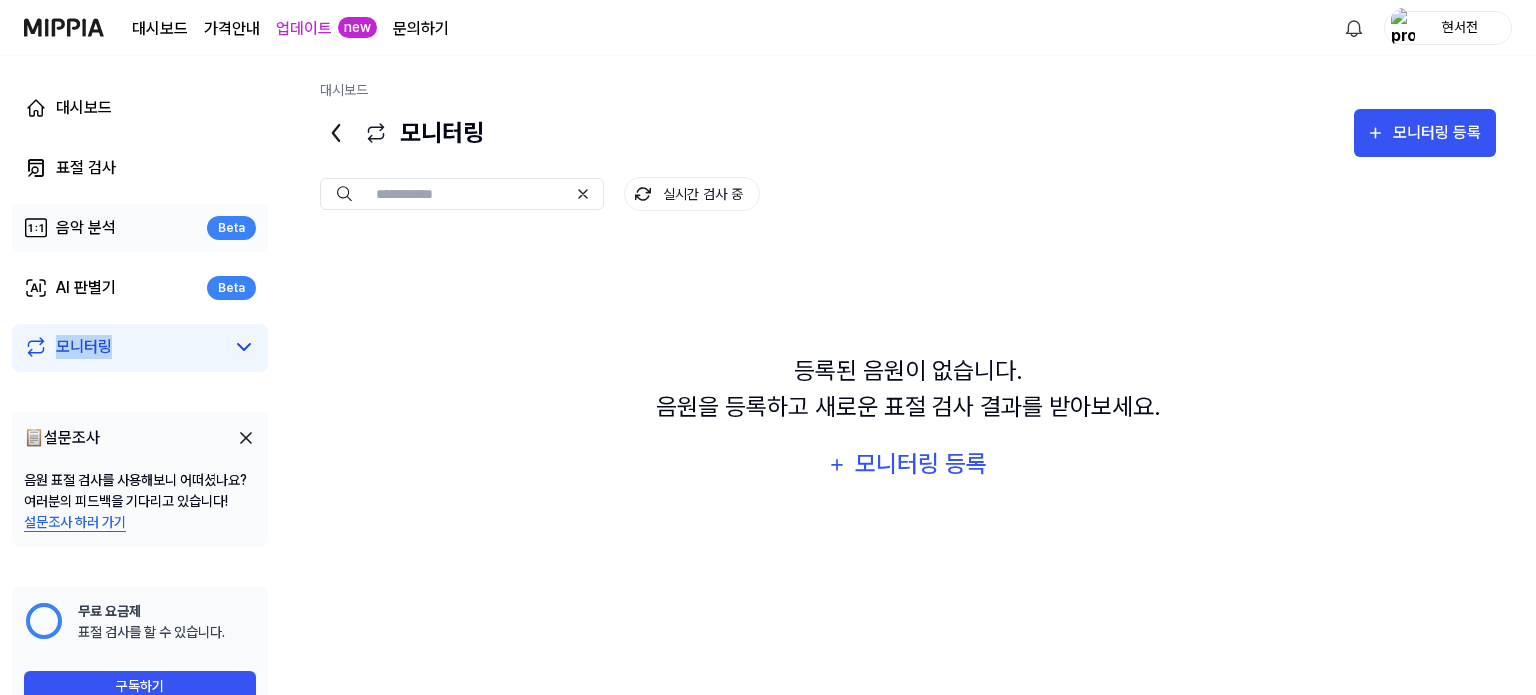 click on "음악 분석 Beta" at bounding box center [140, 228] 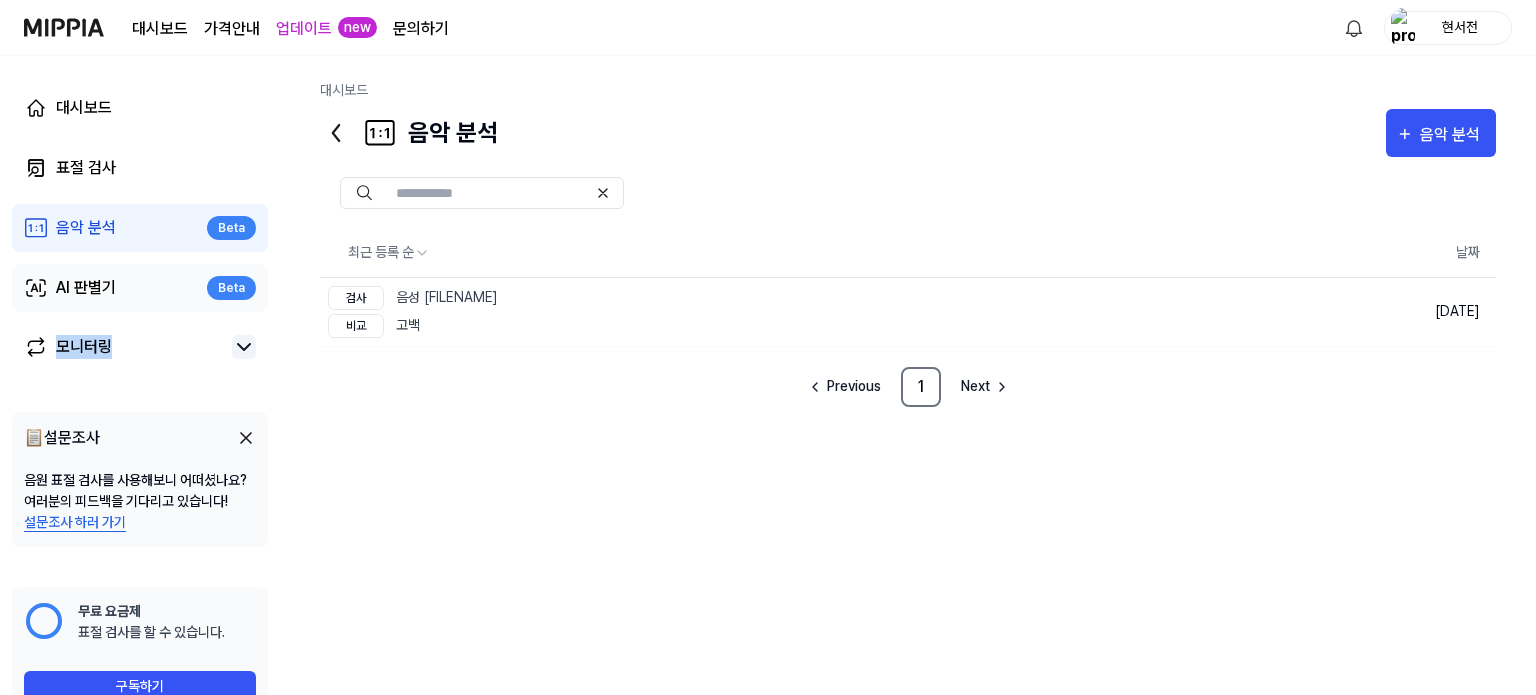 click on "AI 판별기 Beta" at bounding box center [140, 288] 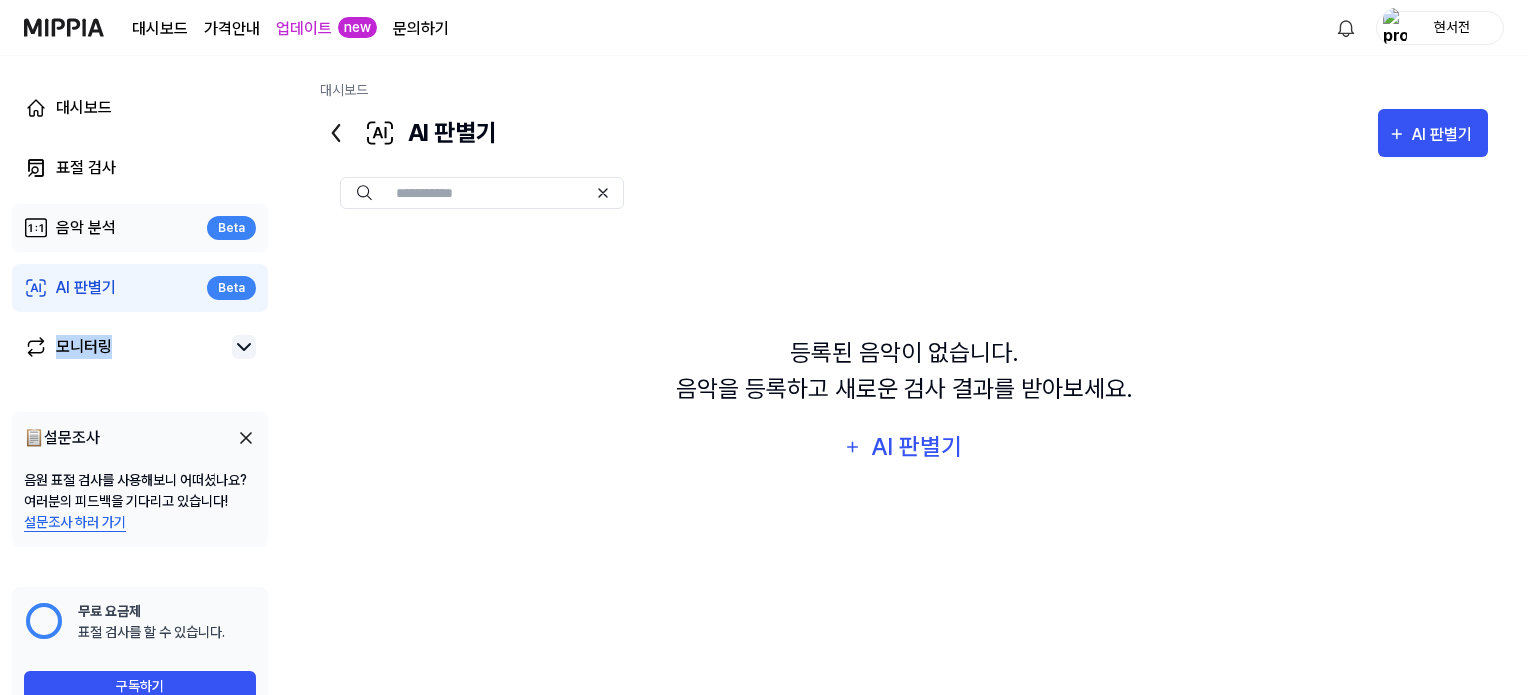 click on "음악 분석 Beta" at bounding box center [140, 228] 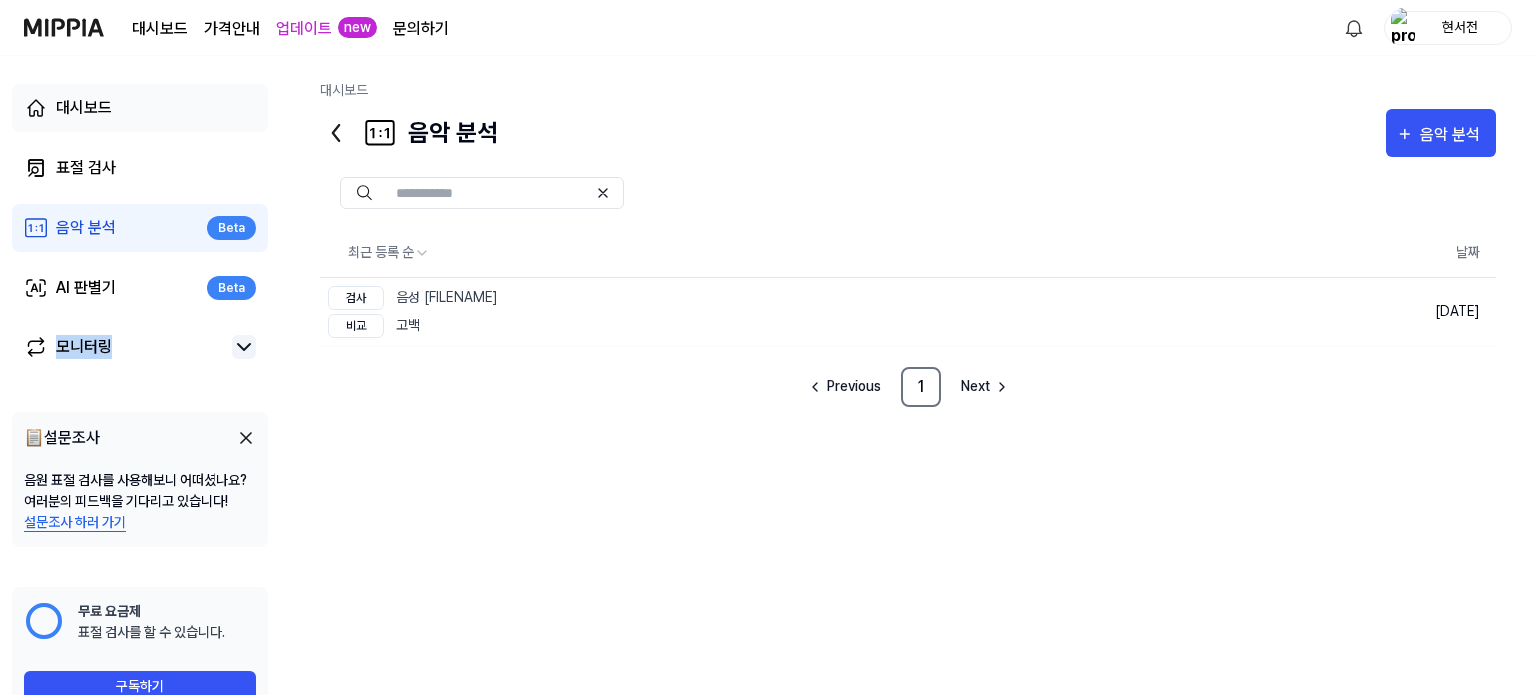 click on "대시보드" at bounding box center [140, 108] 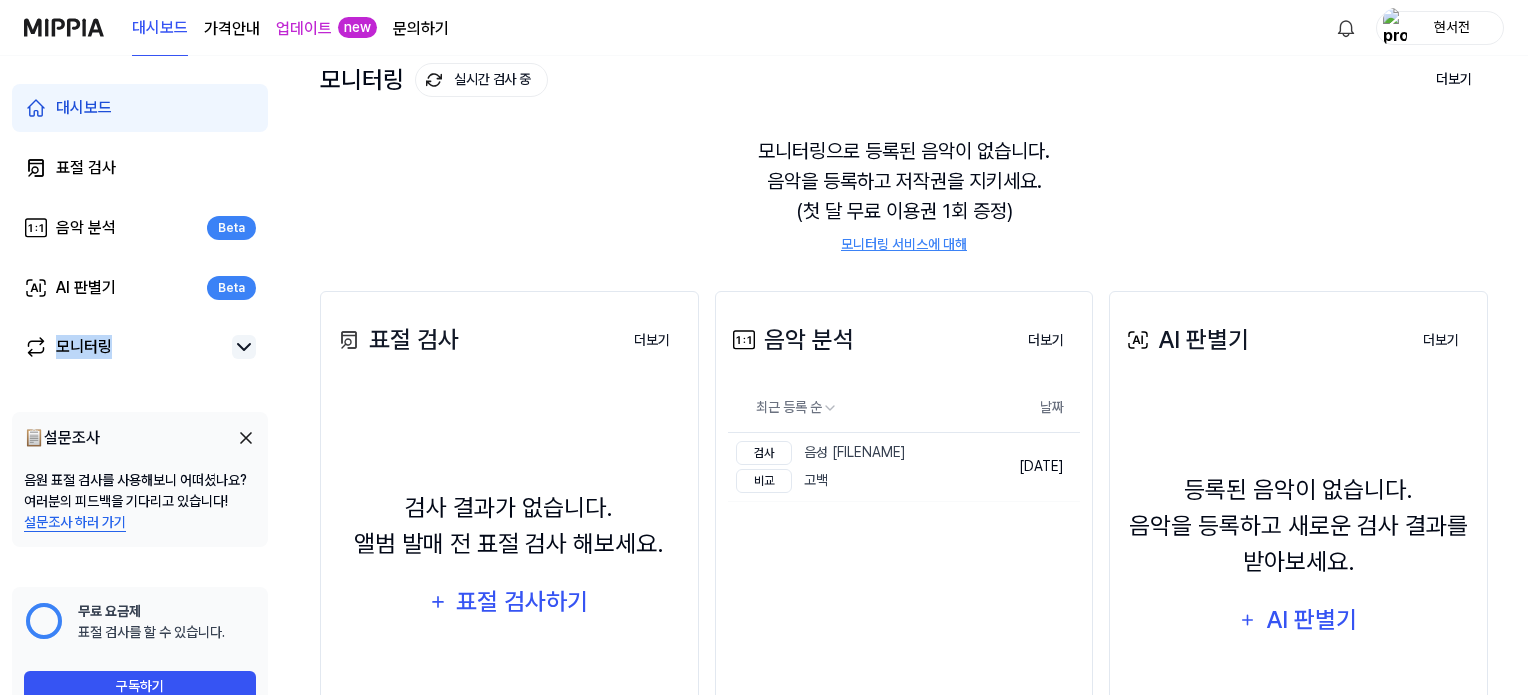scroll, scrollTop: 122, scrollLeft: 0, axis: vertical 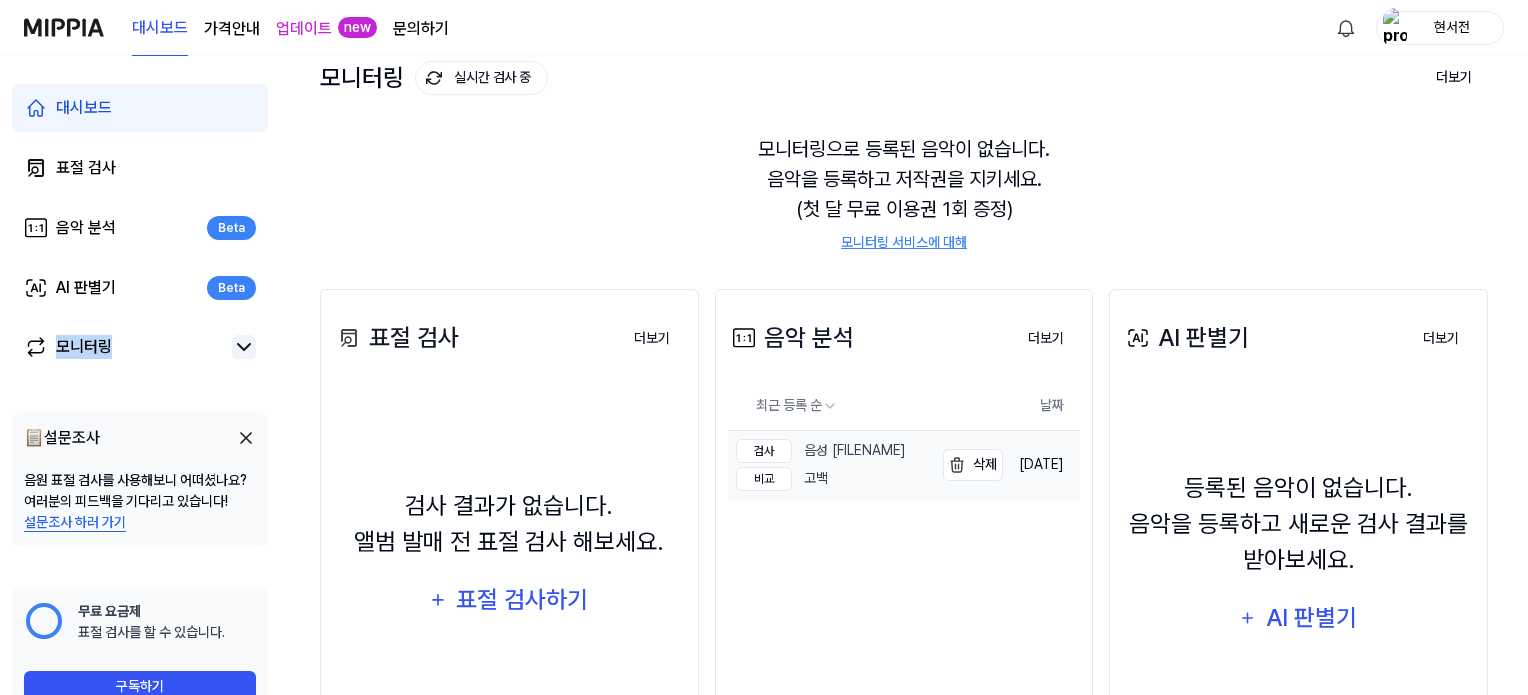 click on "비교 고백" at bounding box center (821, 479) 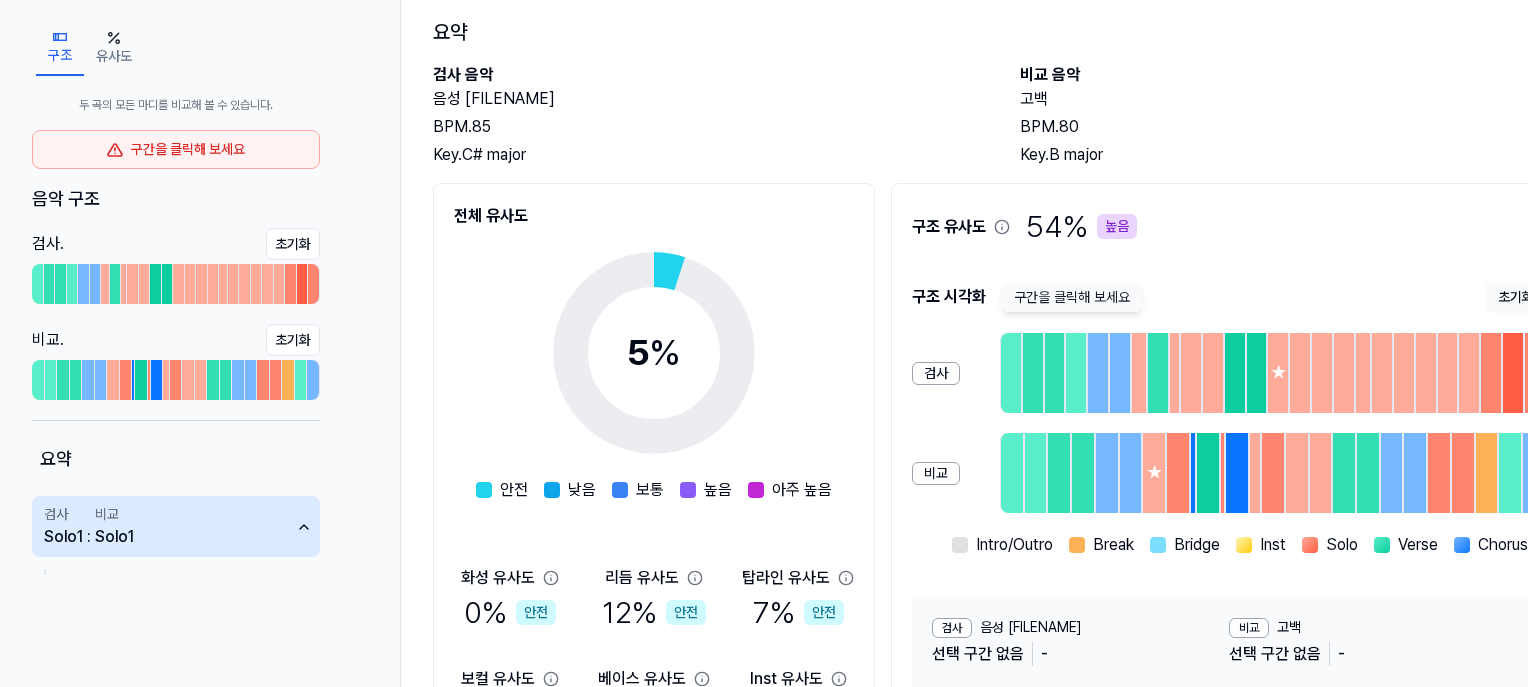 scroll, scrollTop: 104, scrollLeft: 0, axis: vertical 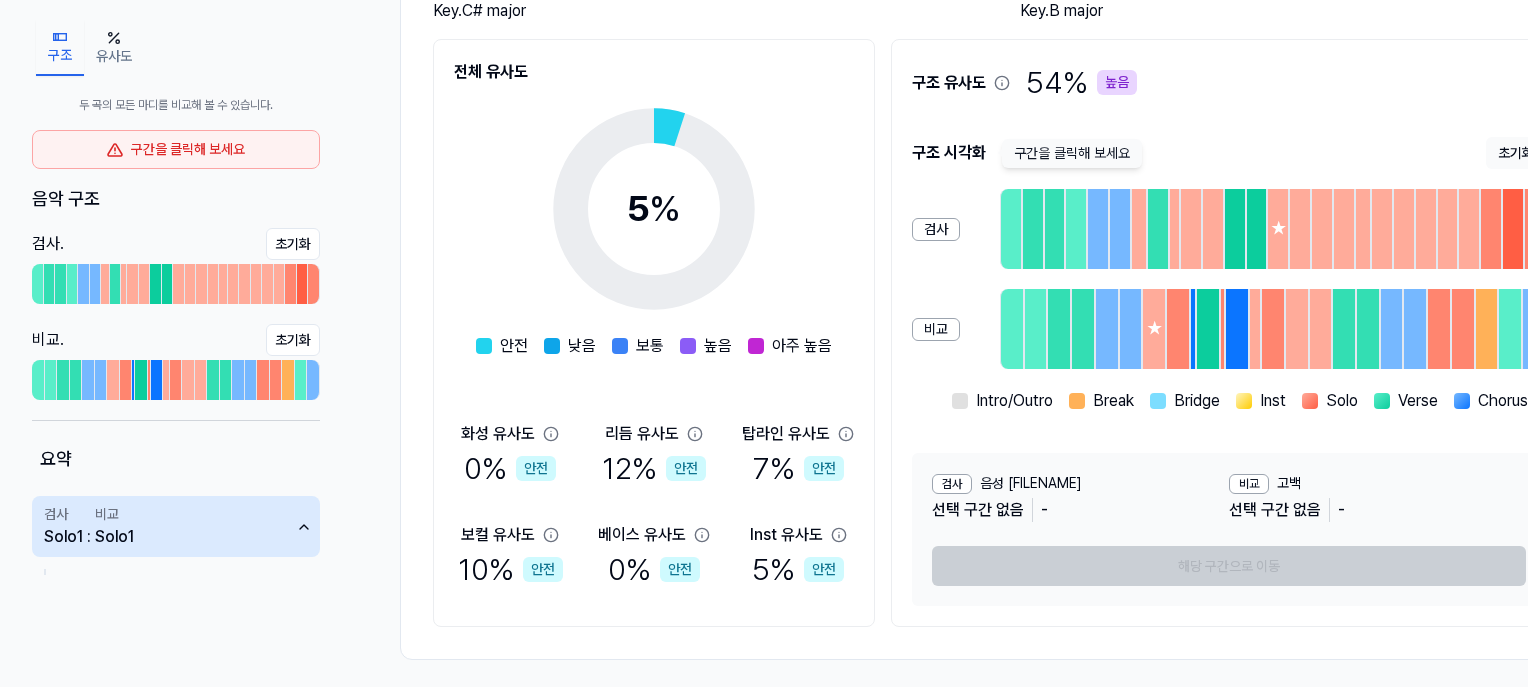 click on "리듬 유사도" at bounding box center [642, 434] 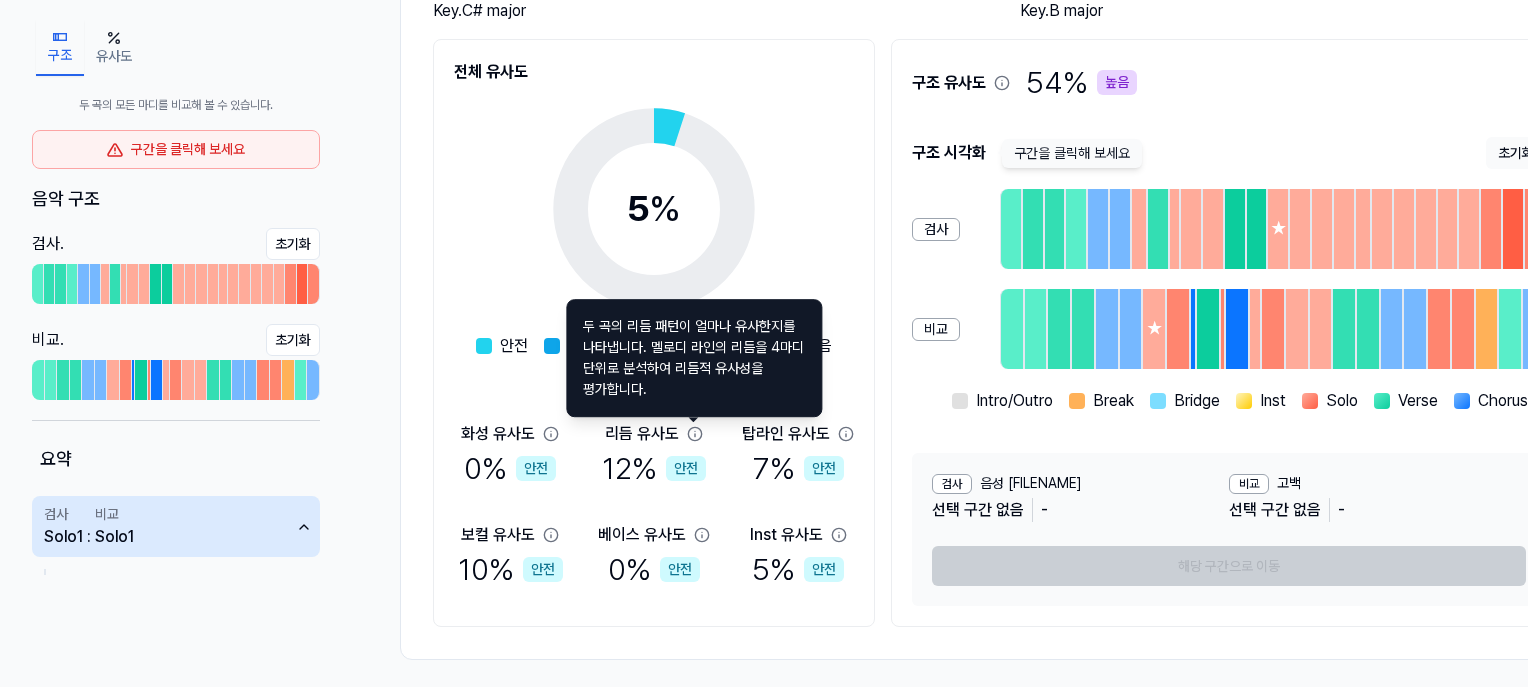 click 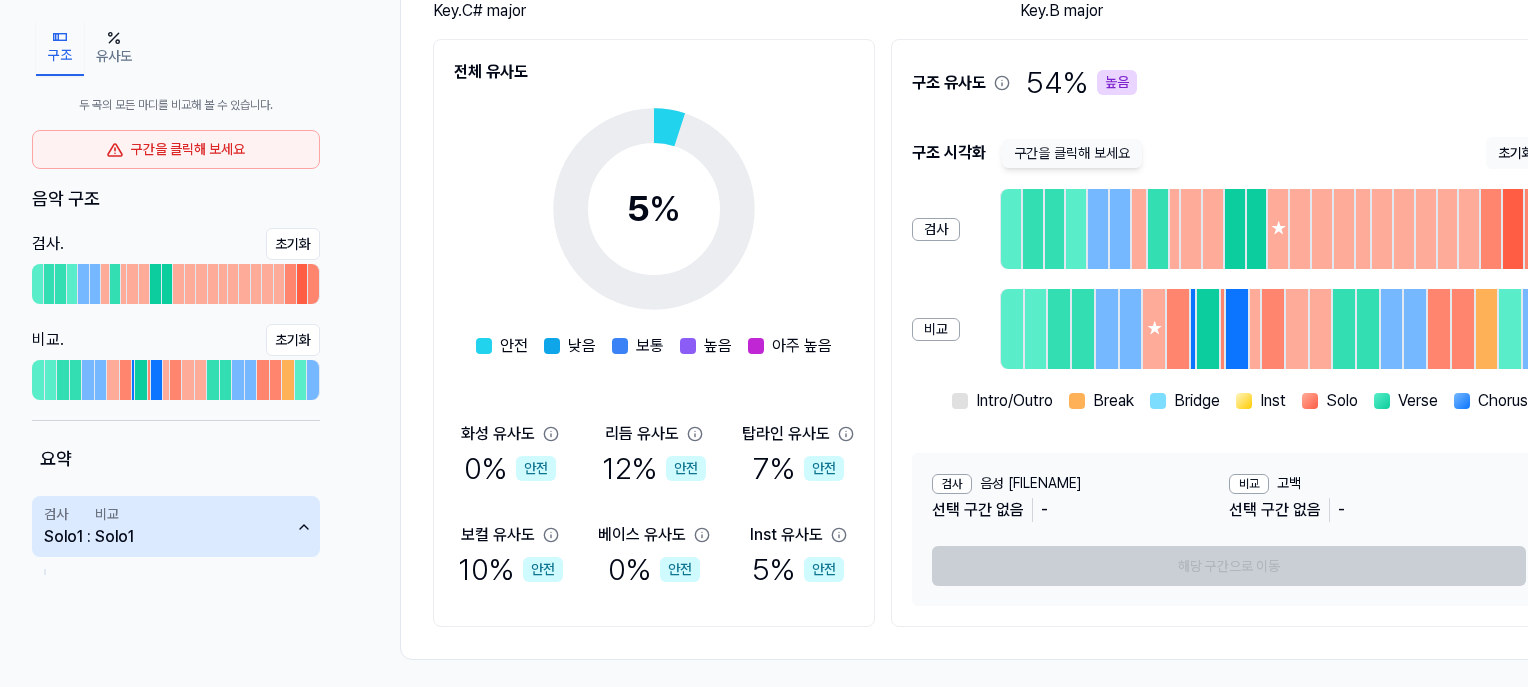 click 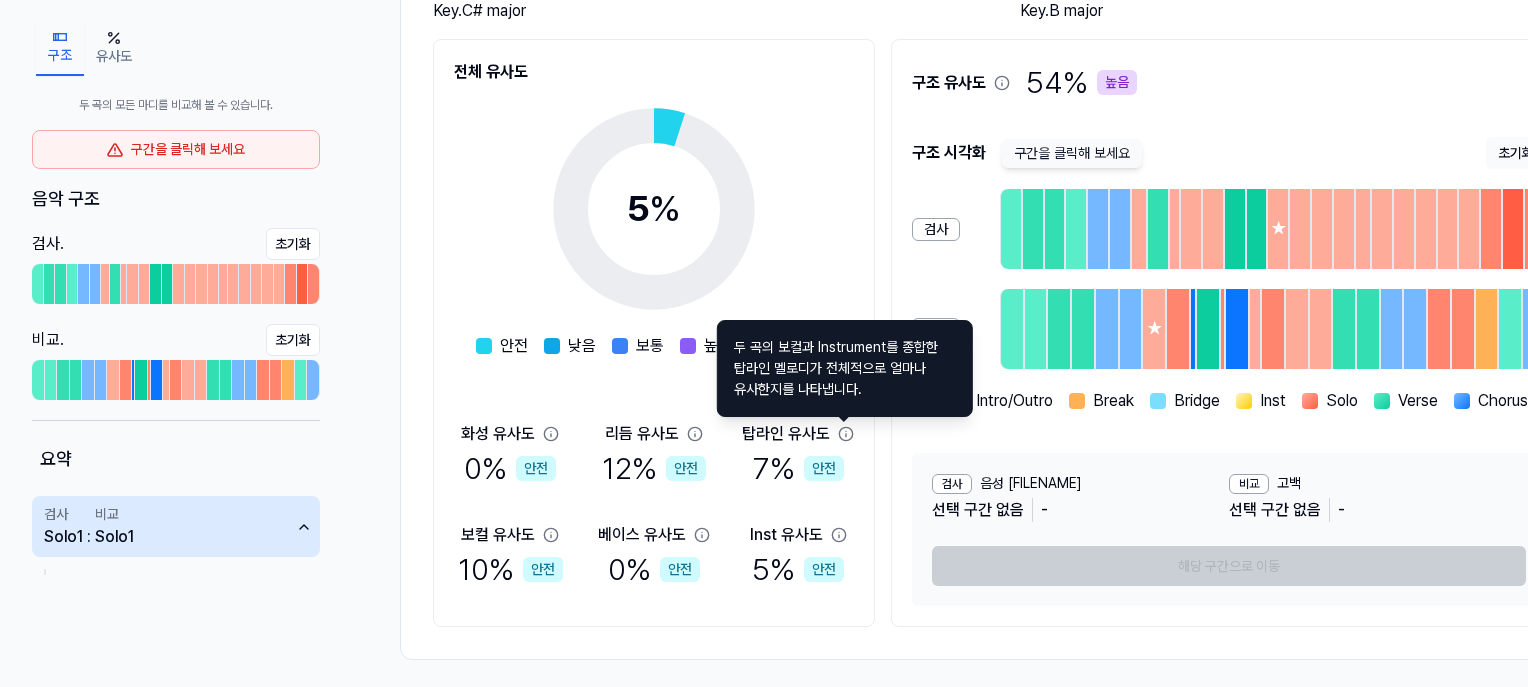 click on "전체 유사도 5 % 안전 낮음 보통 높음 아주 높음 화성 유사도 0 % 안전   리듬 유사도 12 % 안전   탑라인 유사도 7 % 안전   보컬 유사도 10 % 안전   베이스 유사도 0 % 안전   Inst 유사도 5 % 안전" at bounding box center (654, 333) 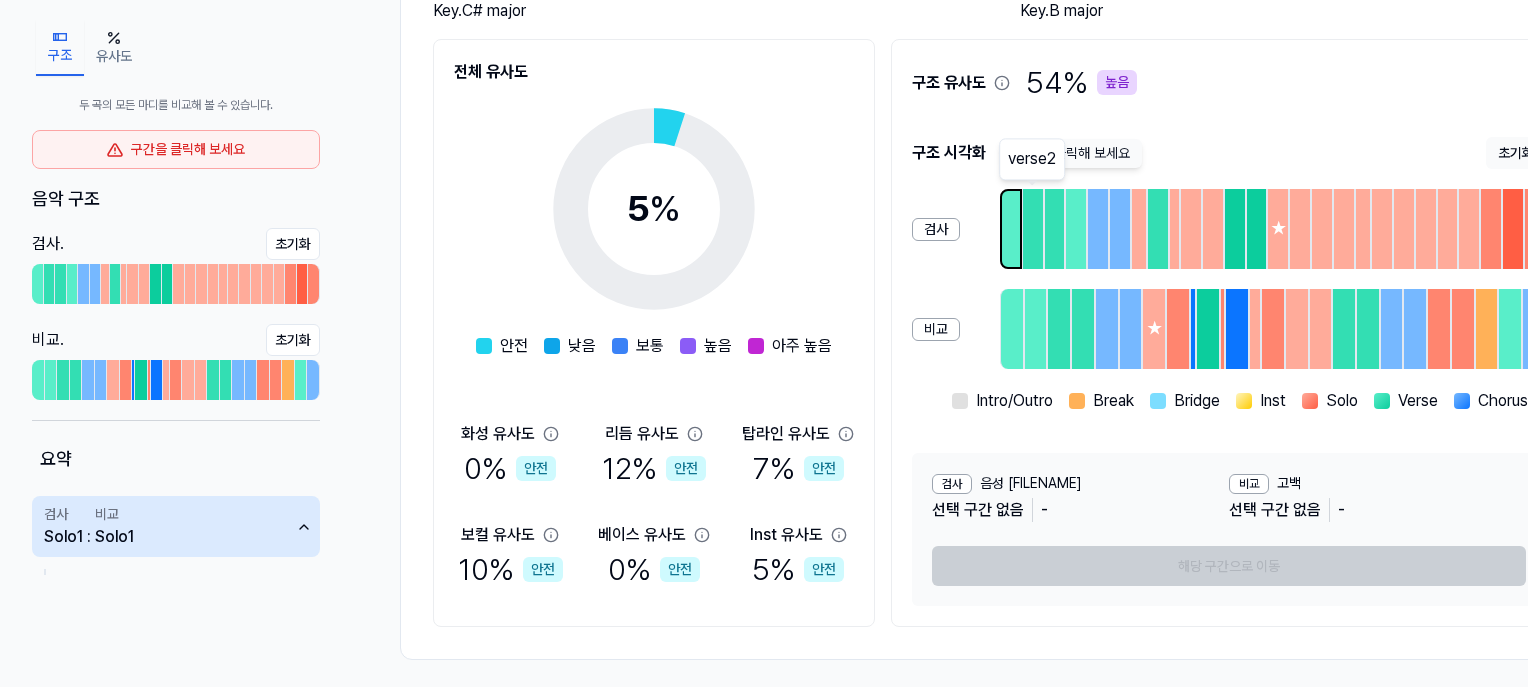 click at bounding box center (1011, 229) 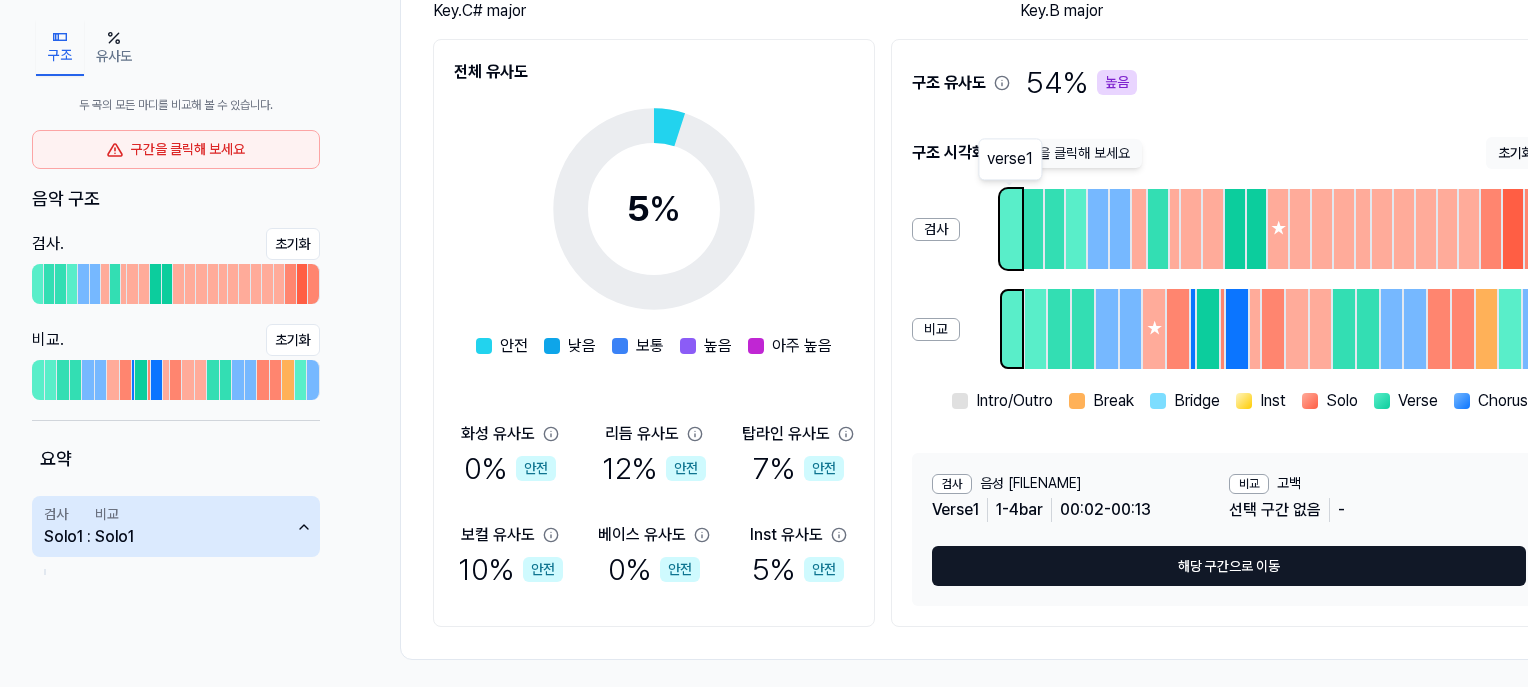 click at bounding box center [1012, 329] 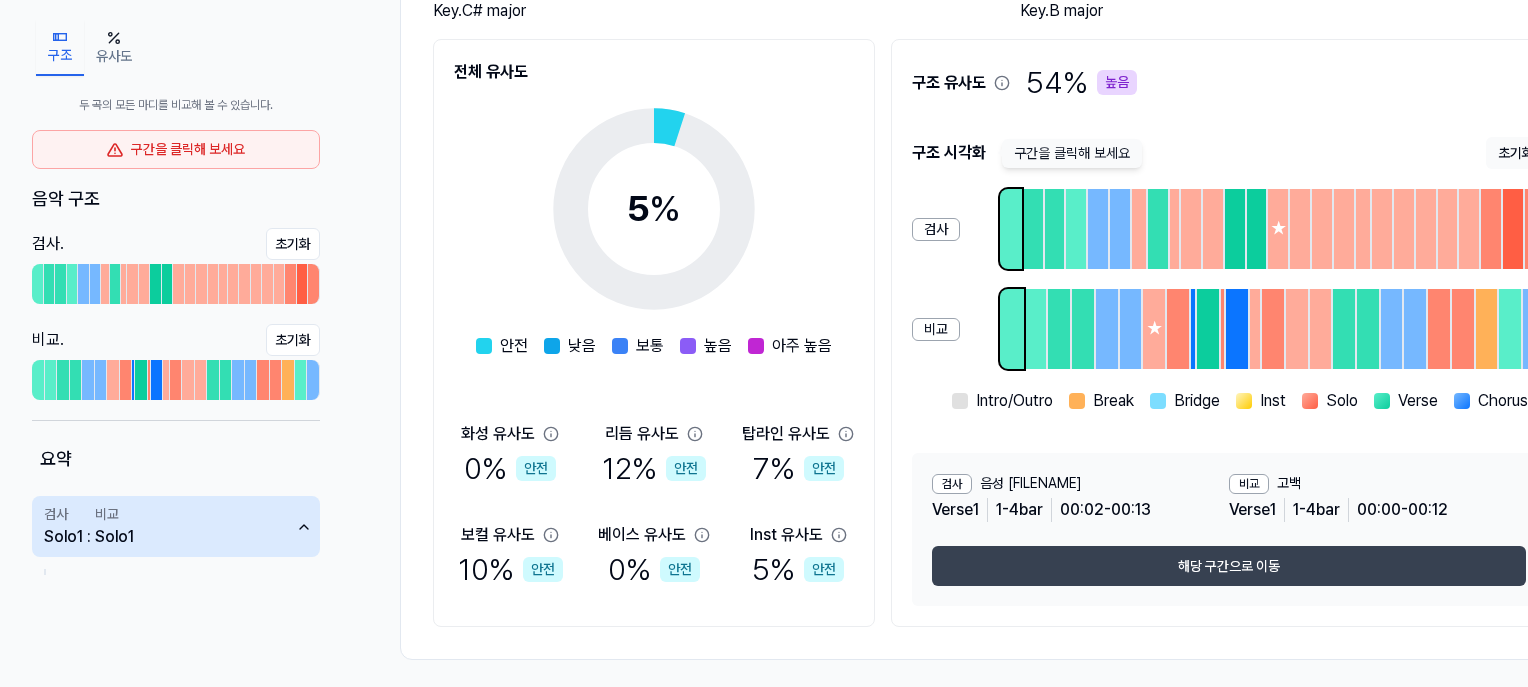 click on "해당 구간으로 이동" at bounding box center (1229, 566) 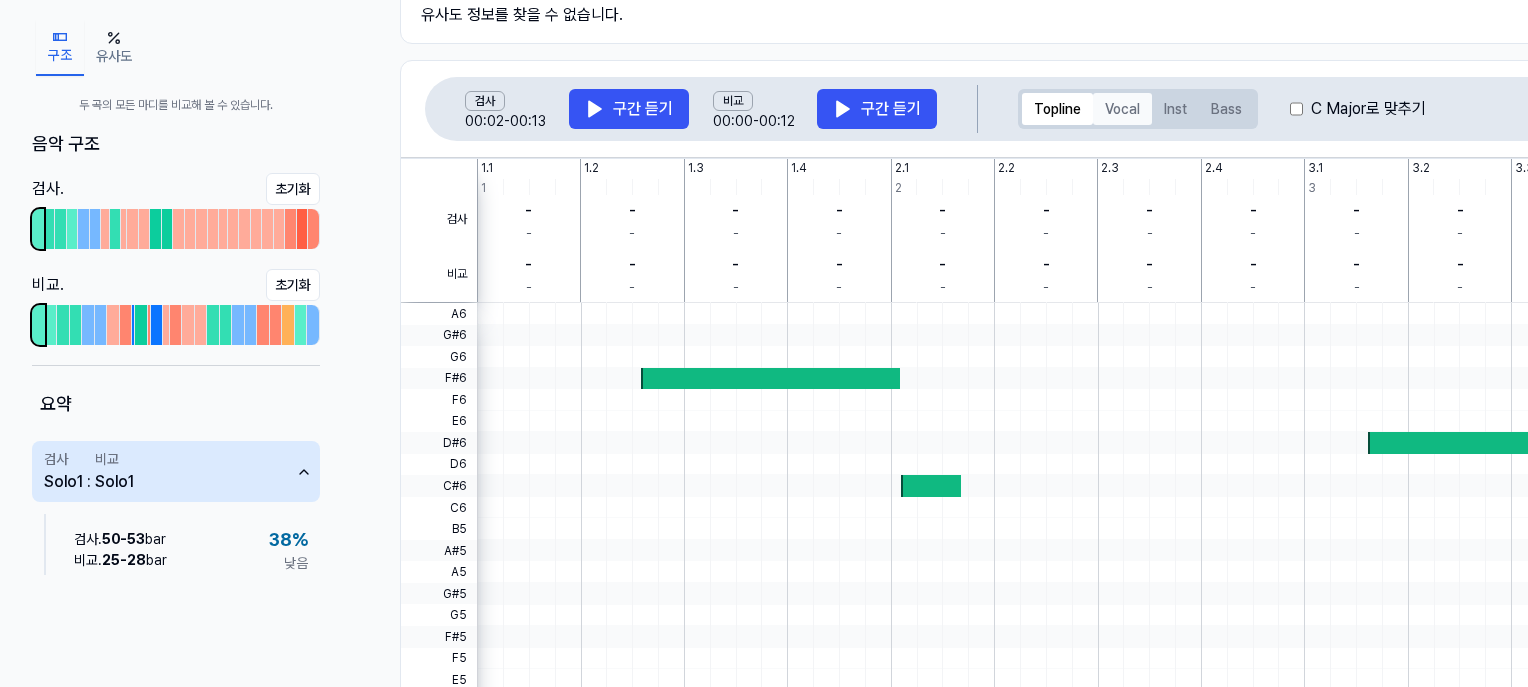 click on "Vocal" at bounding box center [1122, 109] 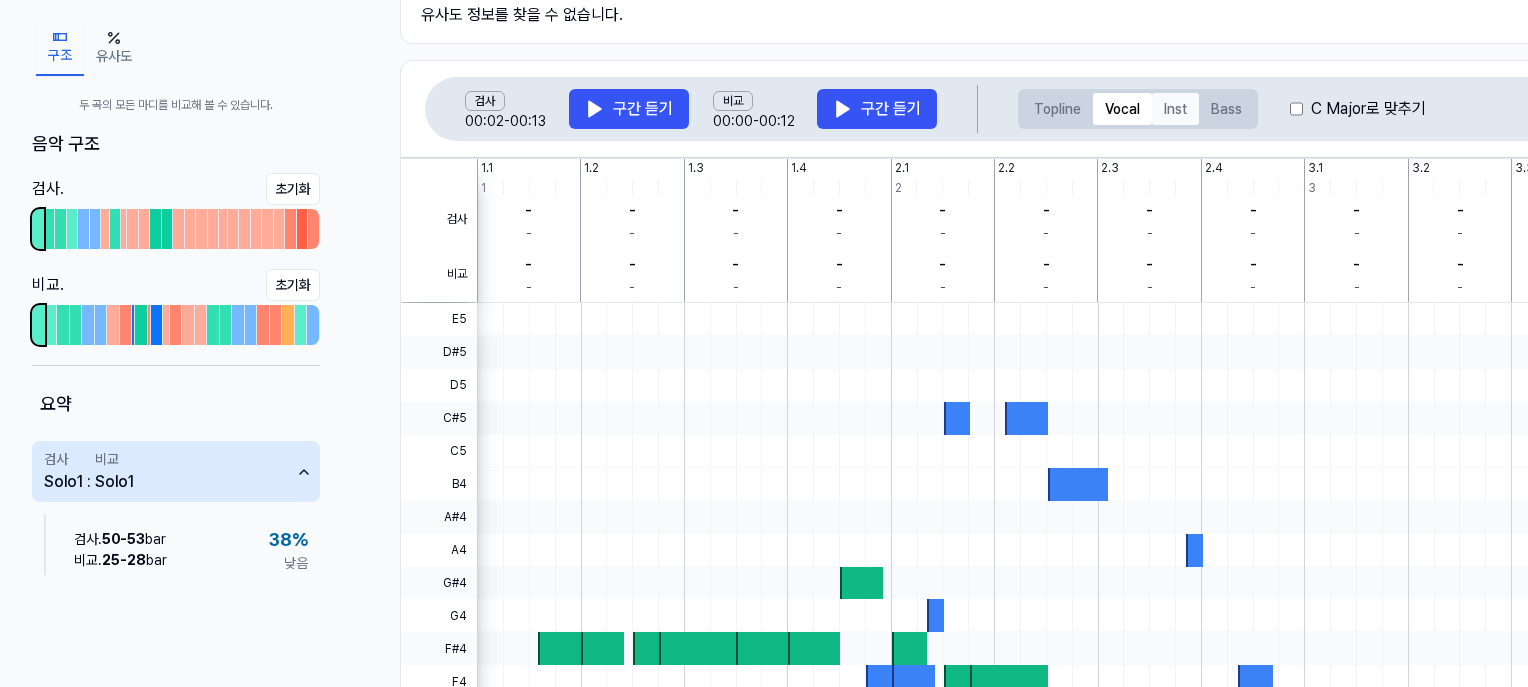 click on "Inst" at bounding box center [1175, 109] 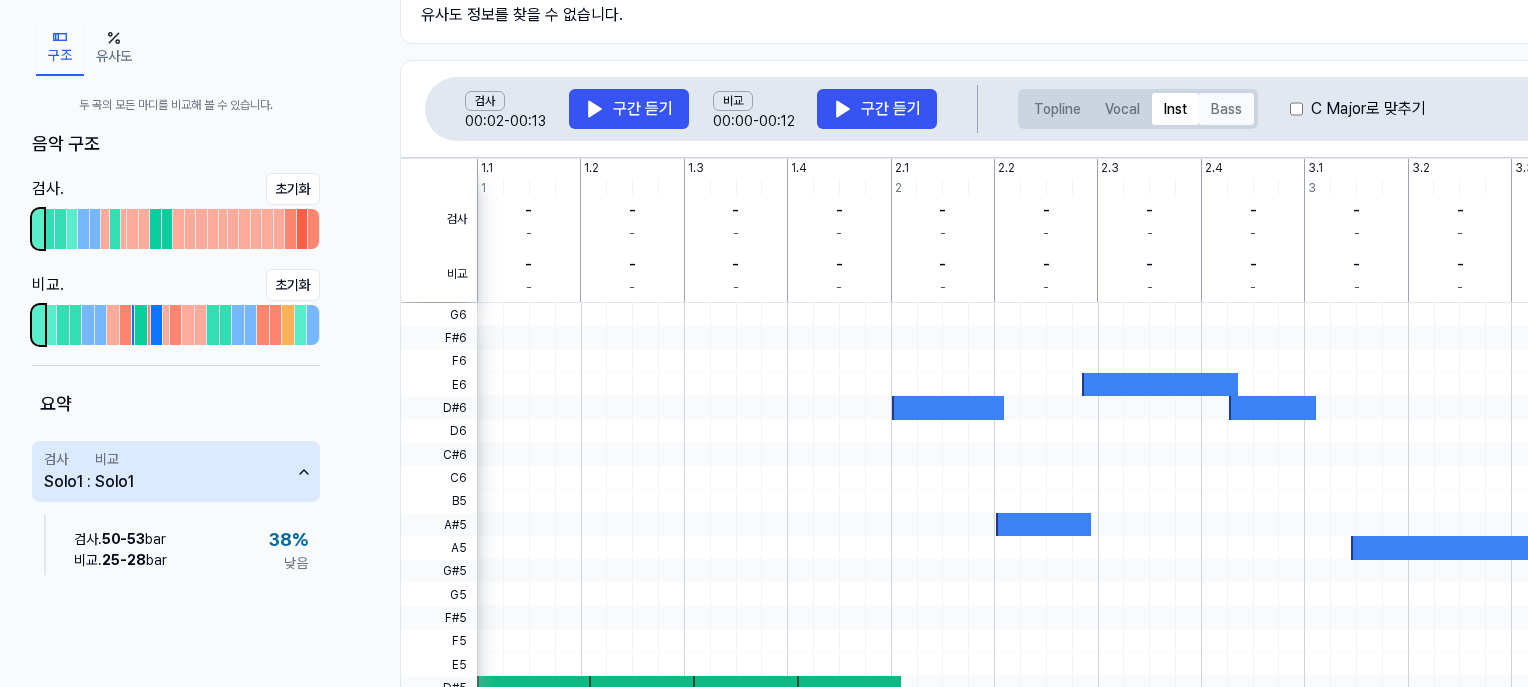 click on "Bass" at bounding box center (1226, 109) 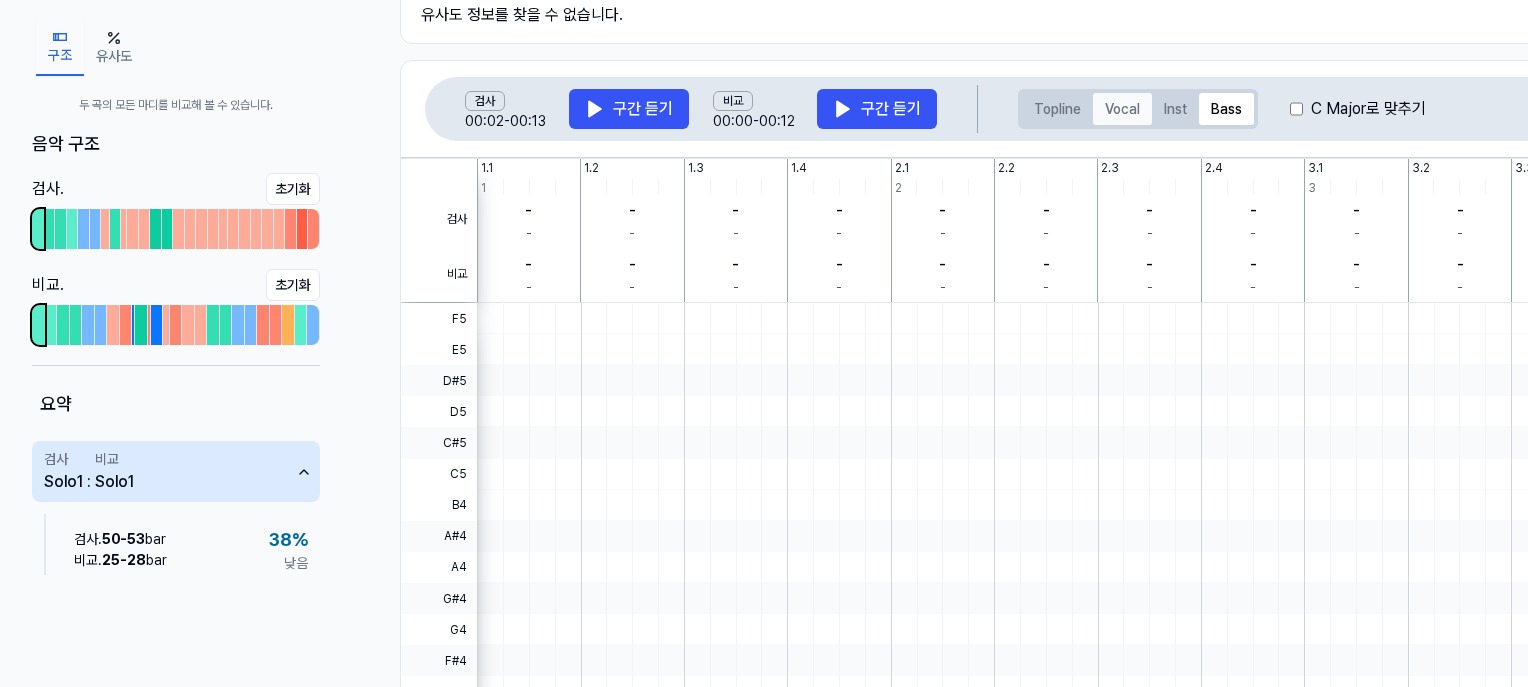 click on "Vocal" at bounding box center [1122, 109] 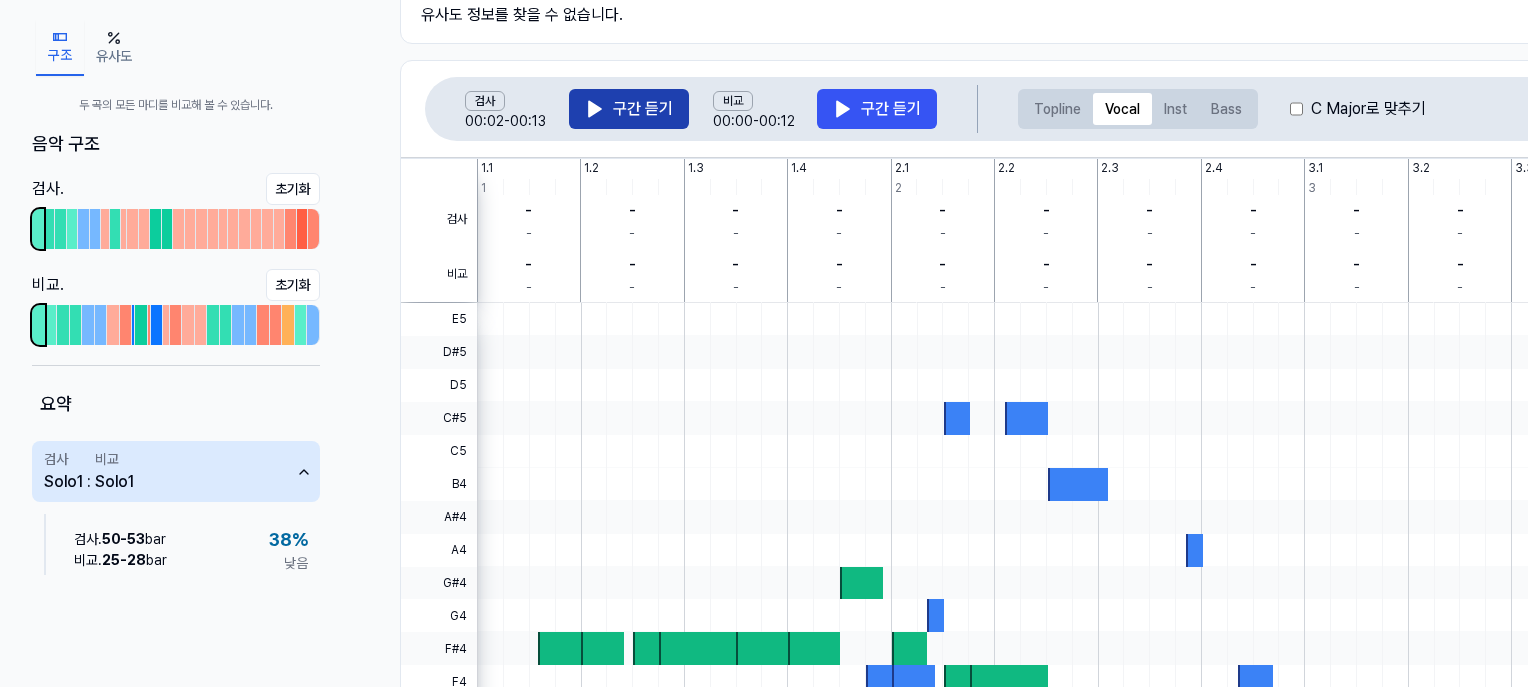 click on "구간 듣기" at bounding box center [629, 109] 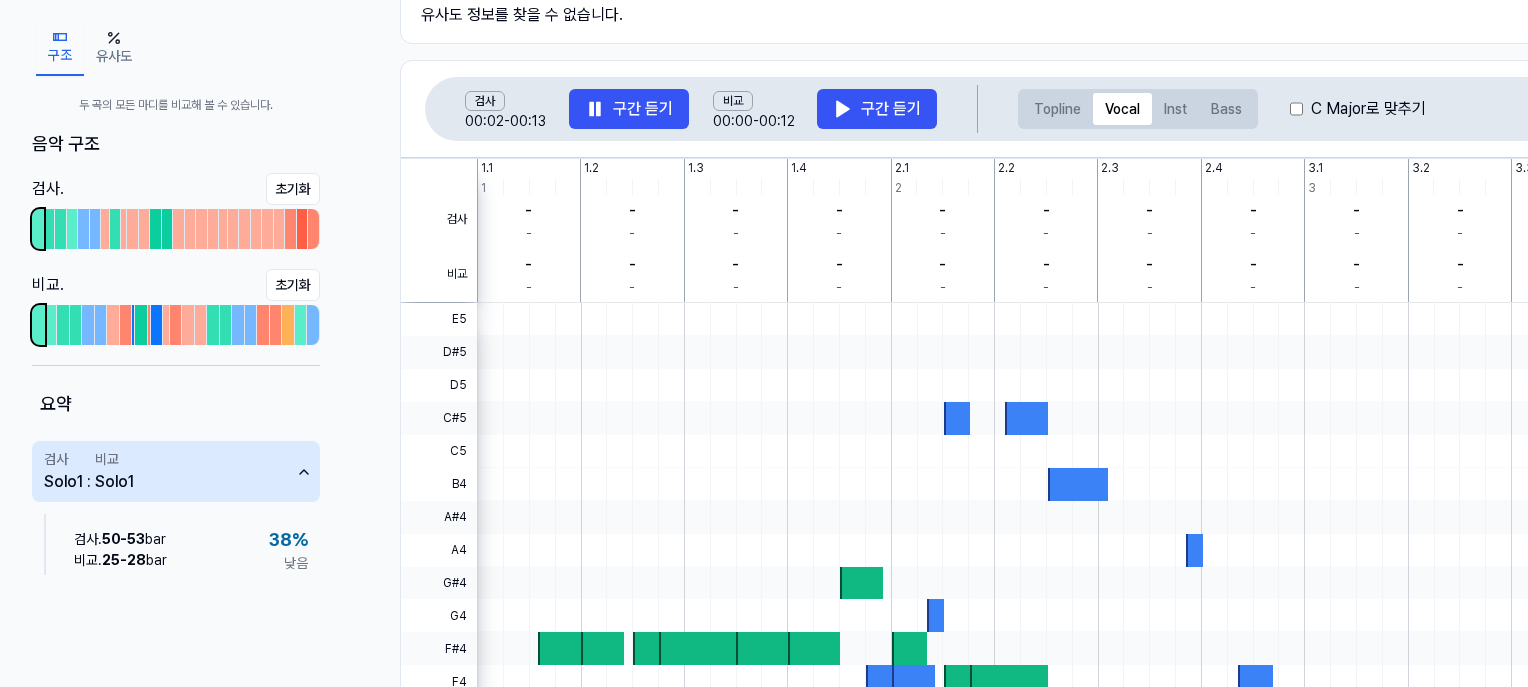 scroll, scrollTop: 247, scrollLeft: 0, axis: vertical 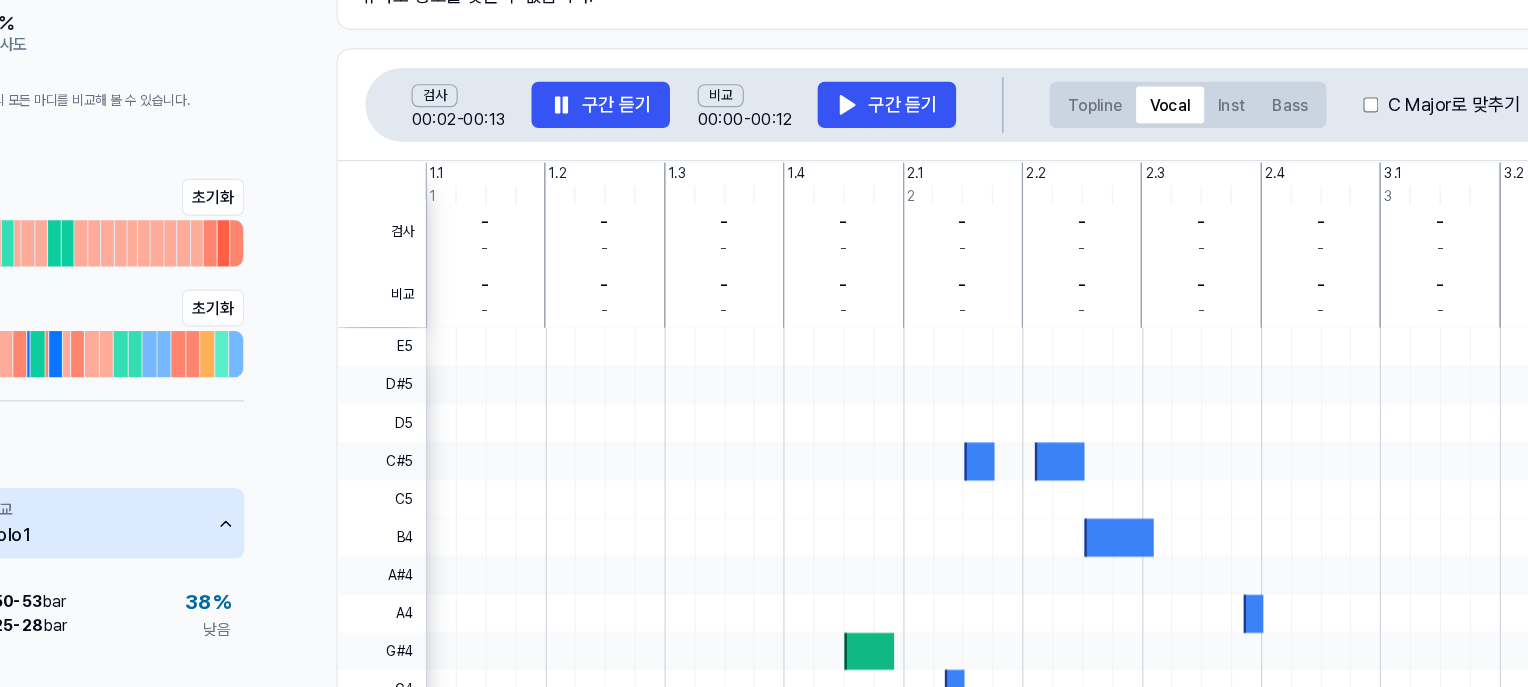 type 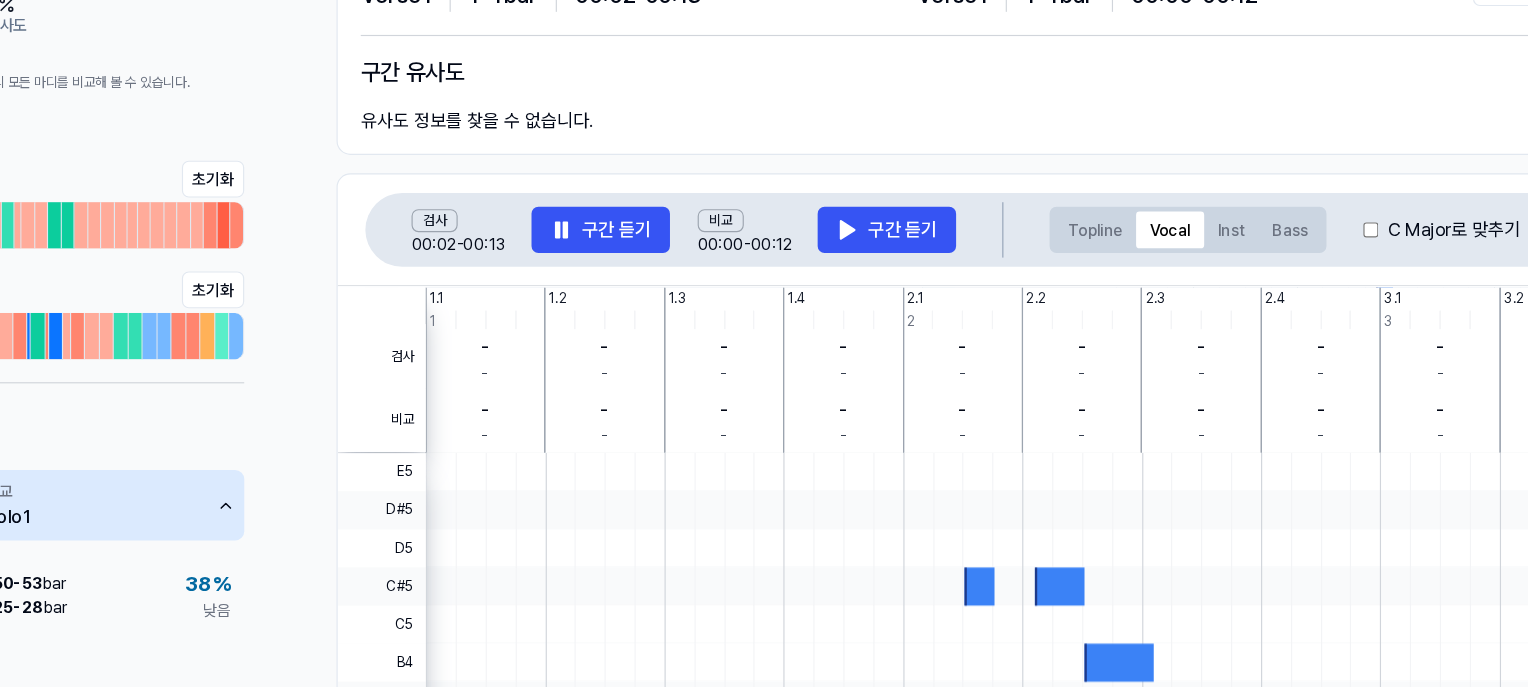 scroll, scrollTop: 124, scrollLeft: 0, axis: vertical 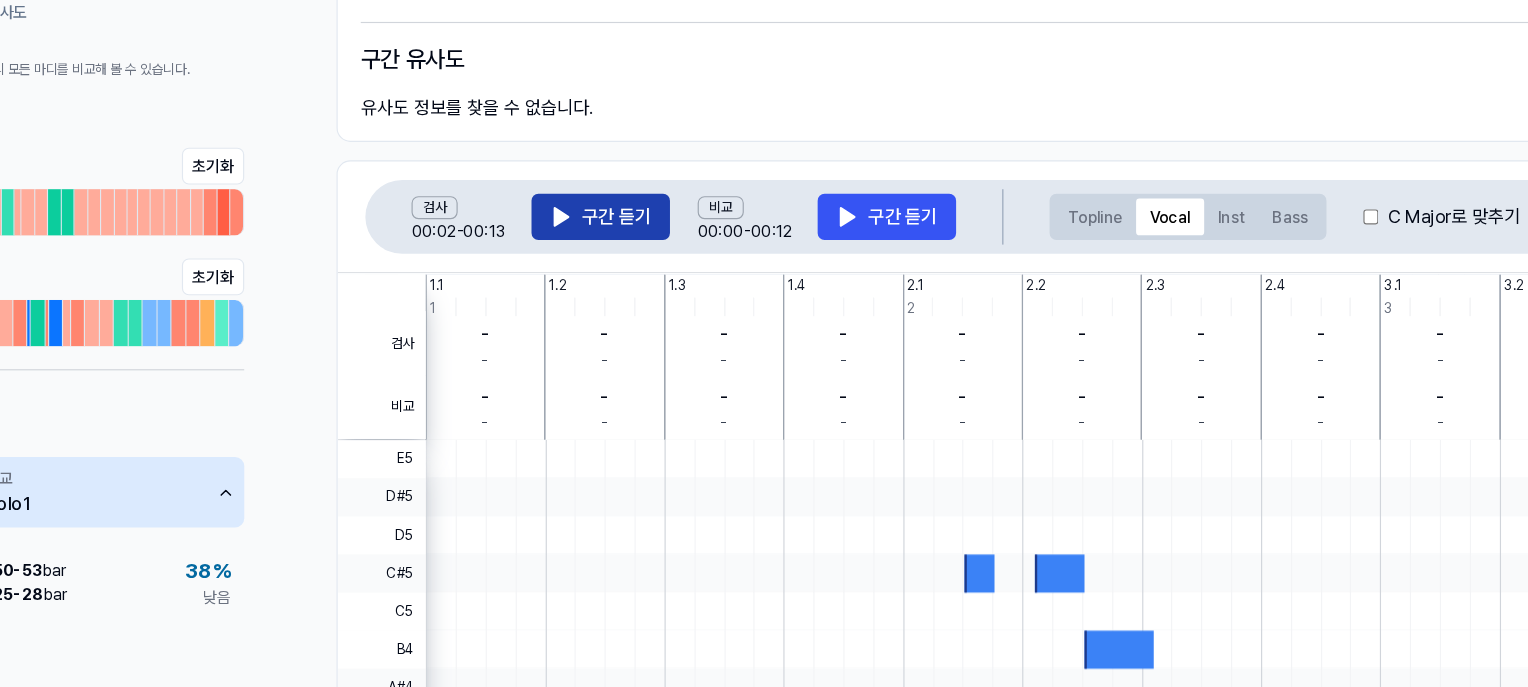 click on "구간 듣기" at bounding box center (629, 233) 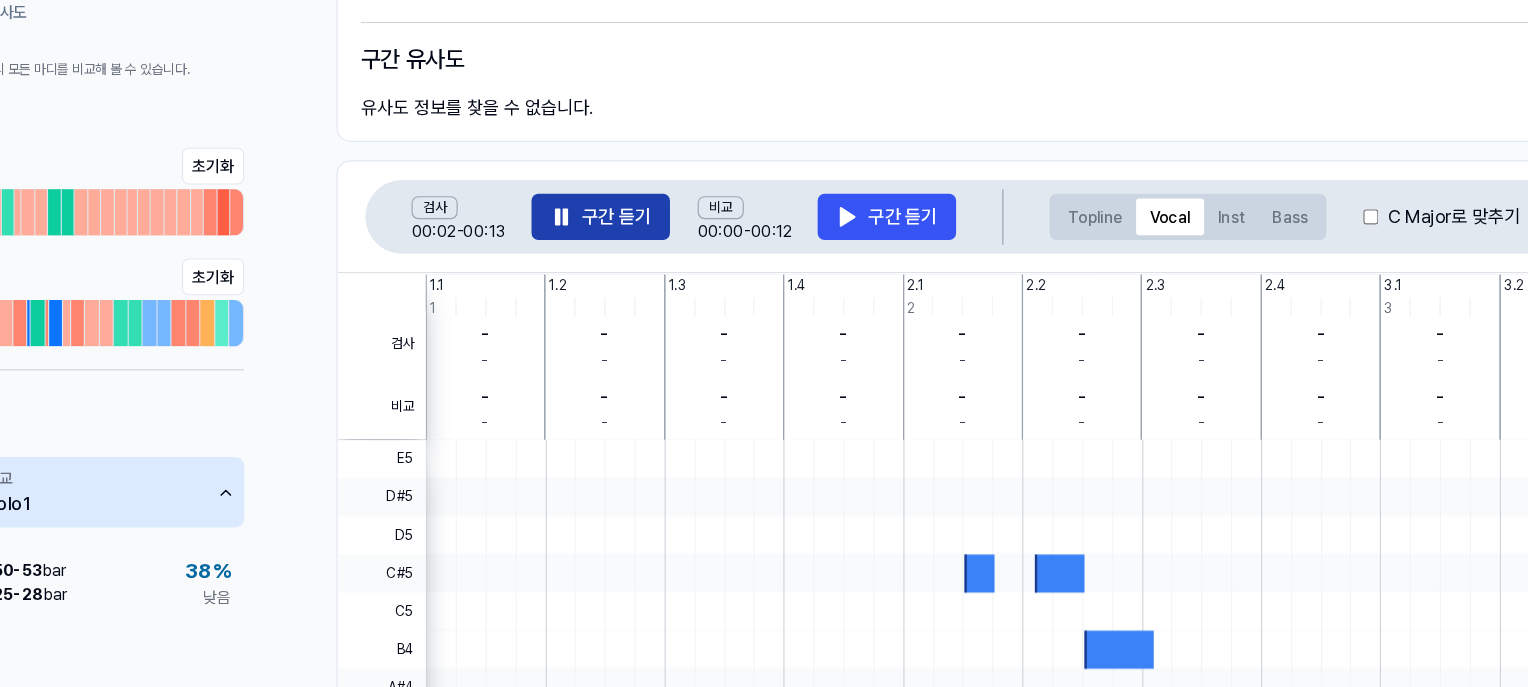 click on "구간 듣기" at bounding box center [629, 233] 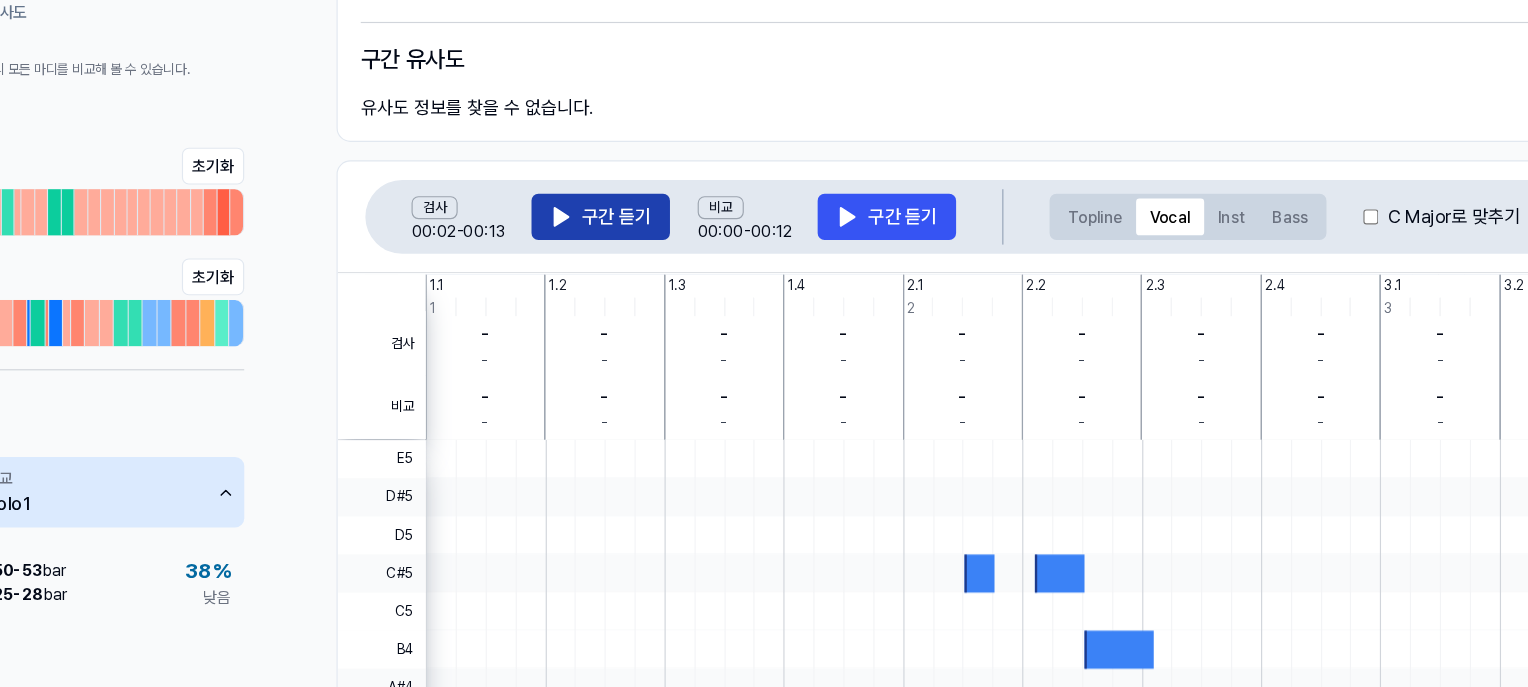 click on "구간 듣기" at bounding box center [629, 233] 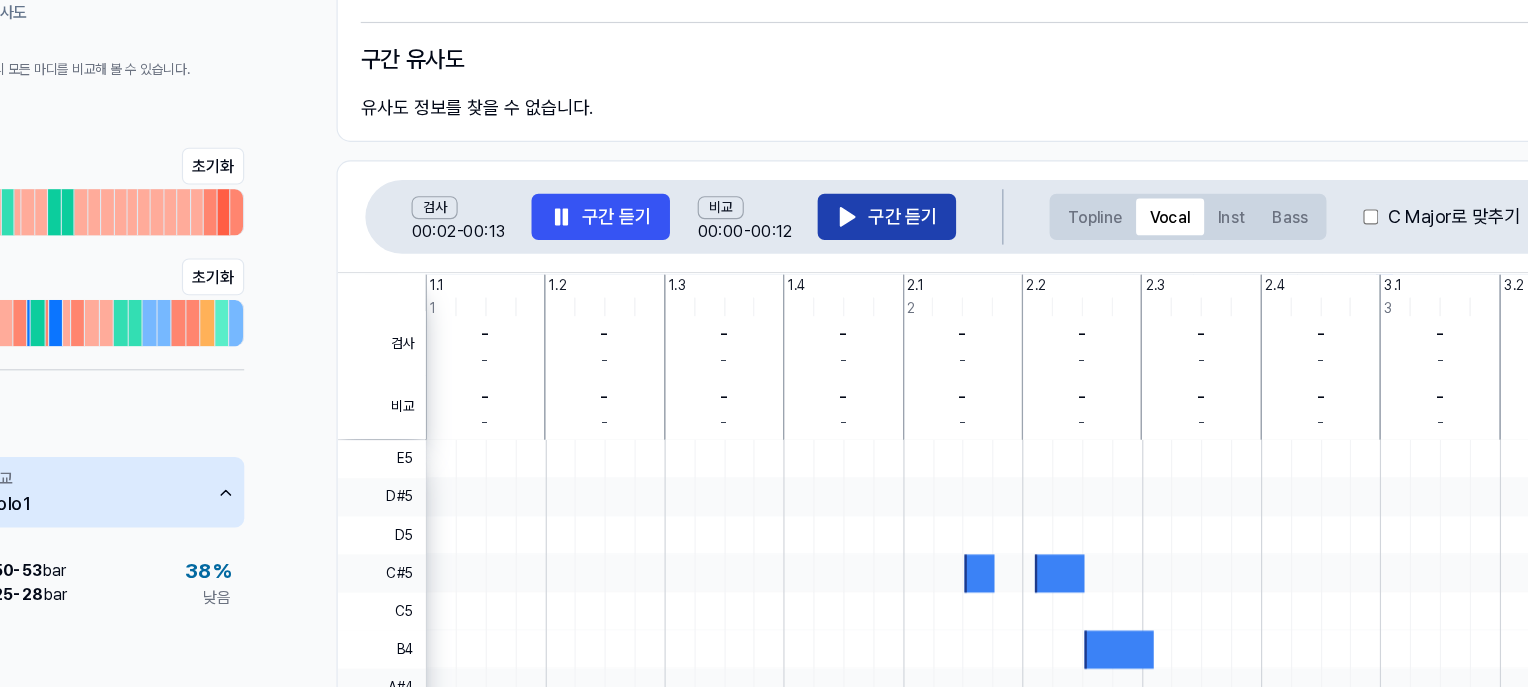 click on "구간 듣기" at bounding box center (877, 233) 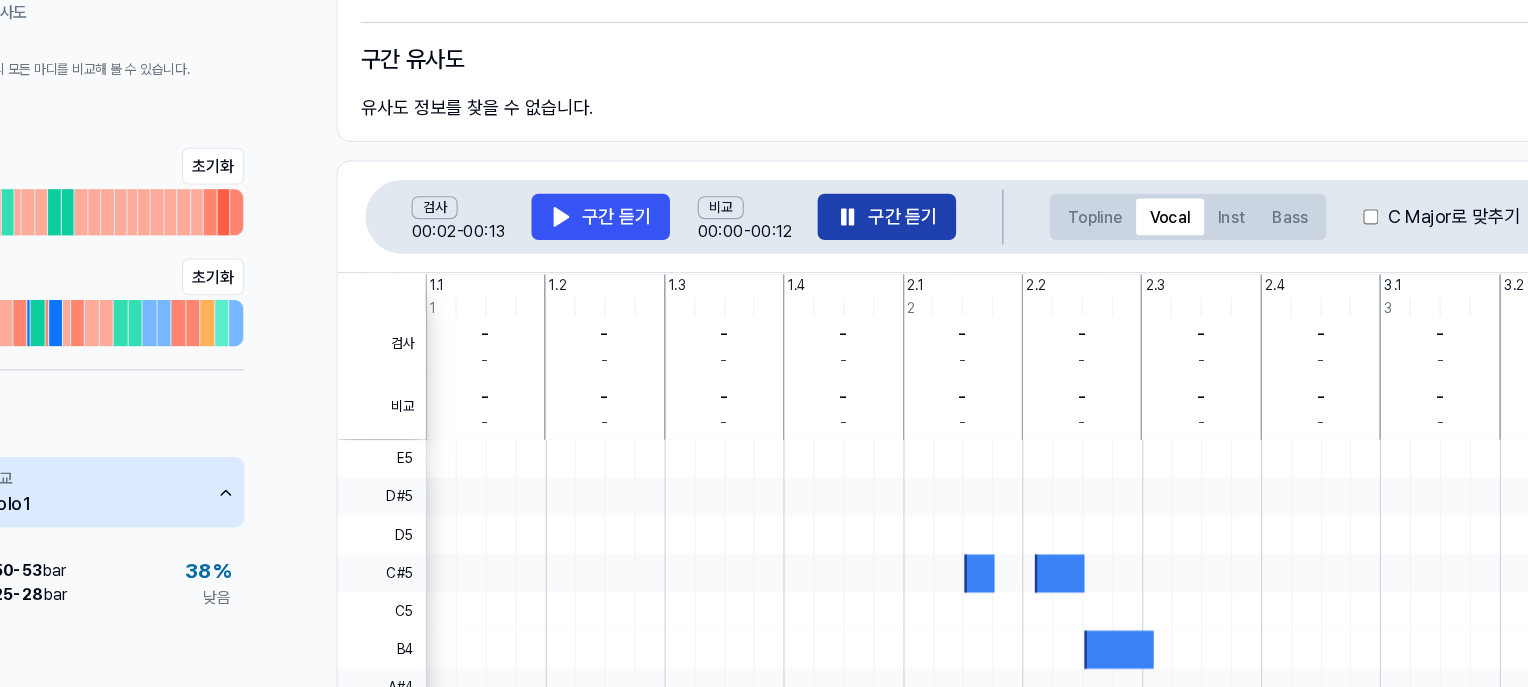 click on "구간 듣기" at bounding box center (877, 233) 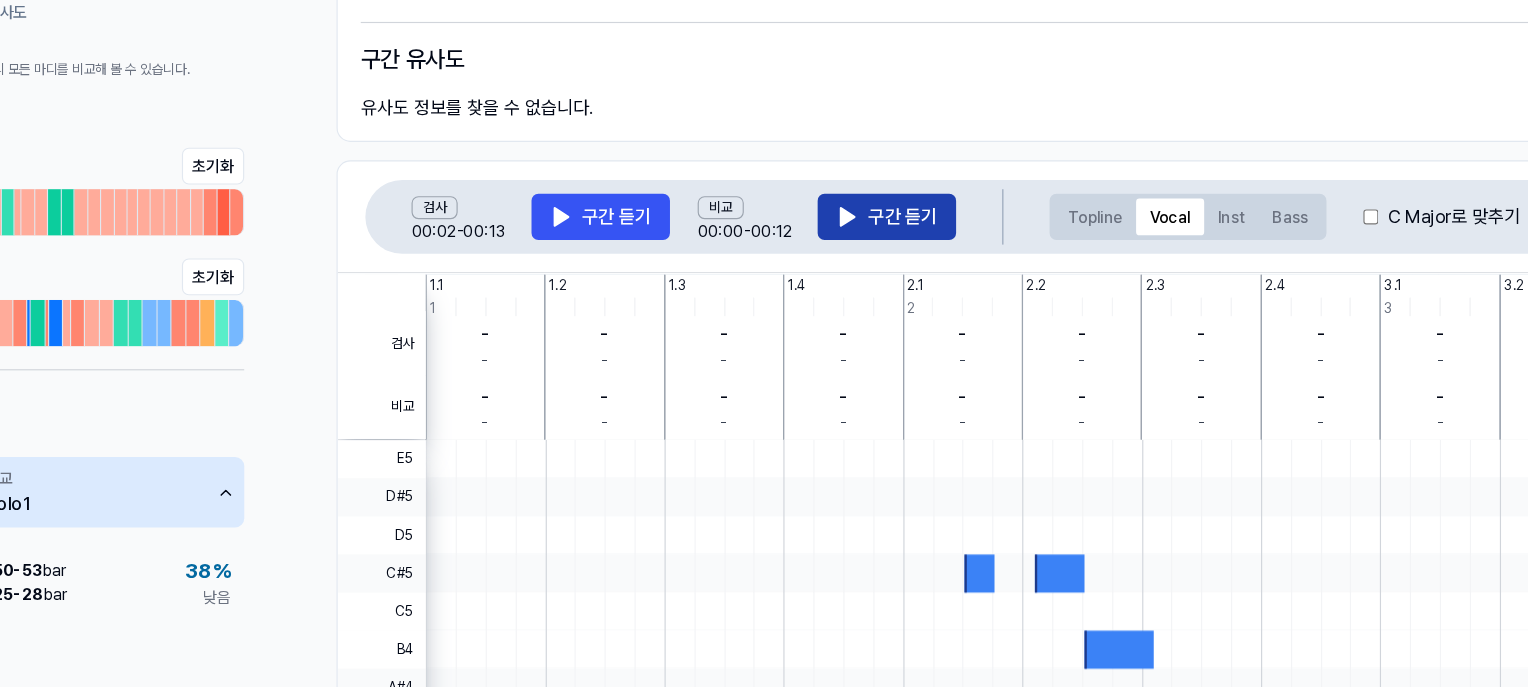 click on "구간 듣기" at bounding box center [877, 233] 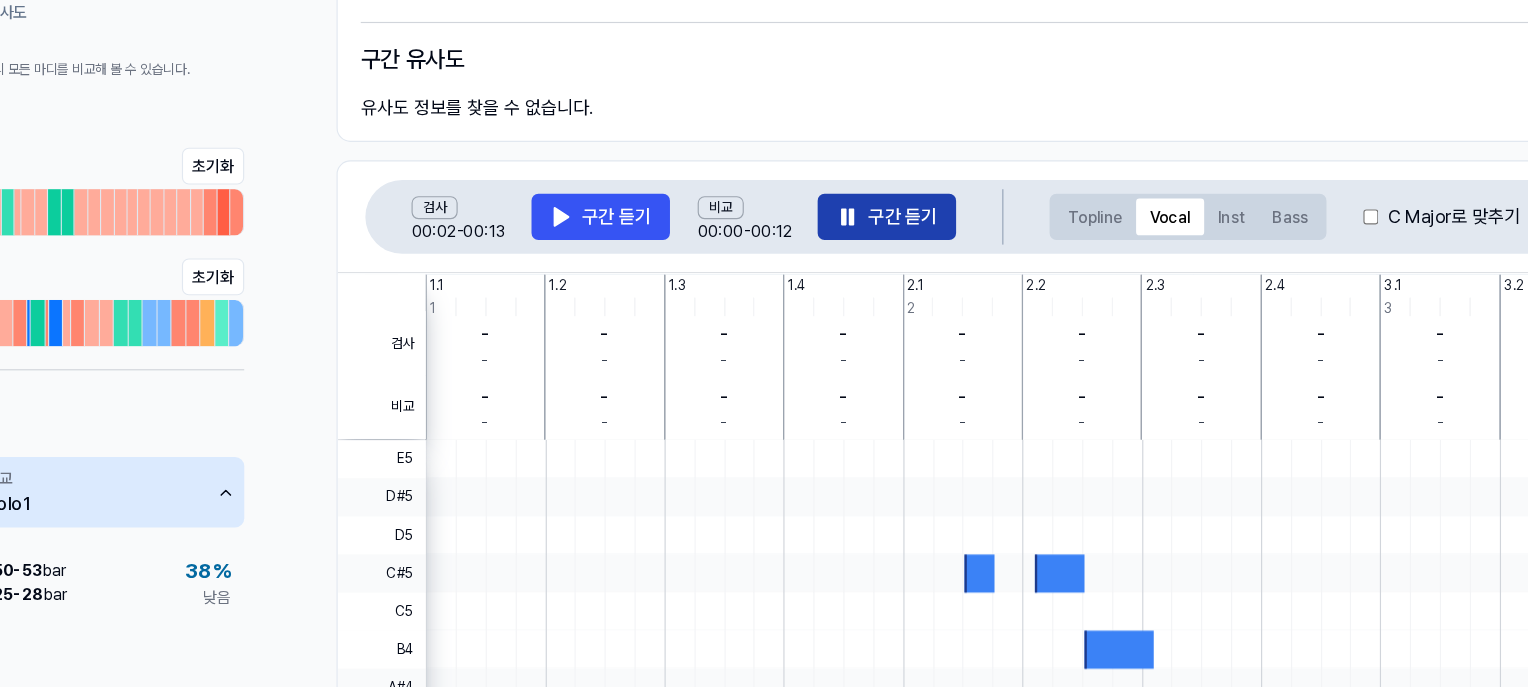 scroll, scrollTop: 124, scrollLeft: 0, axis: vertical 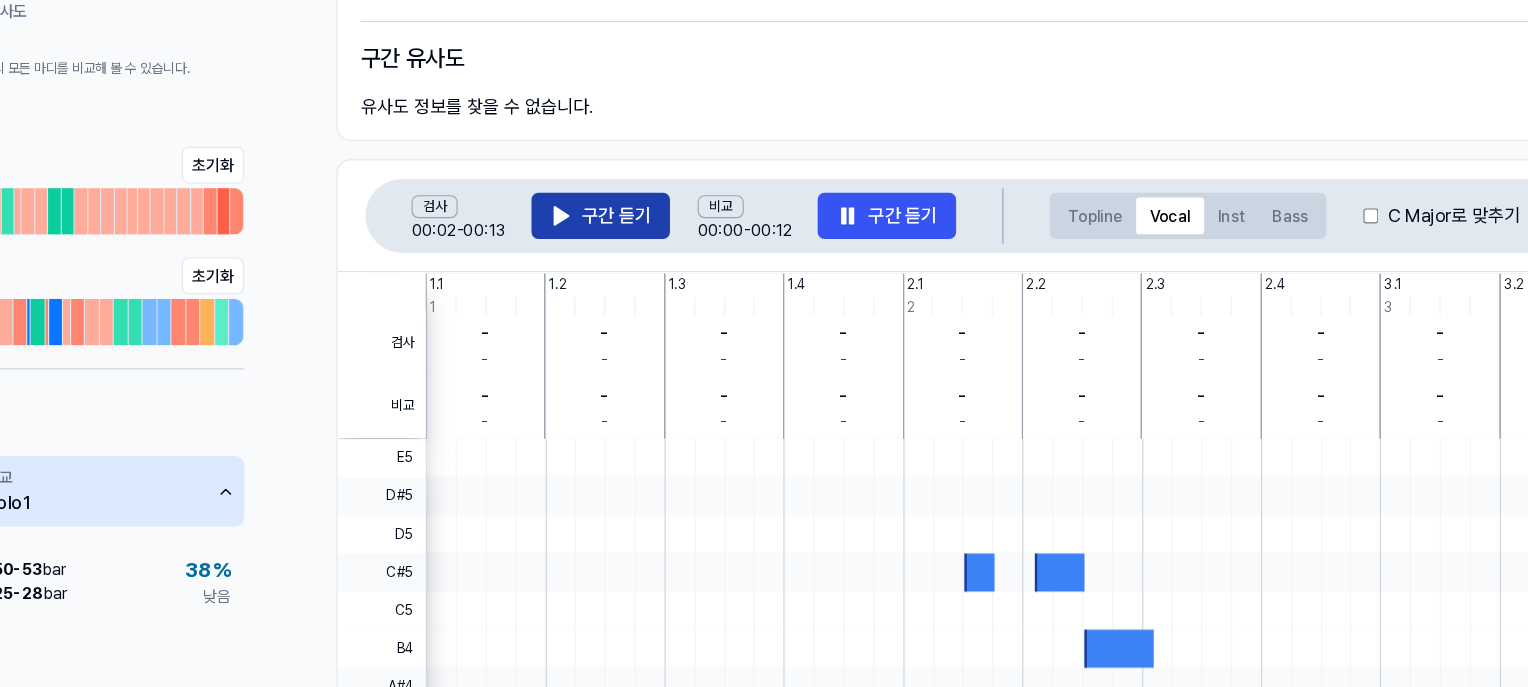 click on "구간 듣기" at bounding box center (629, 233) 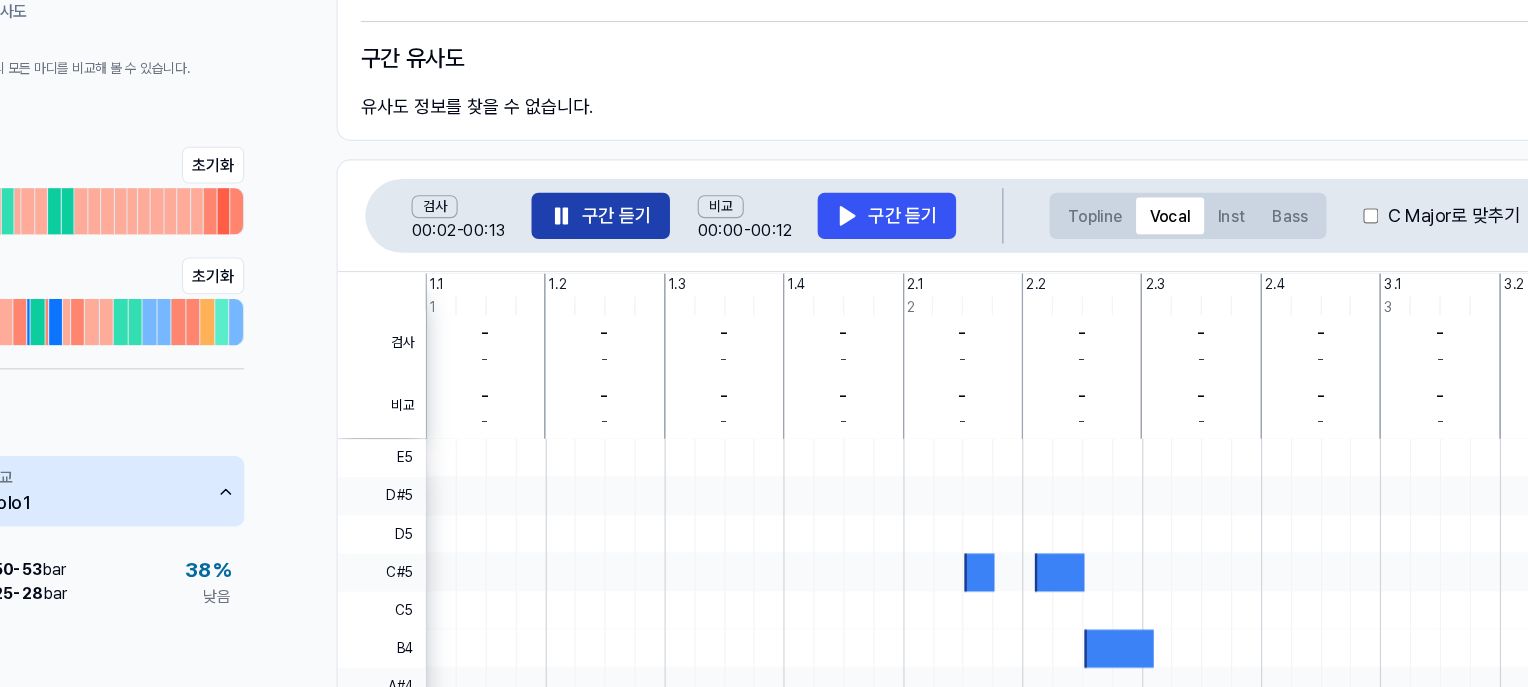 click on "구간 듣기" at bounding box center (629, 233) 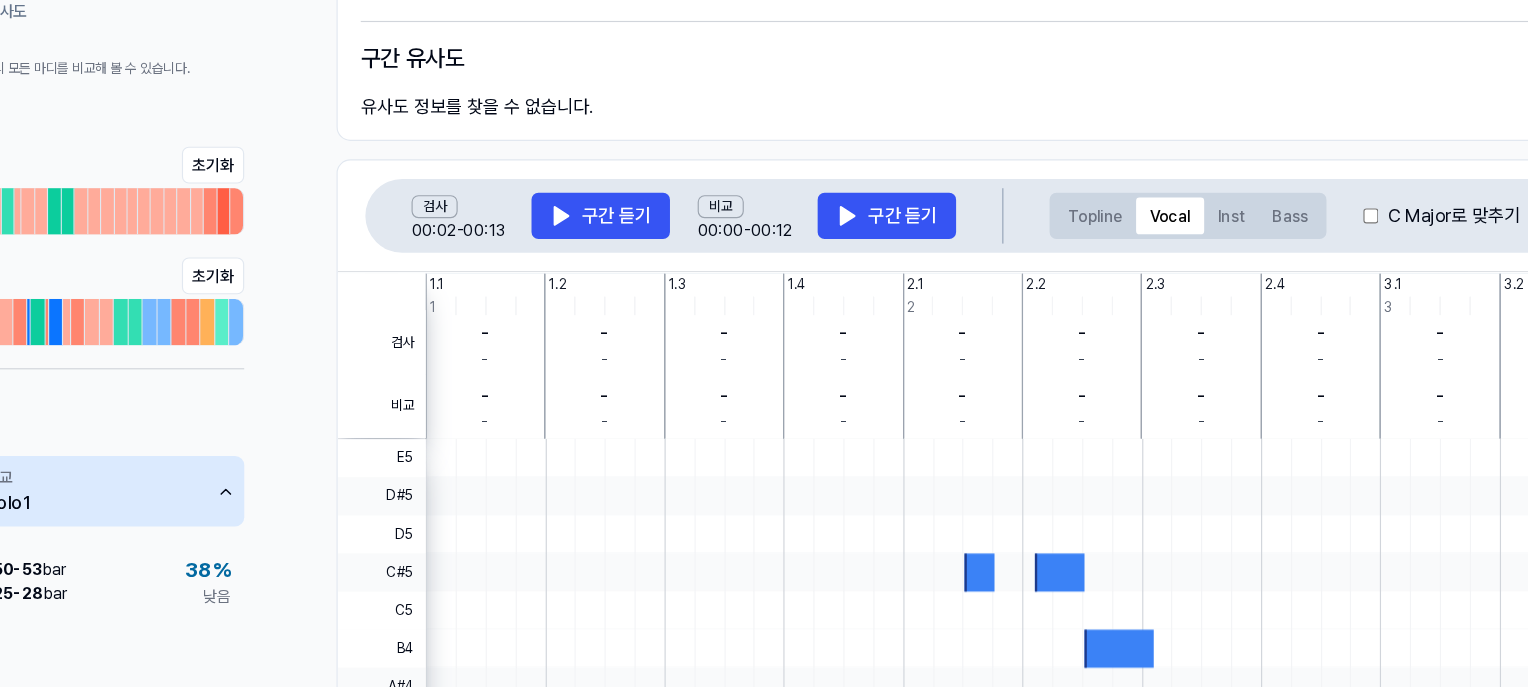 scroll, scrollTop: 124, scrollLeft: 0, axis: vertical 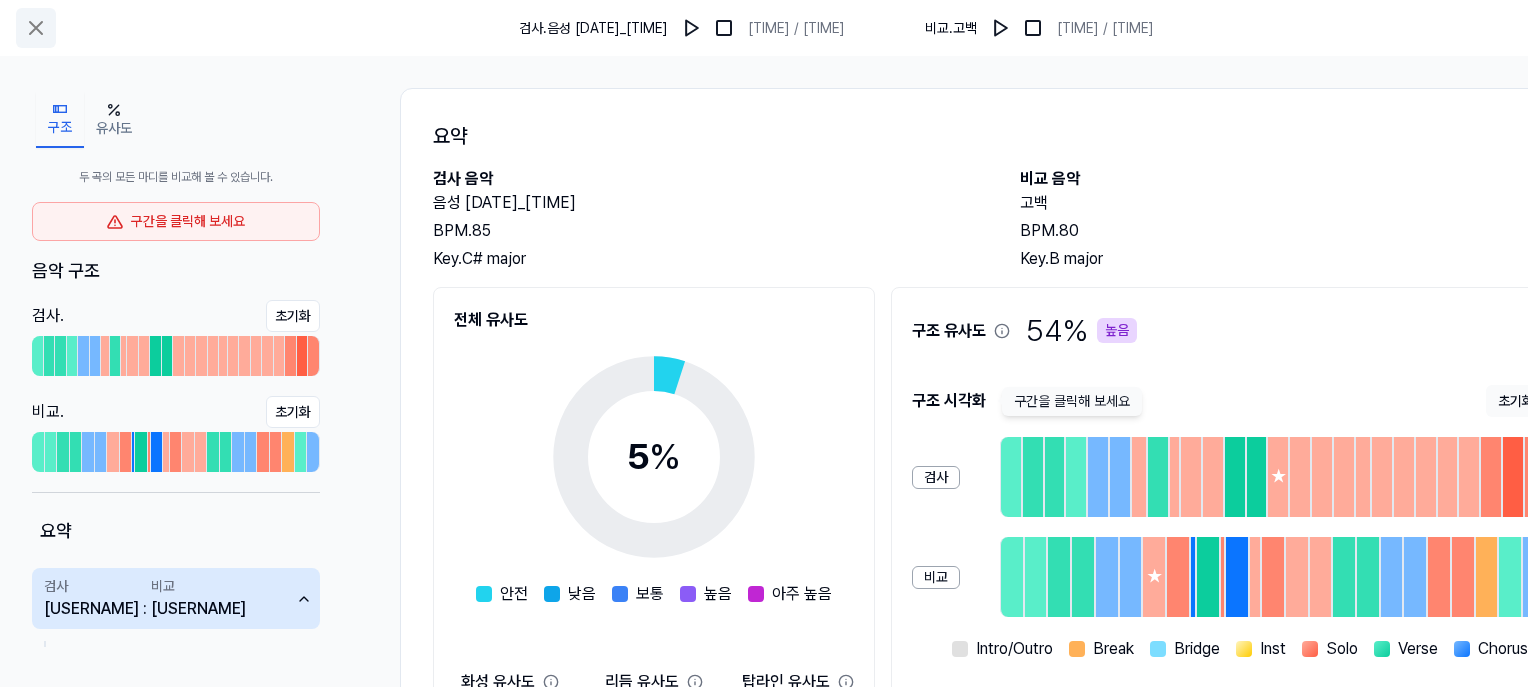 click 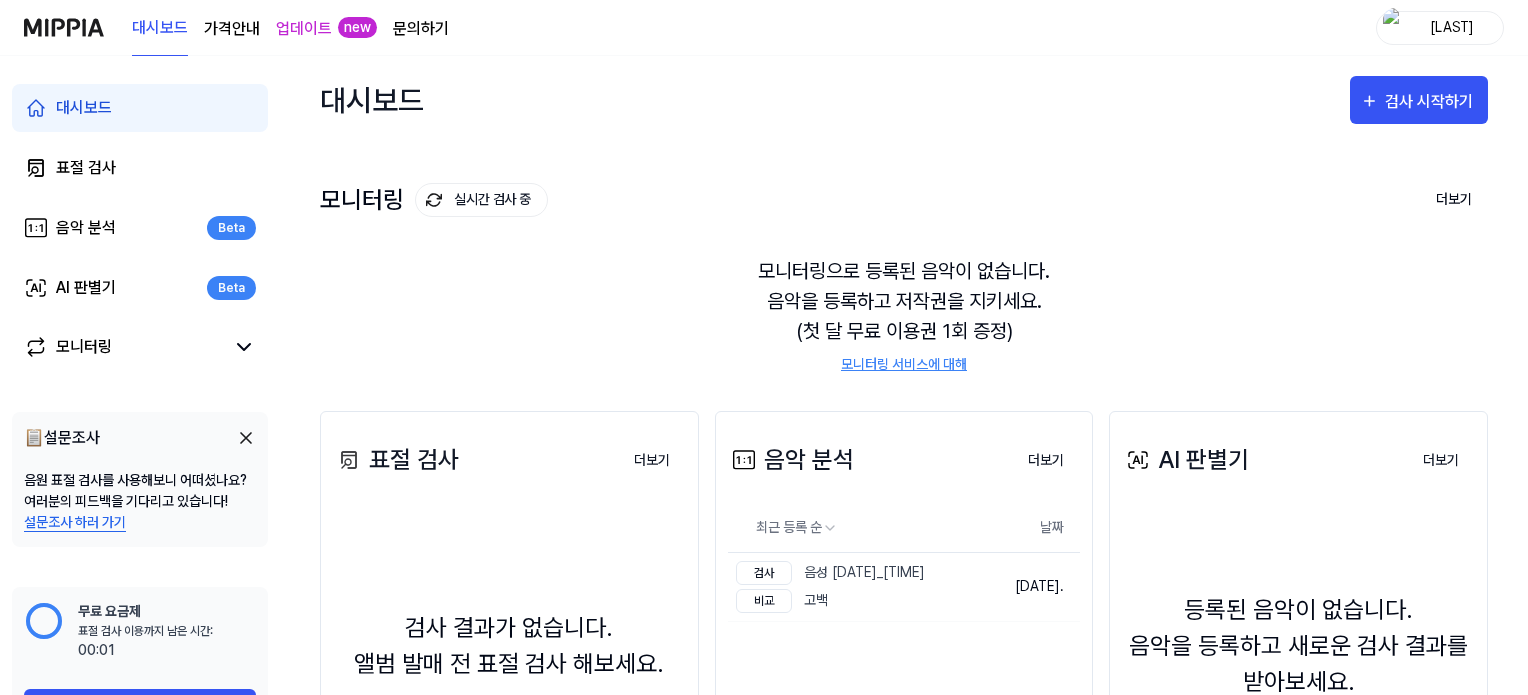 scroll, scrollTop: 0, scrollLeft: 0, axis: both 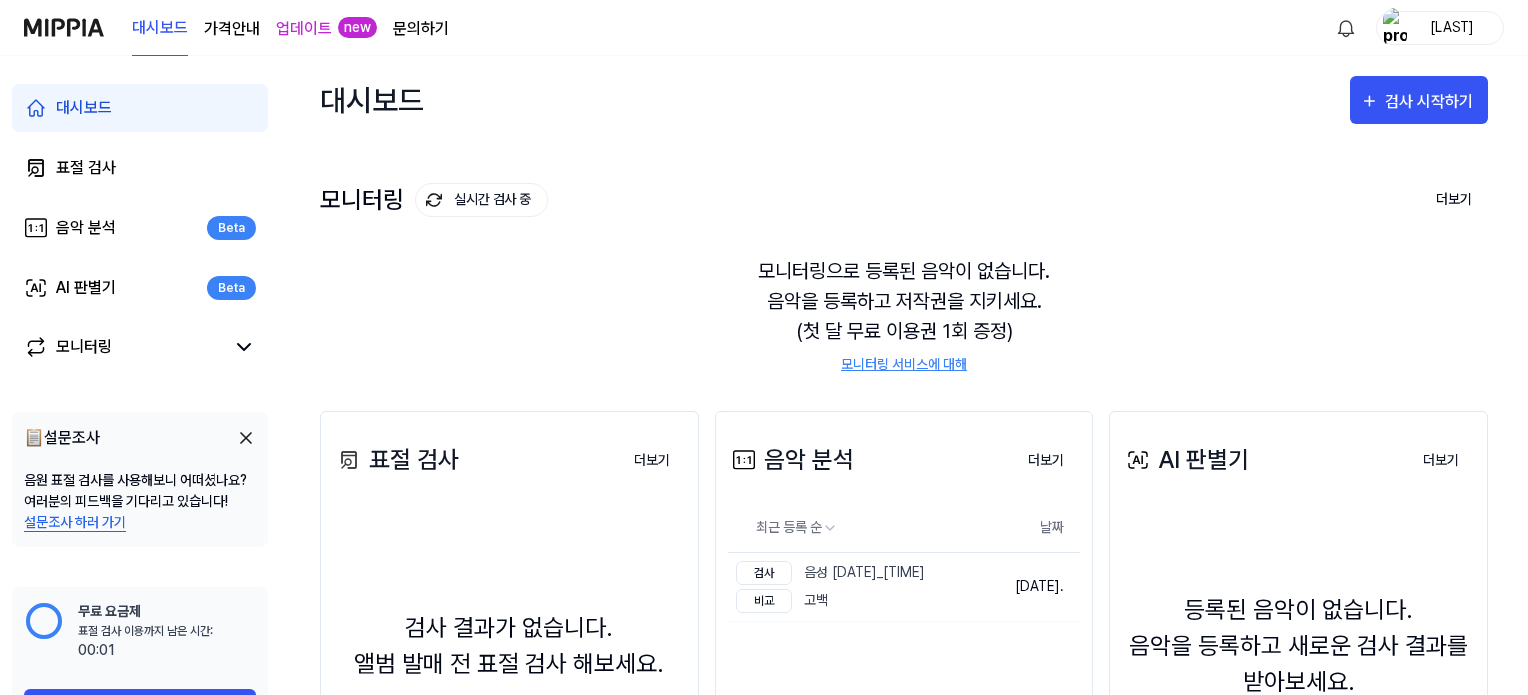 click on "음악 분석 더보기" at bounding box center (904, 460) 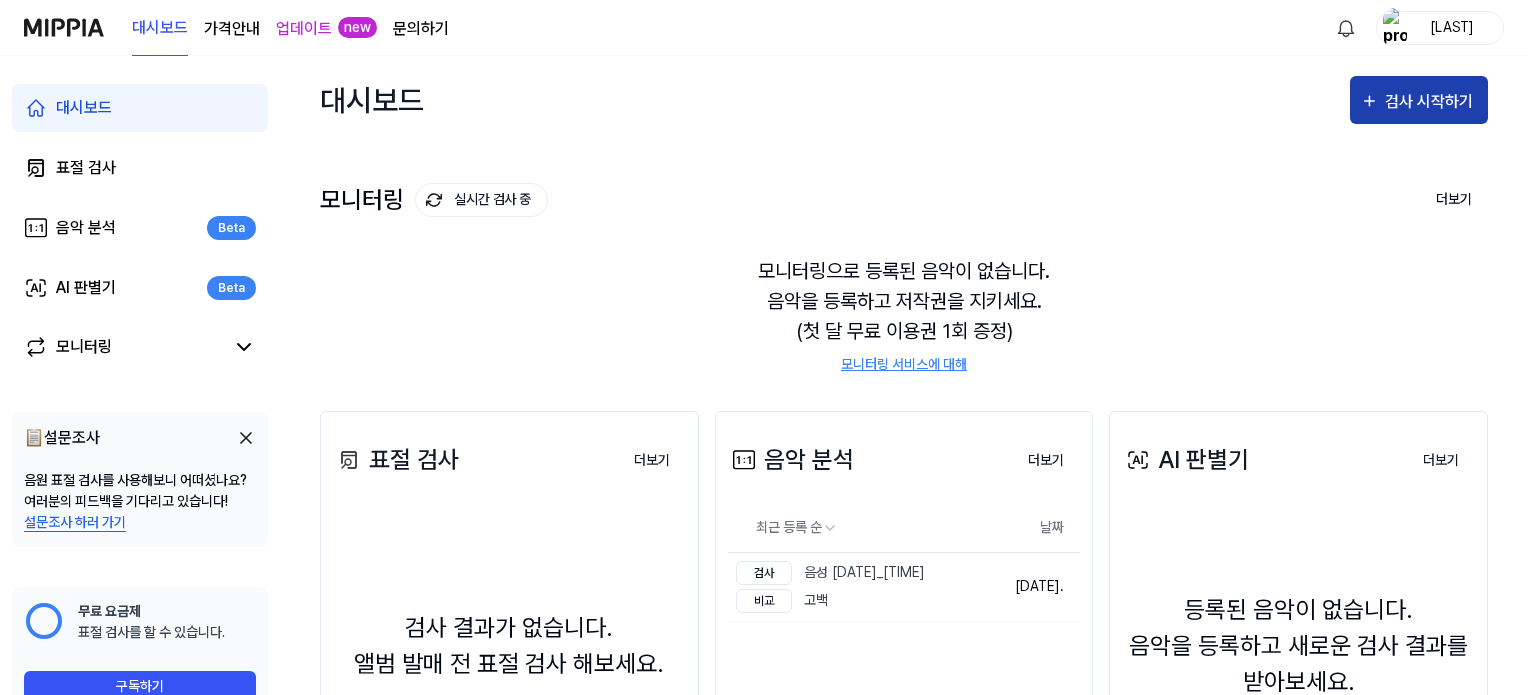 click on "검사 시작하기" at bounding box center (1431, 102) 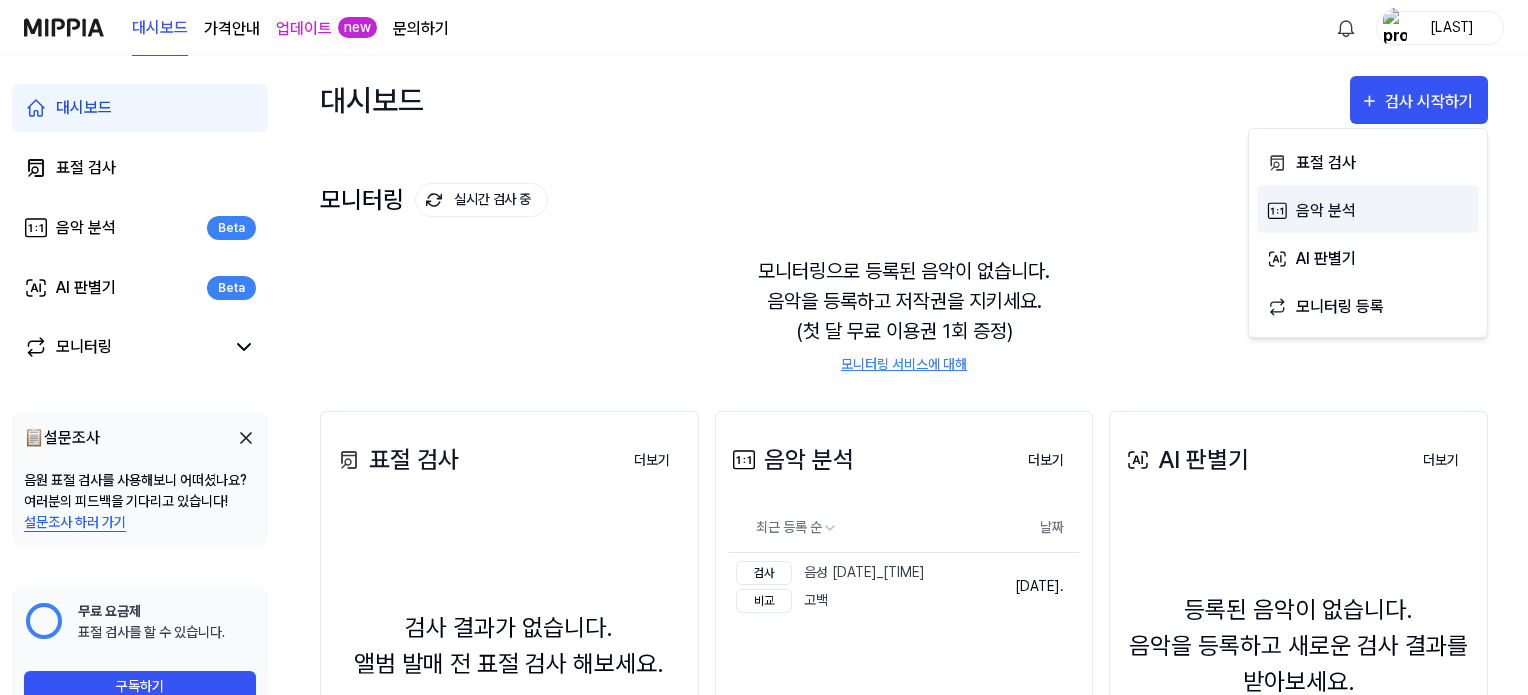 click on "음악 분석" at bounding box center [1368, 209] 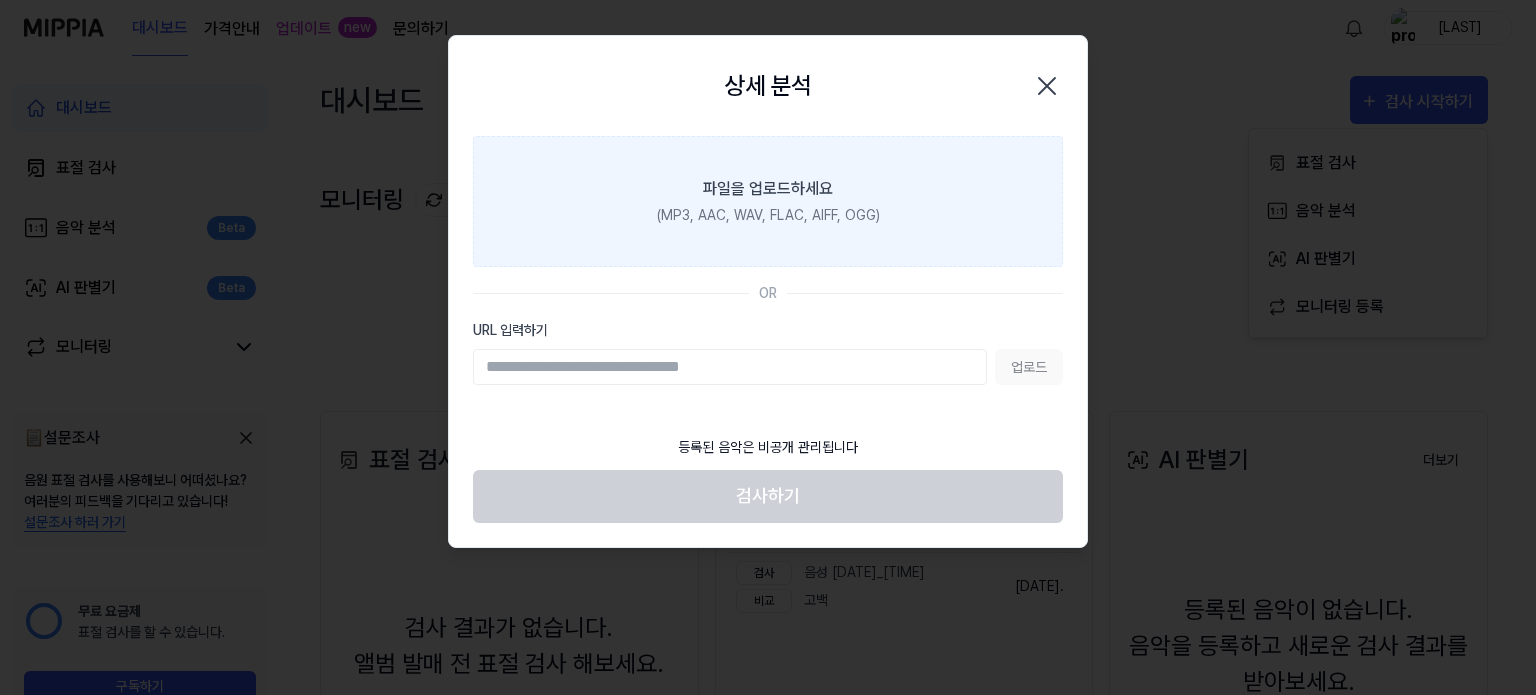 click on "파일을 업로드하세요 (MP3, AAC, WAV, FLAC, AIFF, OGG)" at bounding box center [768, 201] 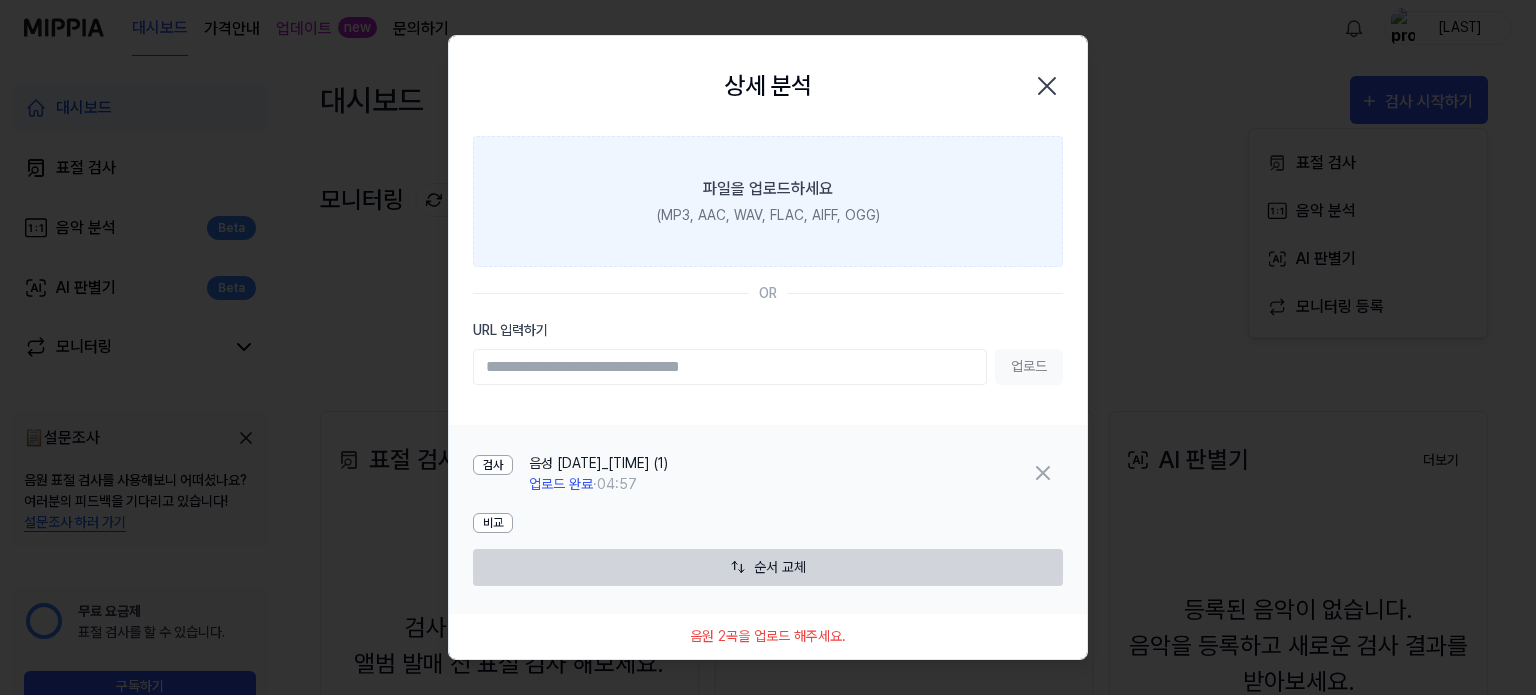 click on "파일을 업로드하세요" at bounding box center (768, 189) 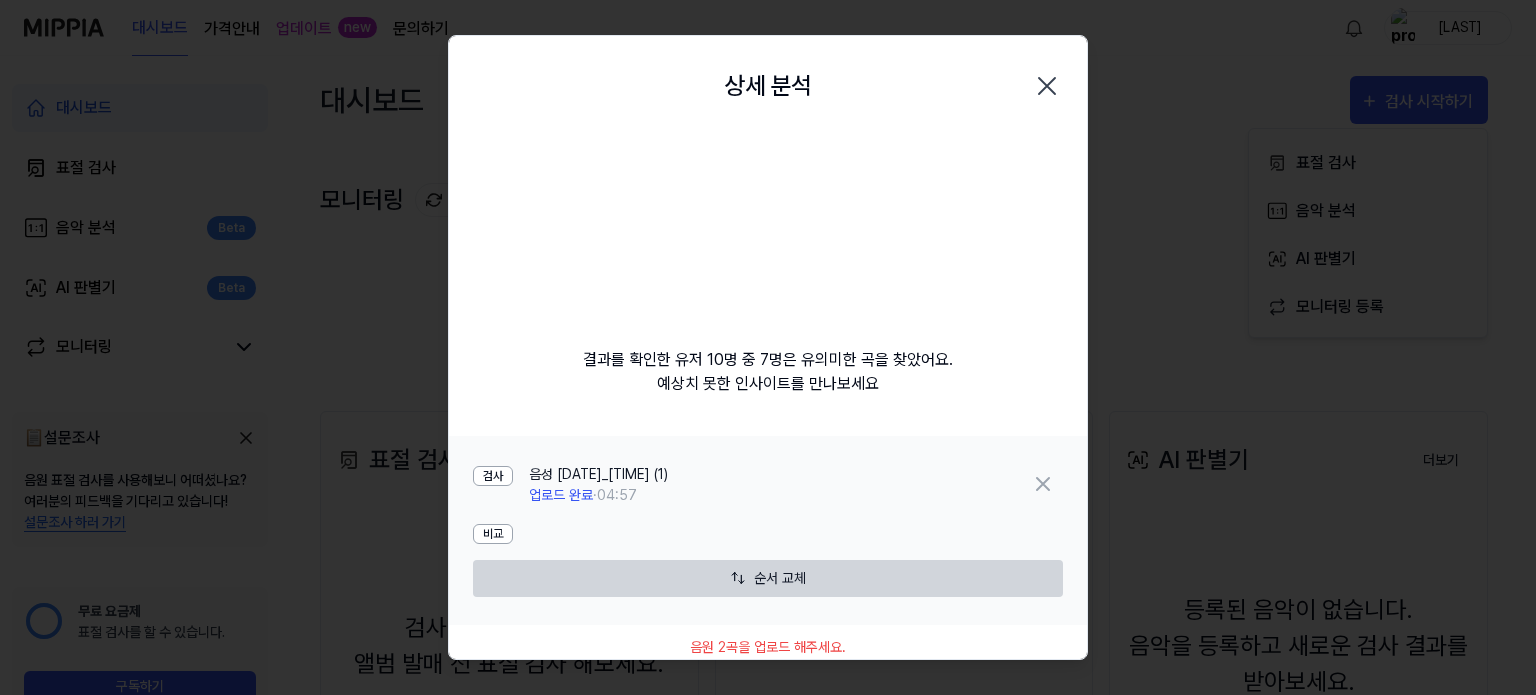 scroll, scrollTop: 85, scrollLeft: 0, axis: vertical 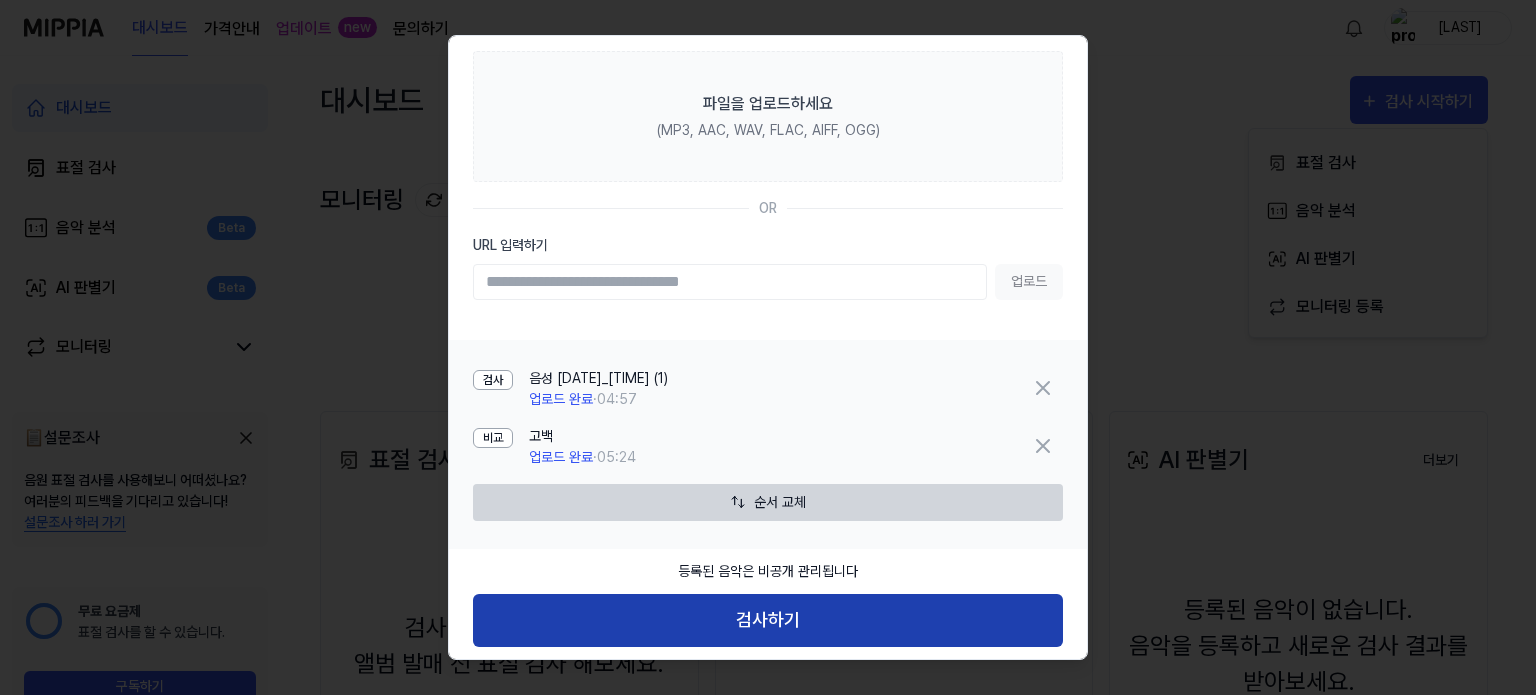 click on "검사하기" at bounding box center [768, 620] 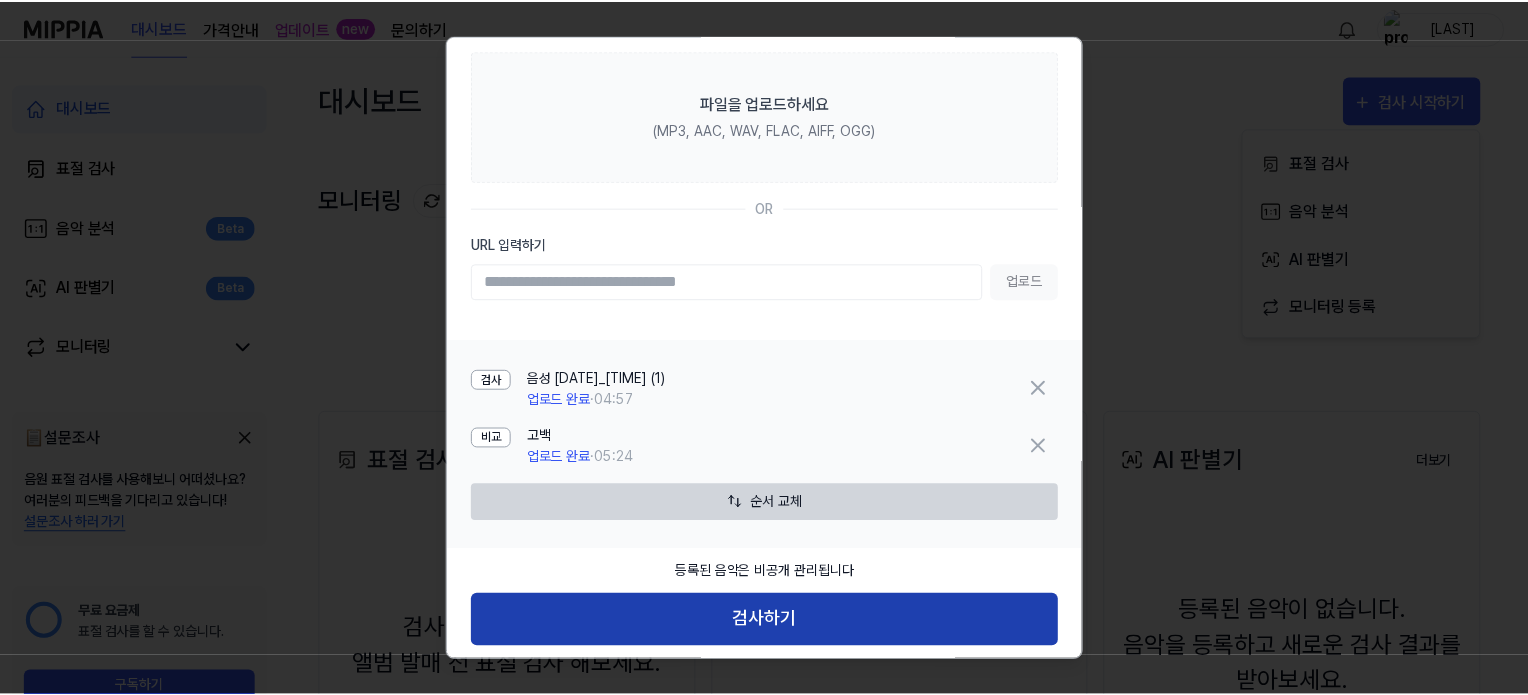 scroll, scrollTop: 0, scrollLeft: 0, axis: both 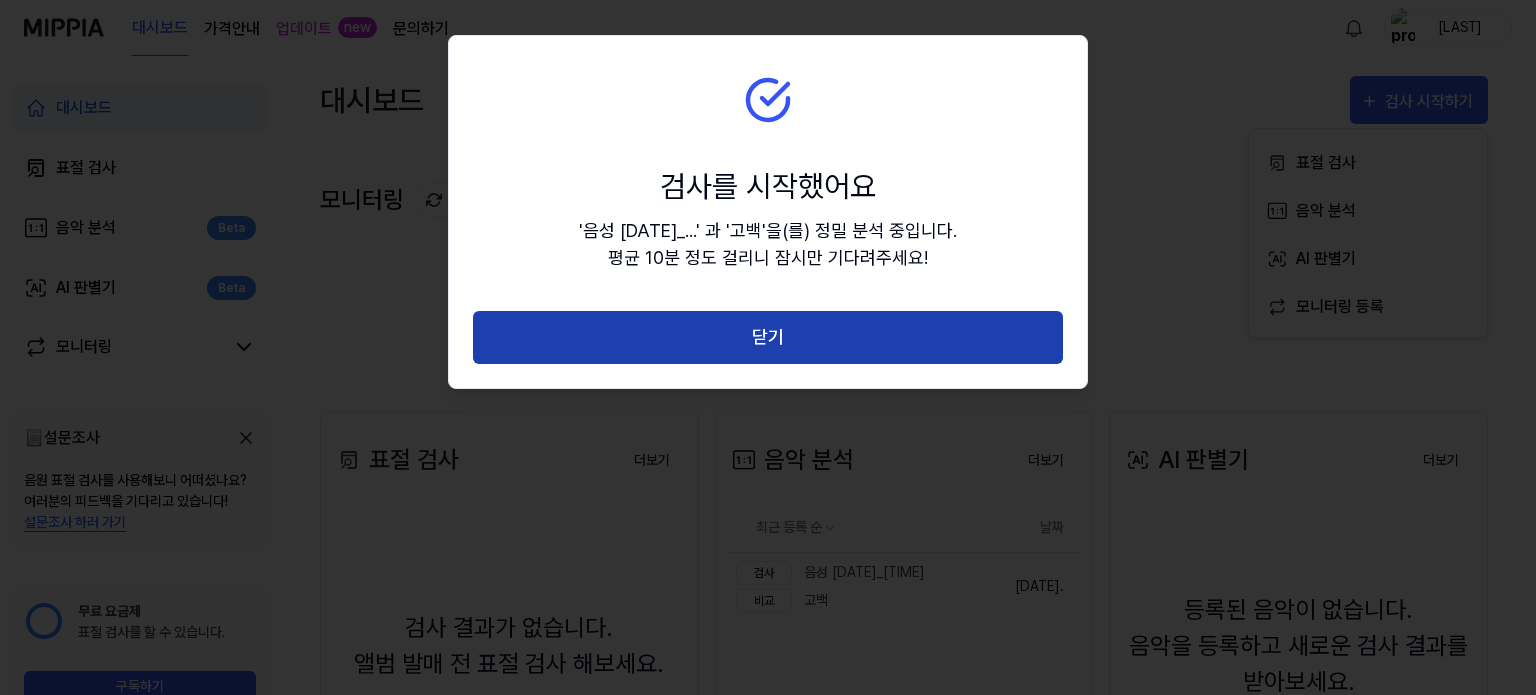 click on "닫기" at bounding box center (768, 337) 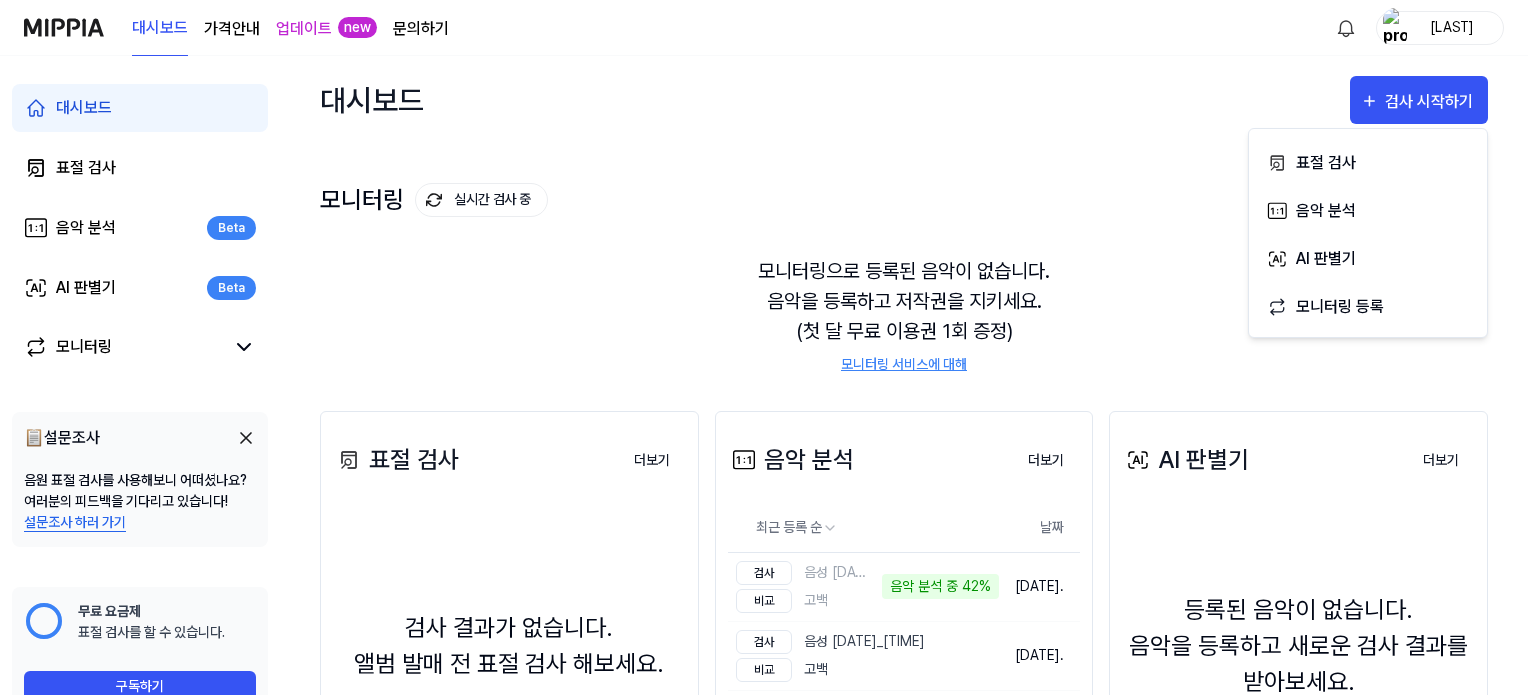 click on "모니터링 실시간 검사 중 더보기 모니터링 모니터링으로 등록된 음악이 없습니다.
음악을 등록하고 저작권을 지키세요.
(첫 달 무료 이용권 1회 증정) 모니터링 서비스에 대해" at bounding box center (904, 257) 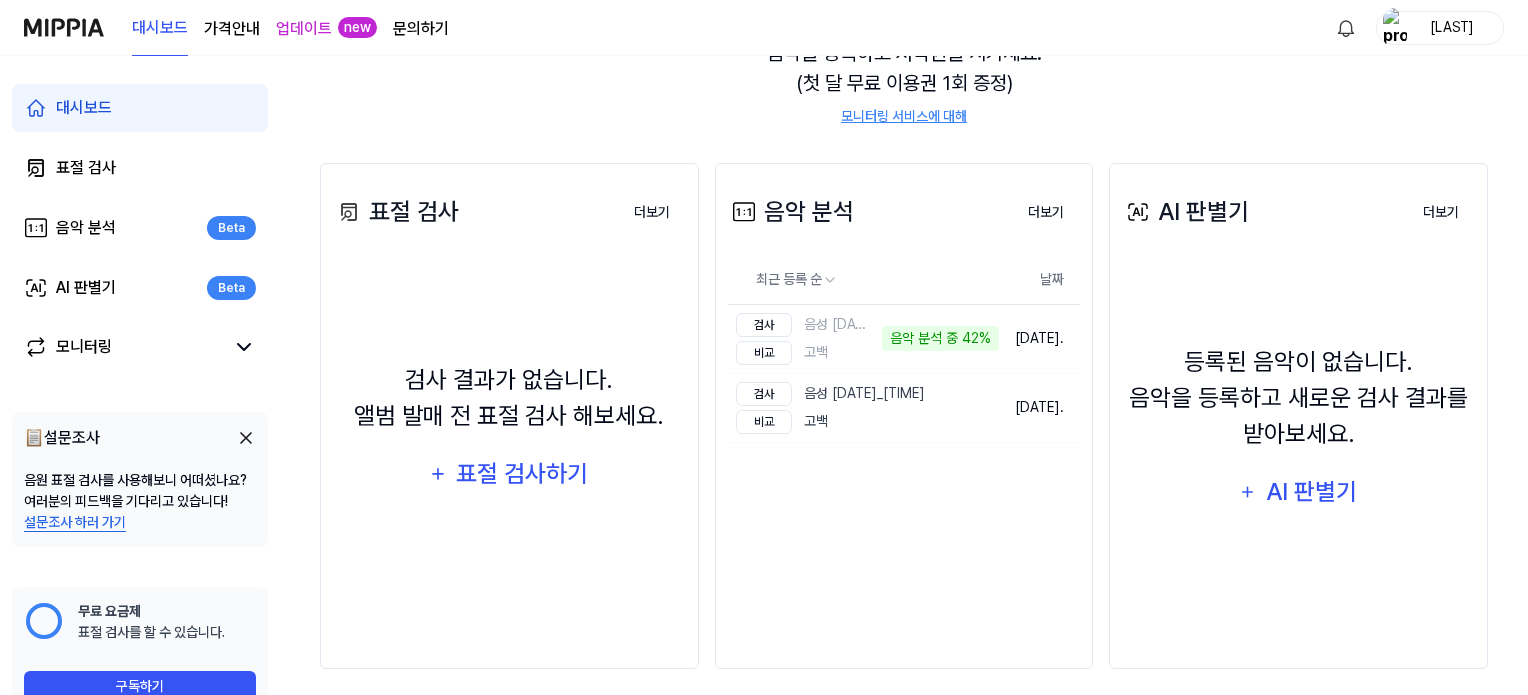 scroll, scrollTop: 248, scrollLeft: 0, axis: vertical 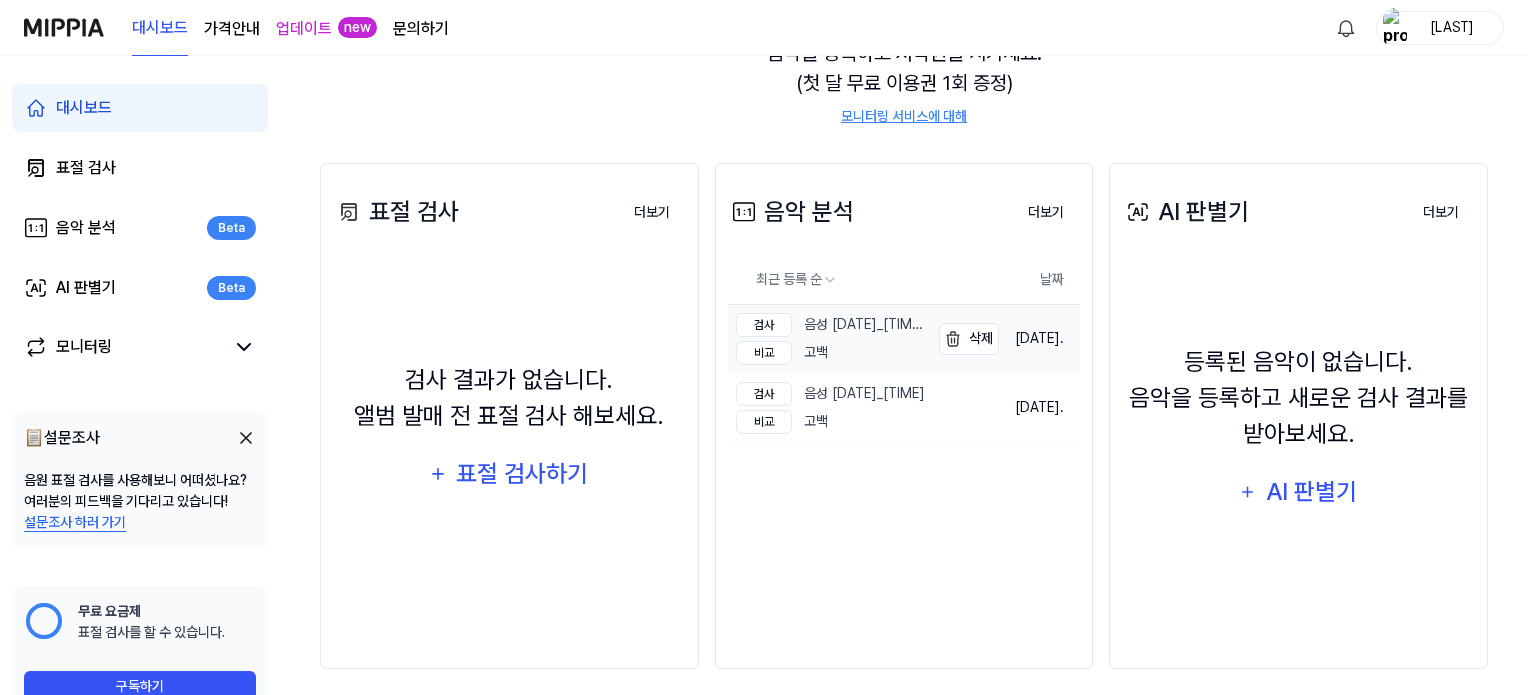 click on "비교 고백" at bounding box center (830, 353) 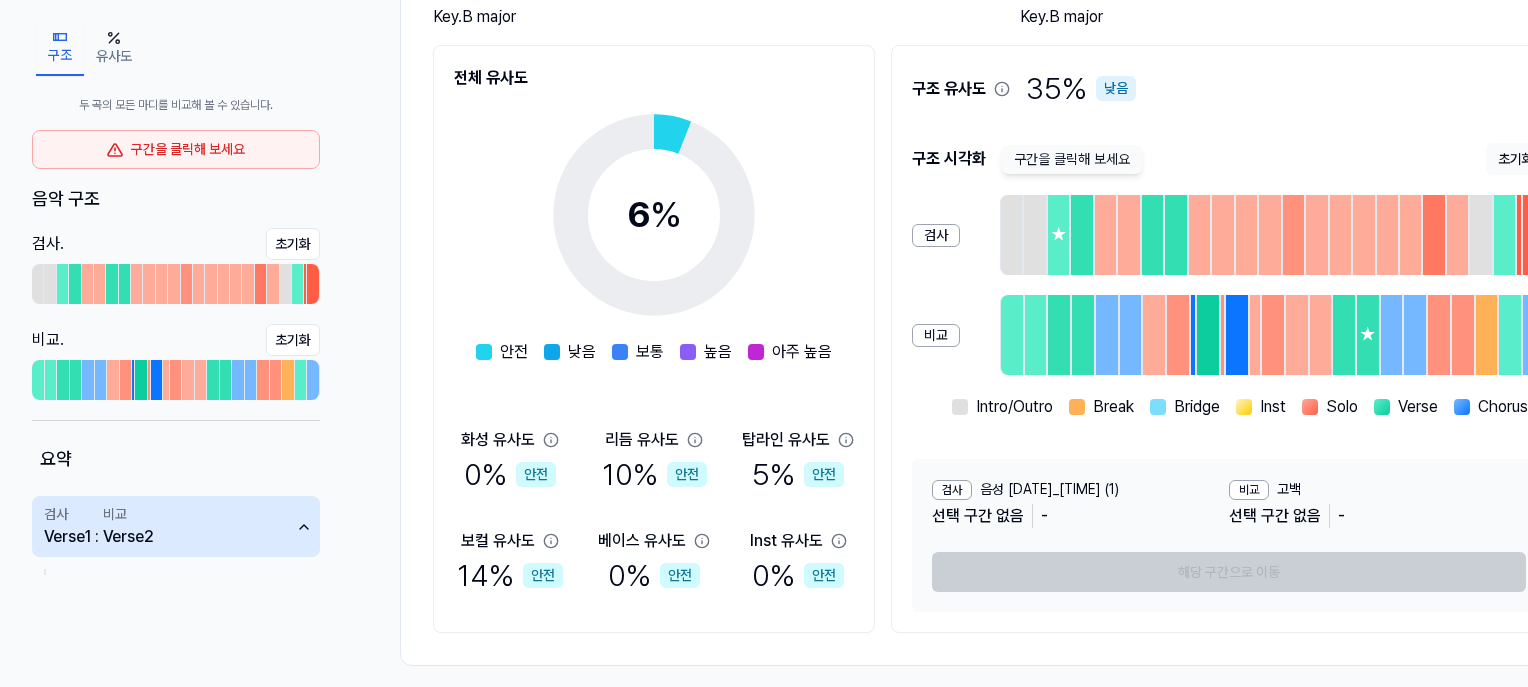 scroll, scrollTop: 240, scrollLeft: 0, axis: vertical 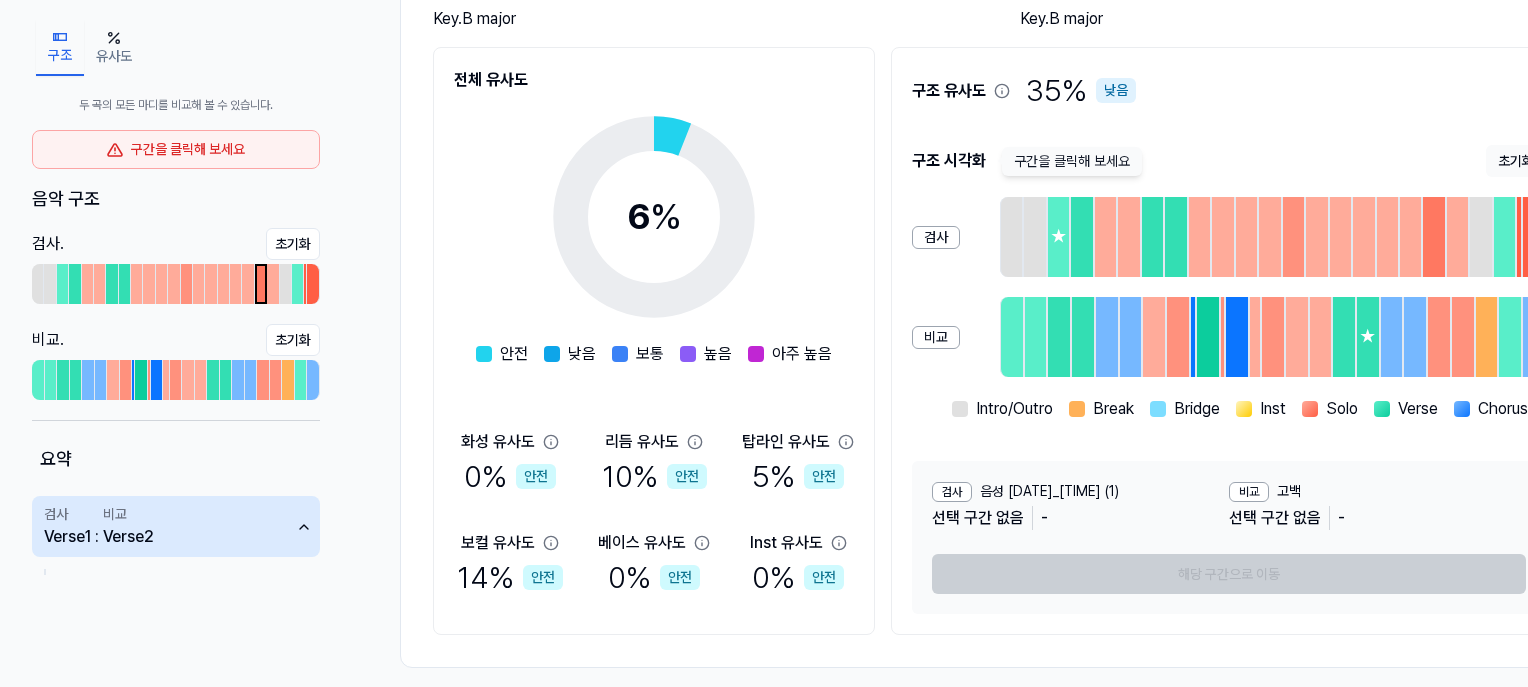 click at bounding box center (261, 284) 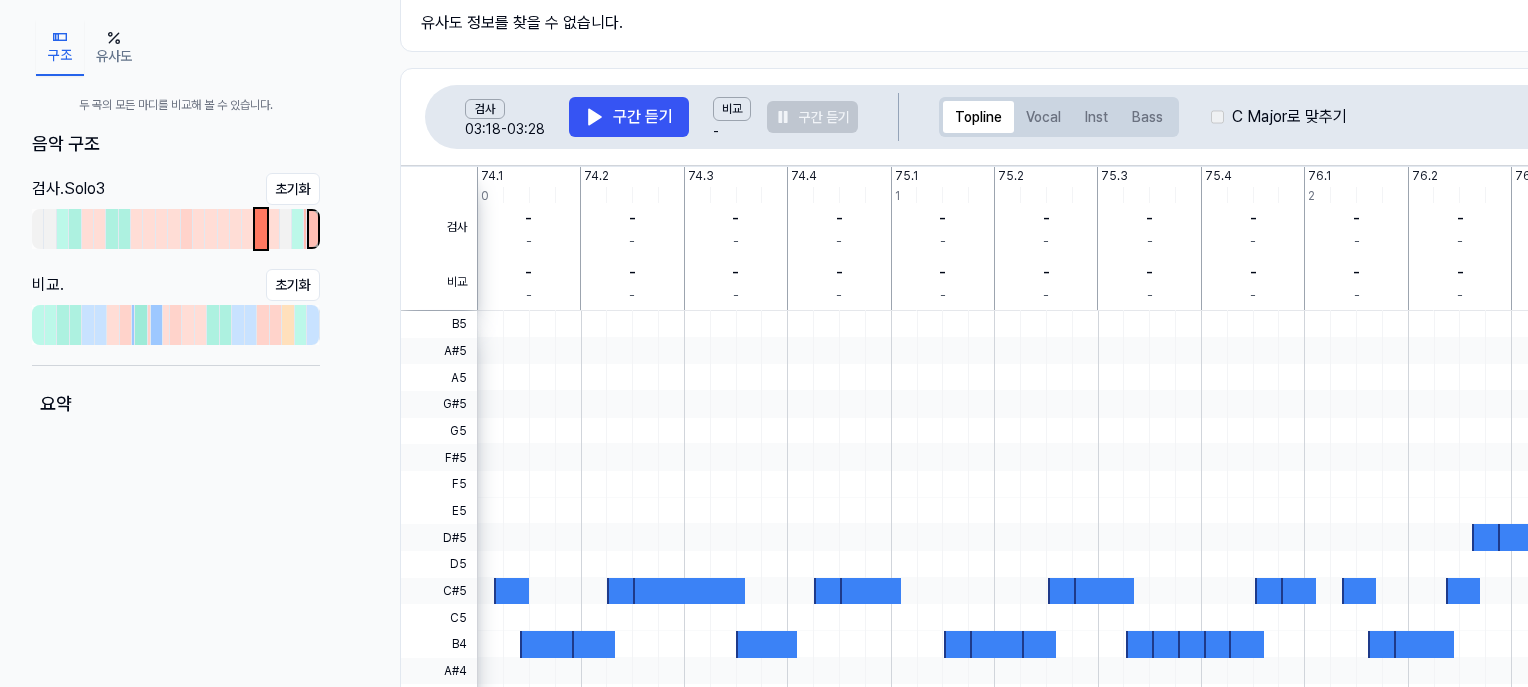 click at bounding box center (313, 229) 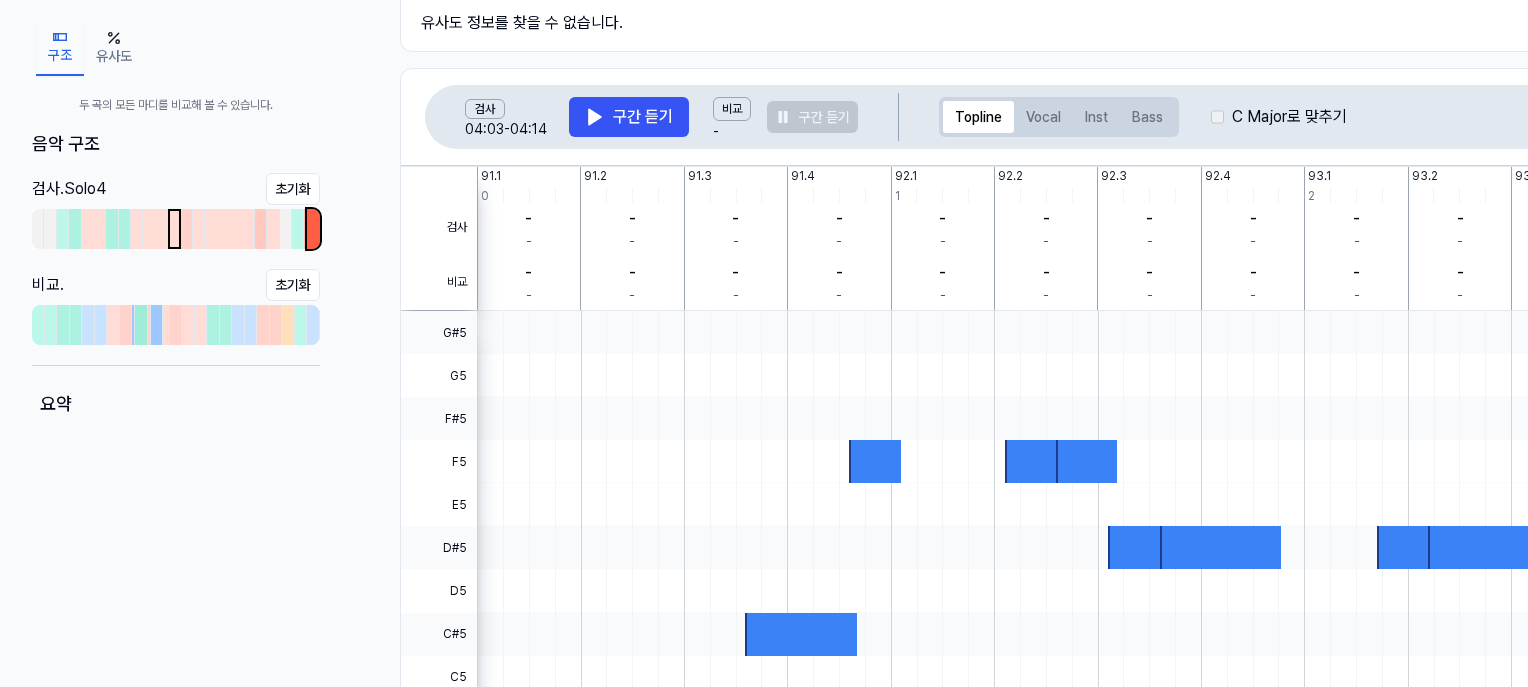 click at bounding box center [174, 229] 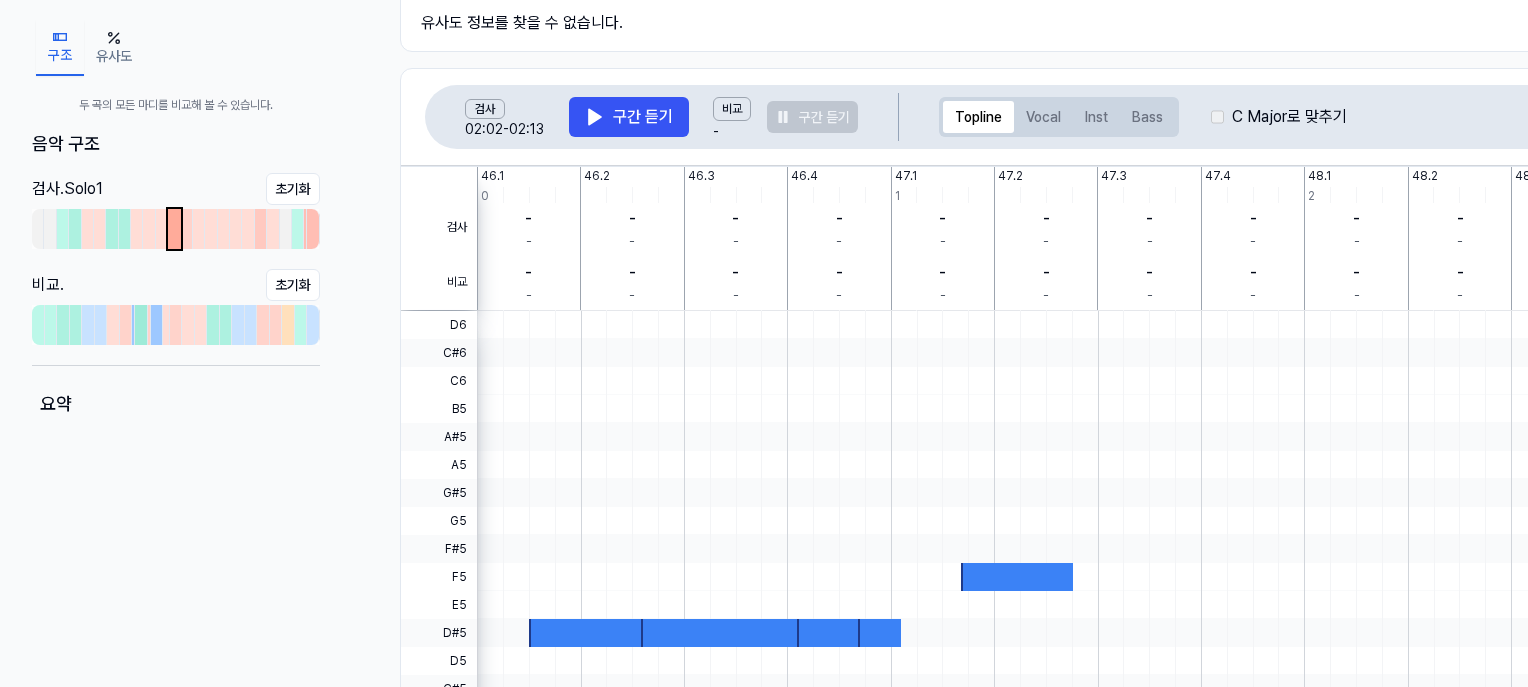 click on "검사 .  Solo 1" at bounding box center (67, 189) 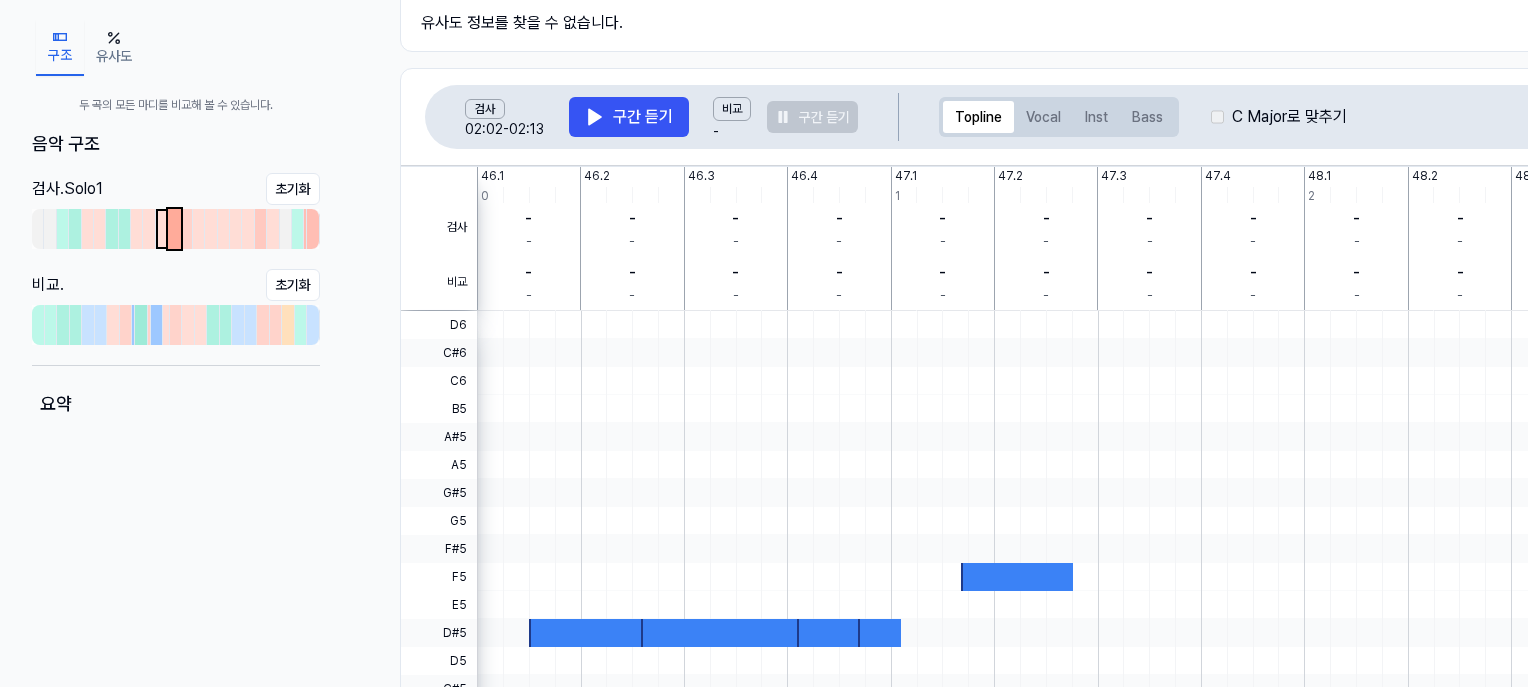 click at bounding box center [162, 229] 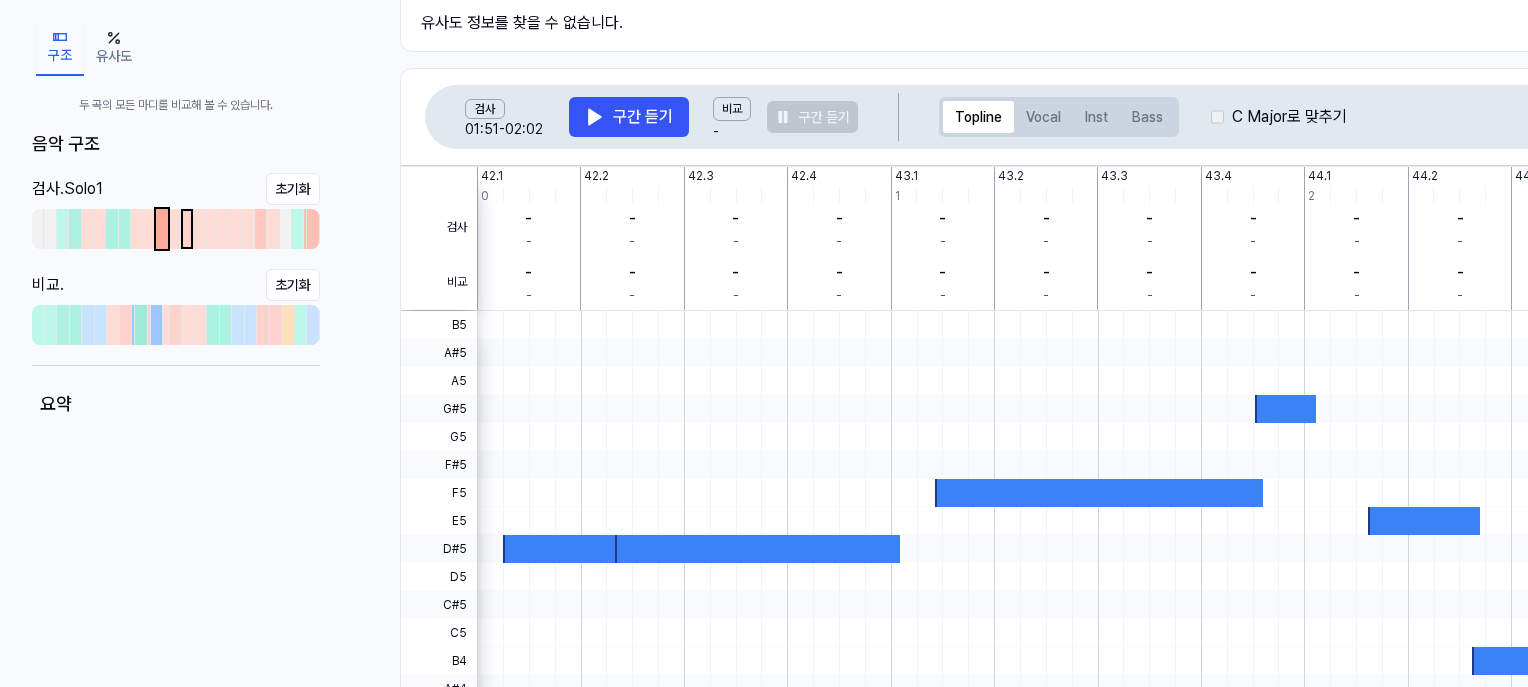 click at bounding box center [187, 229] 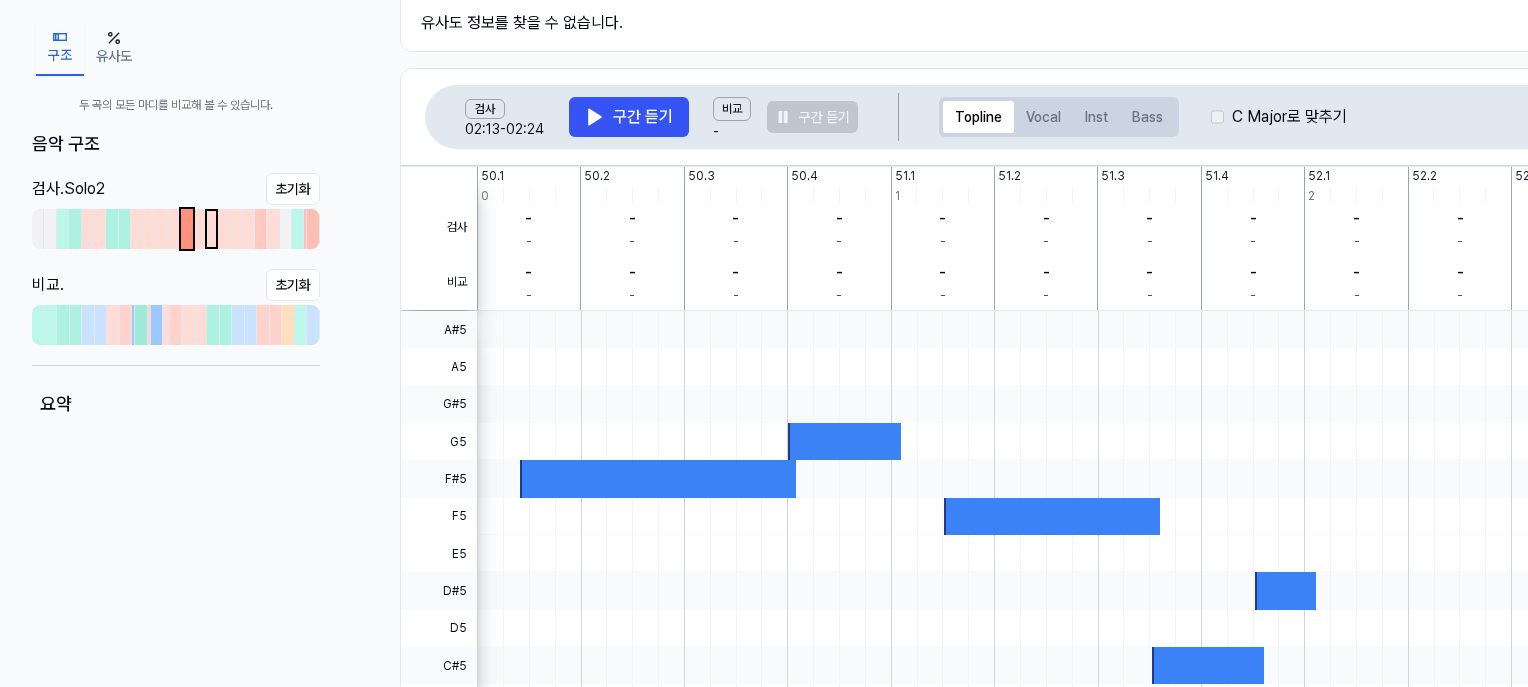 click at bounding box center (211, 229) 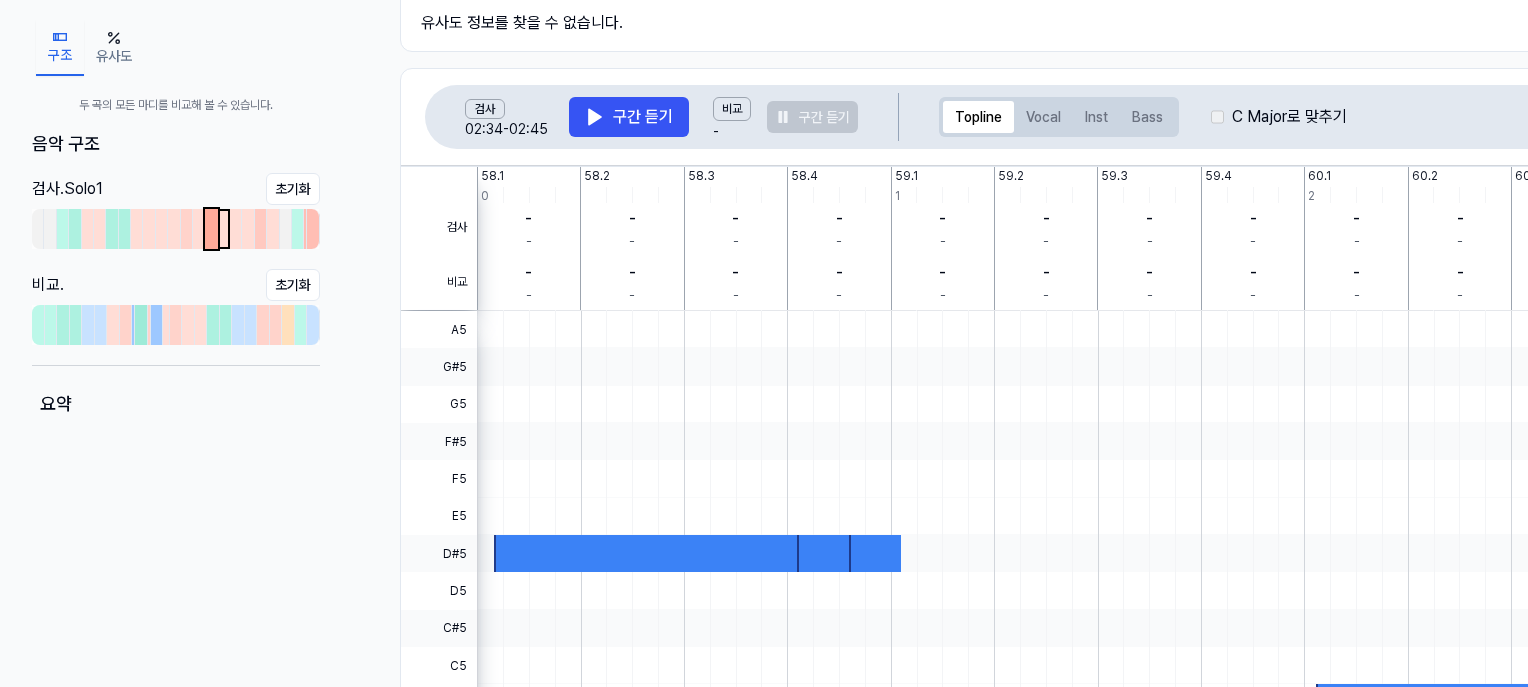 click at bounding box center (224, 229) 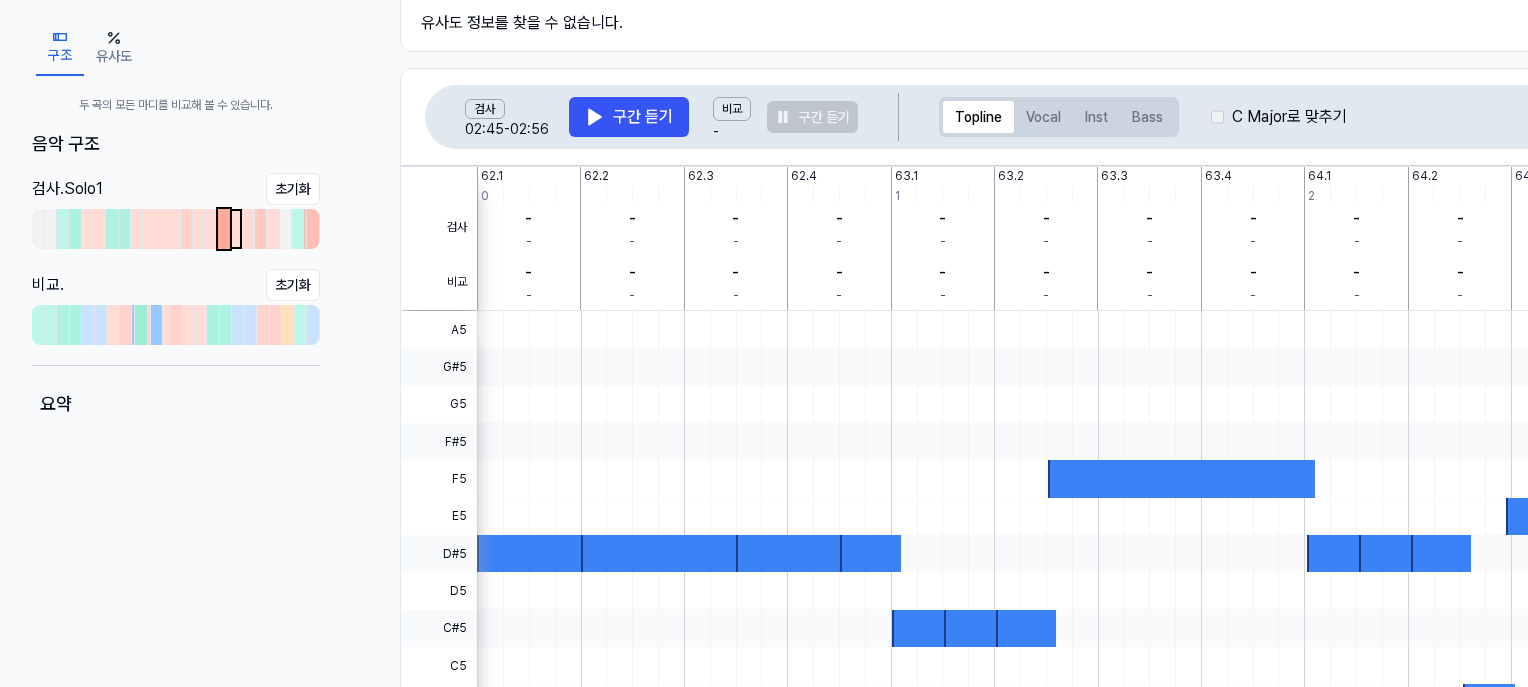 click at bounding box center [236, 229] 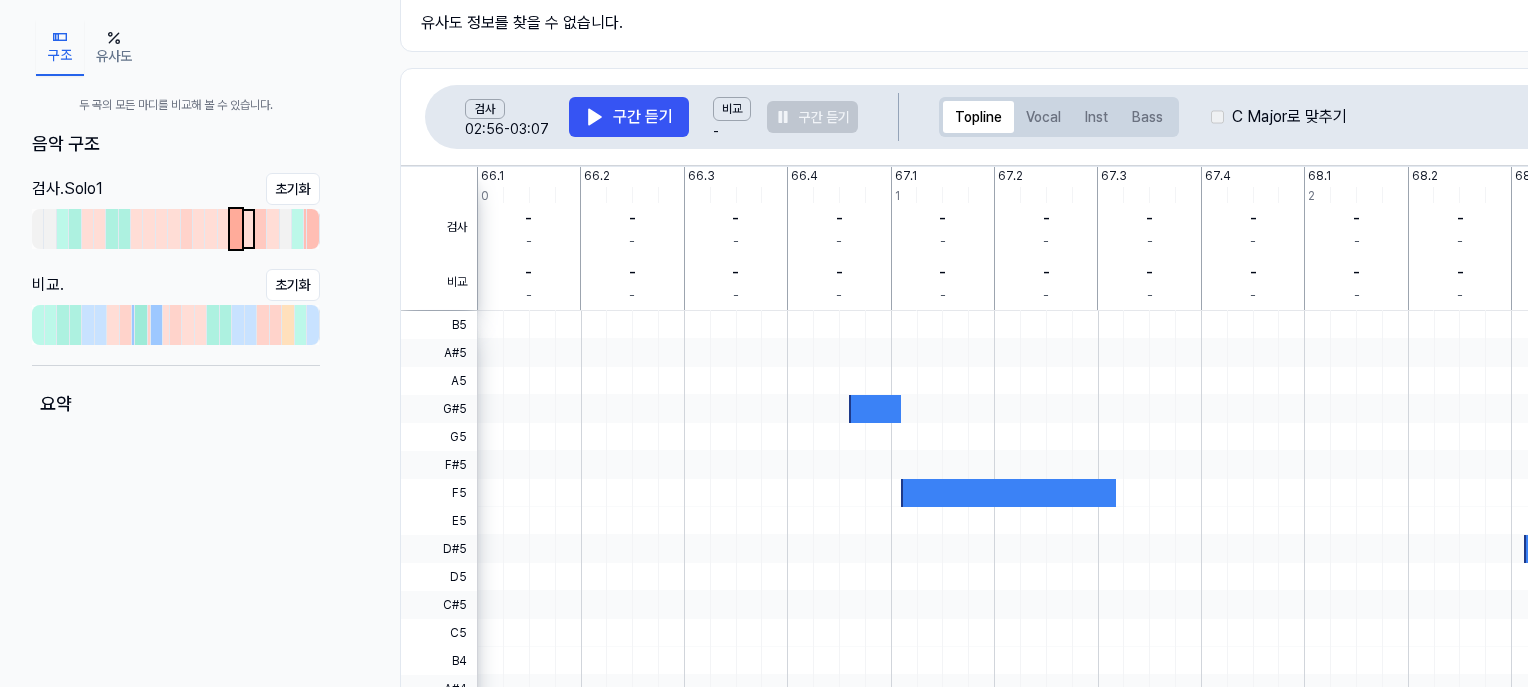click at bounding box center [248, 229] 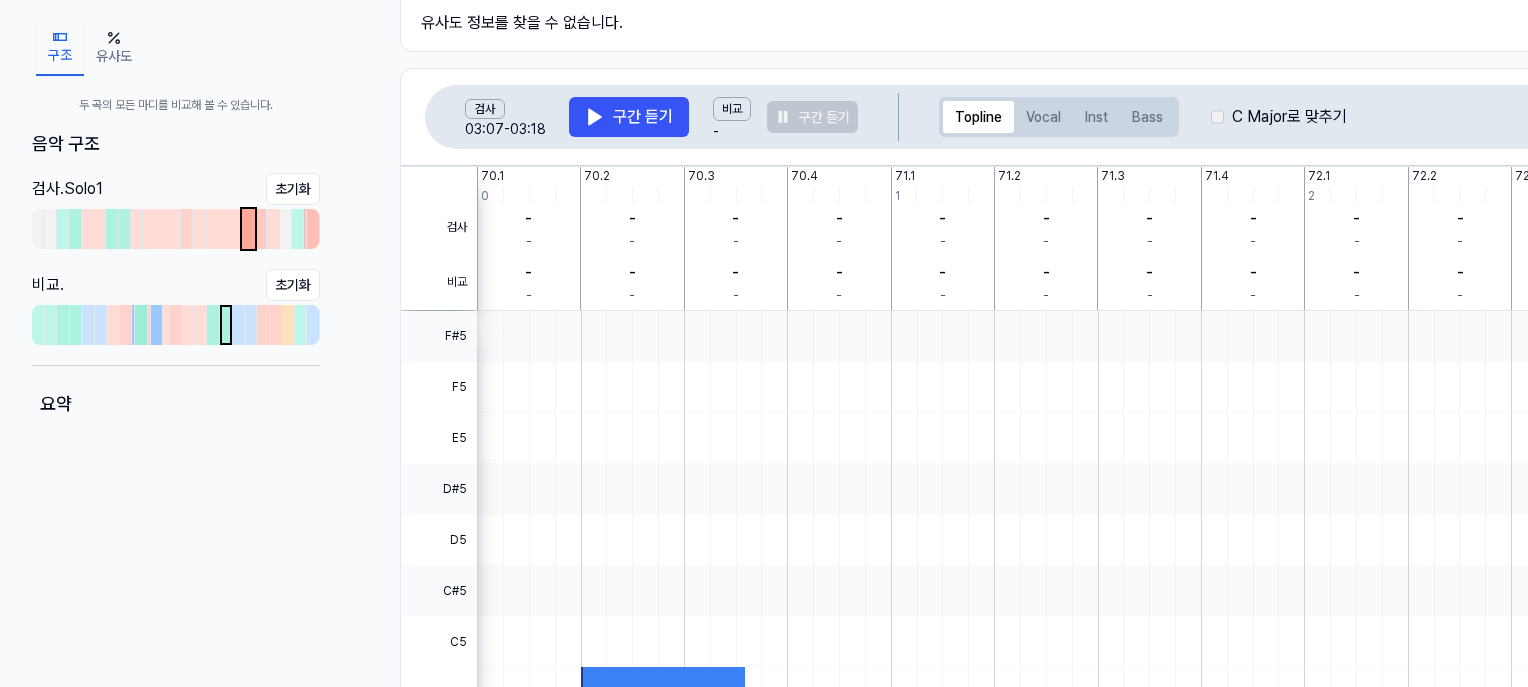click at bounding box center (226, 325) 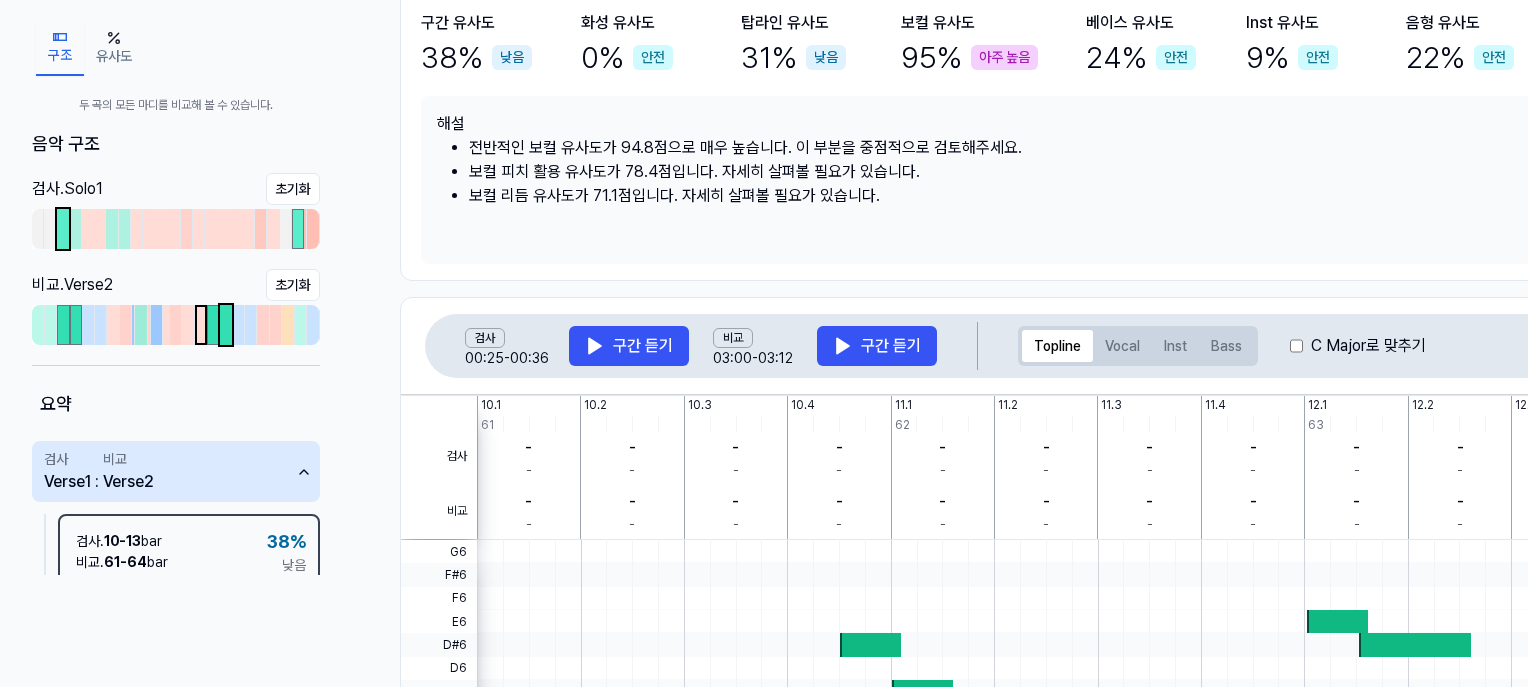 click at bounding box center [201, 325] 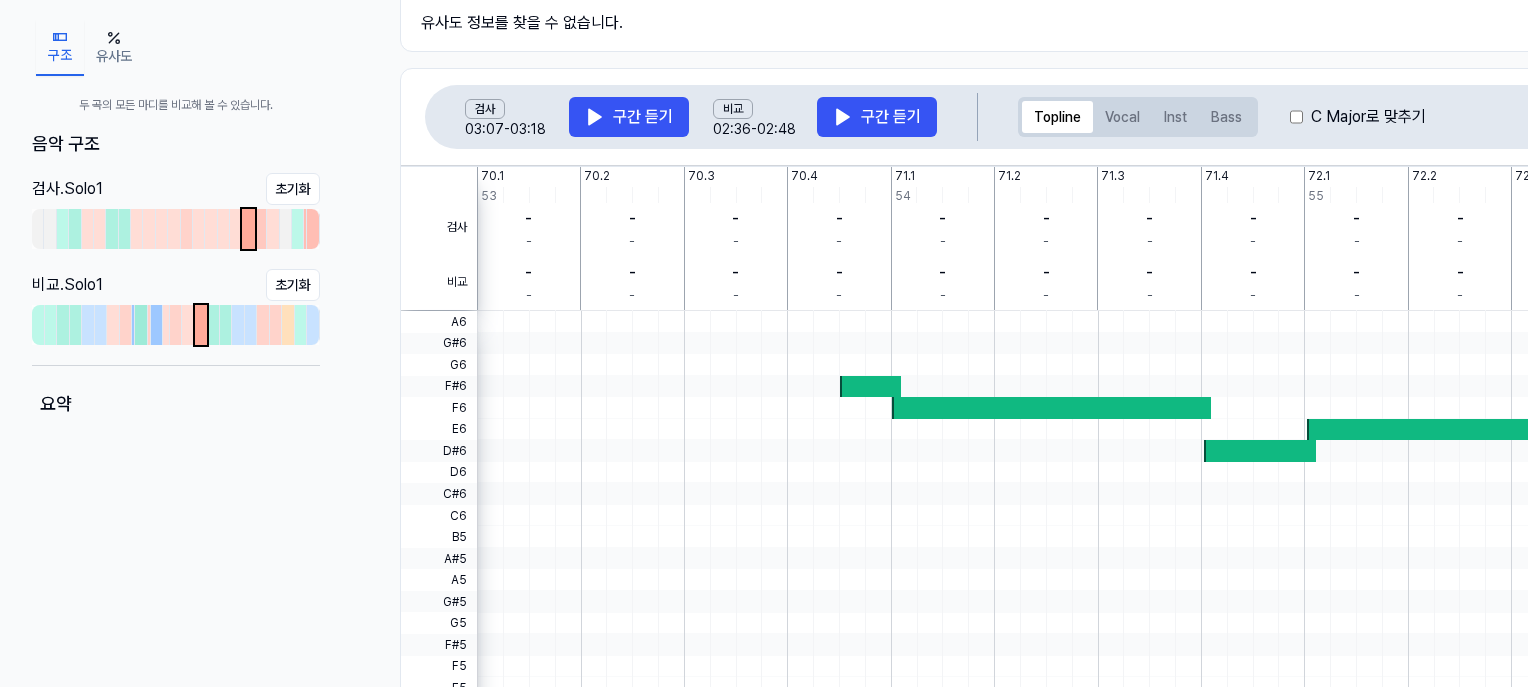 click at bounding box center [201, 325] 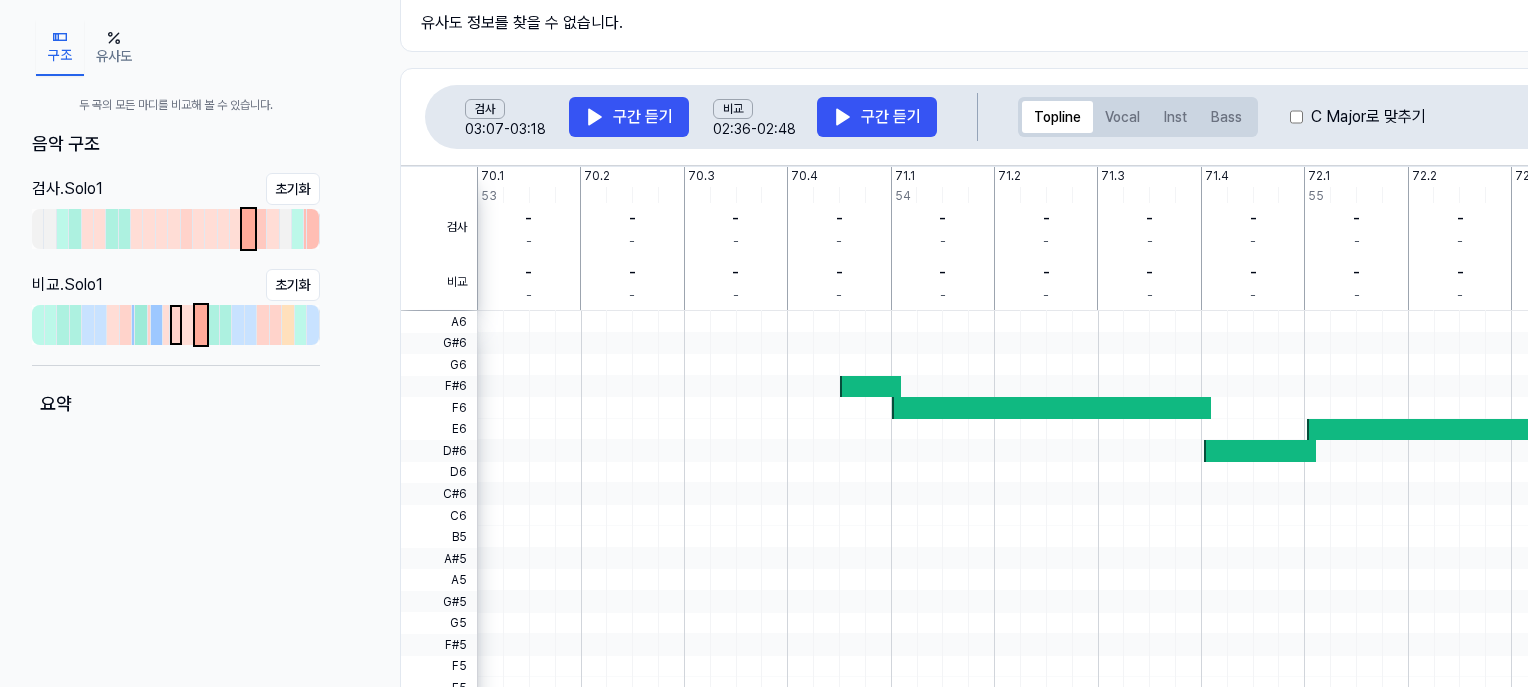 click at bounding box center [176, 325] 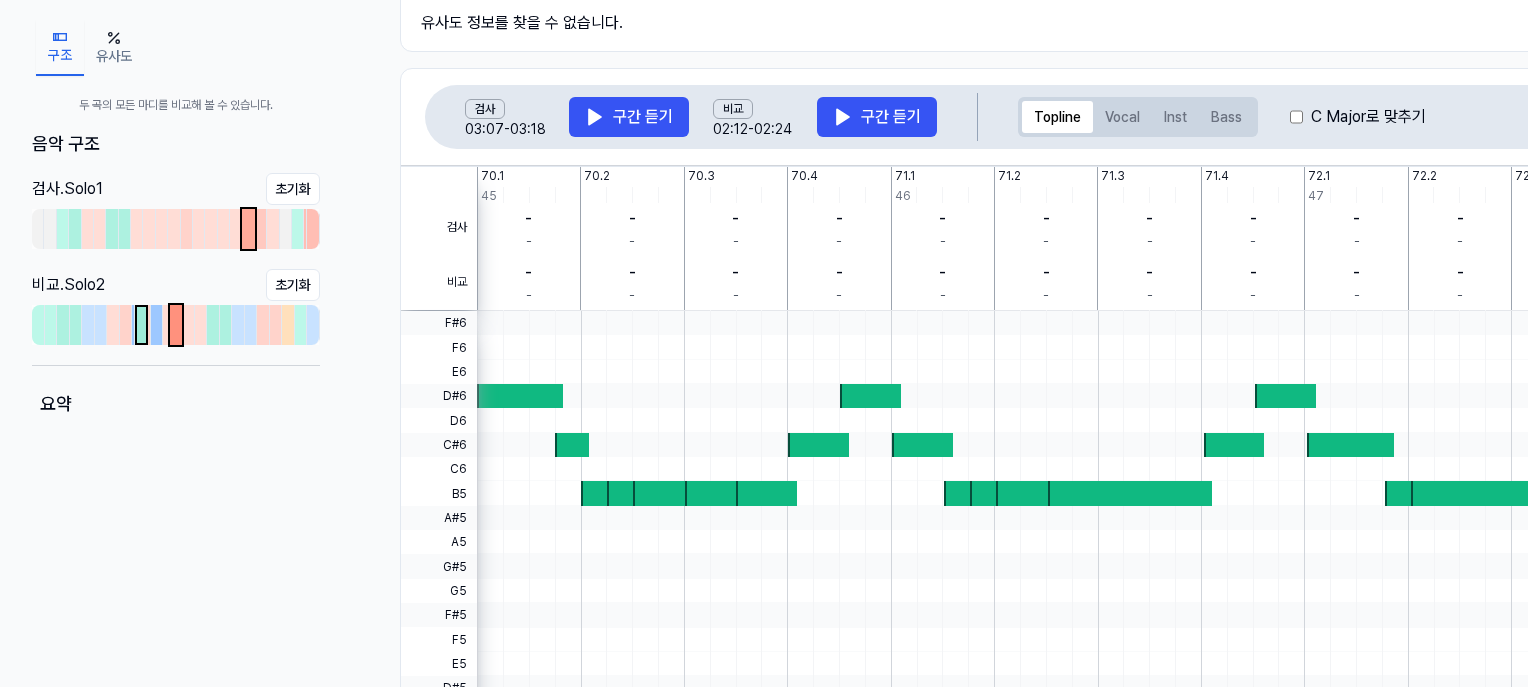 click at bounding box center (141, 325) 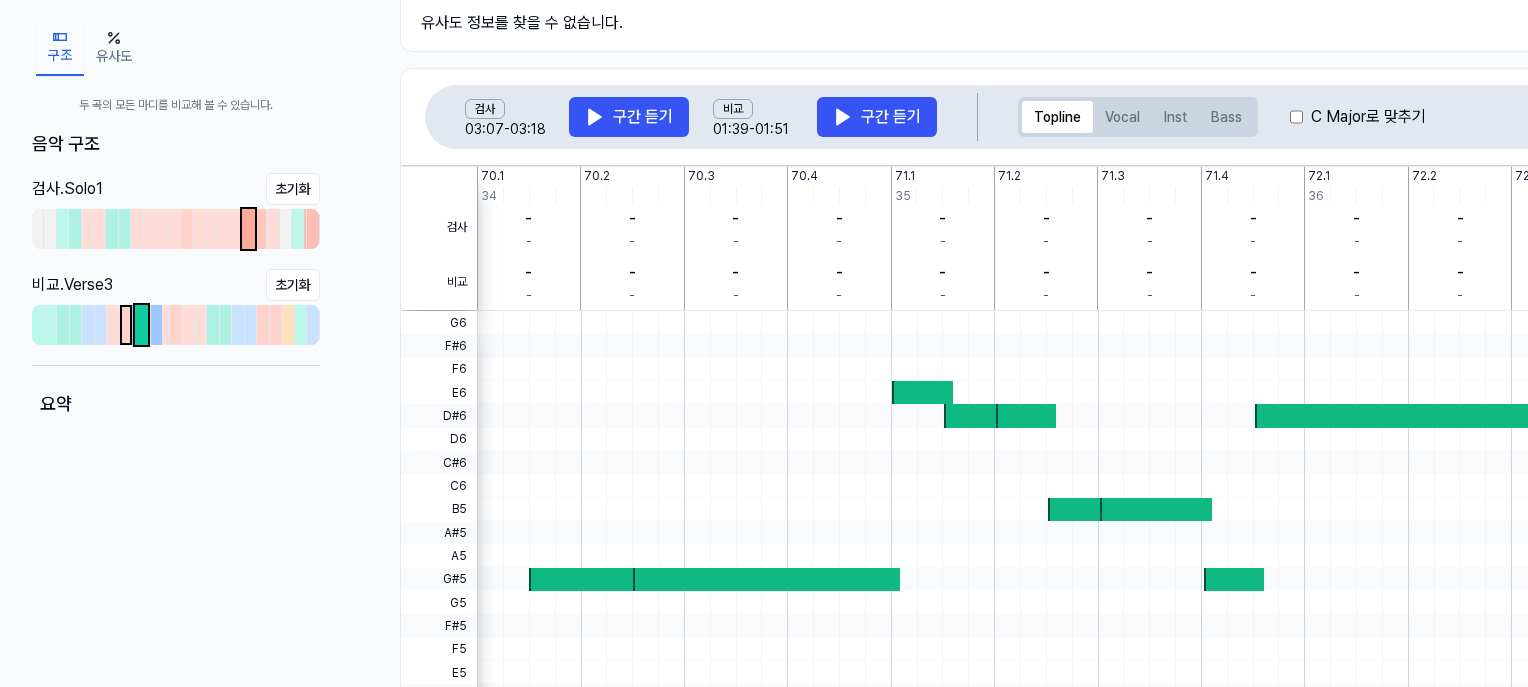 click at bounding box center (126, 325) 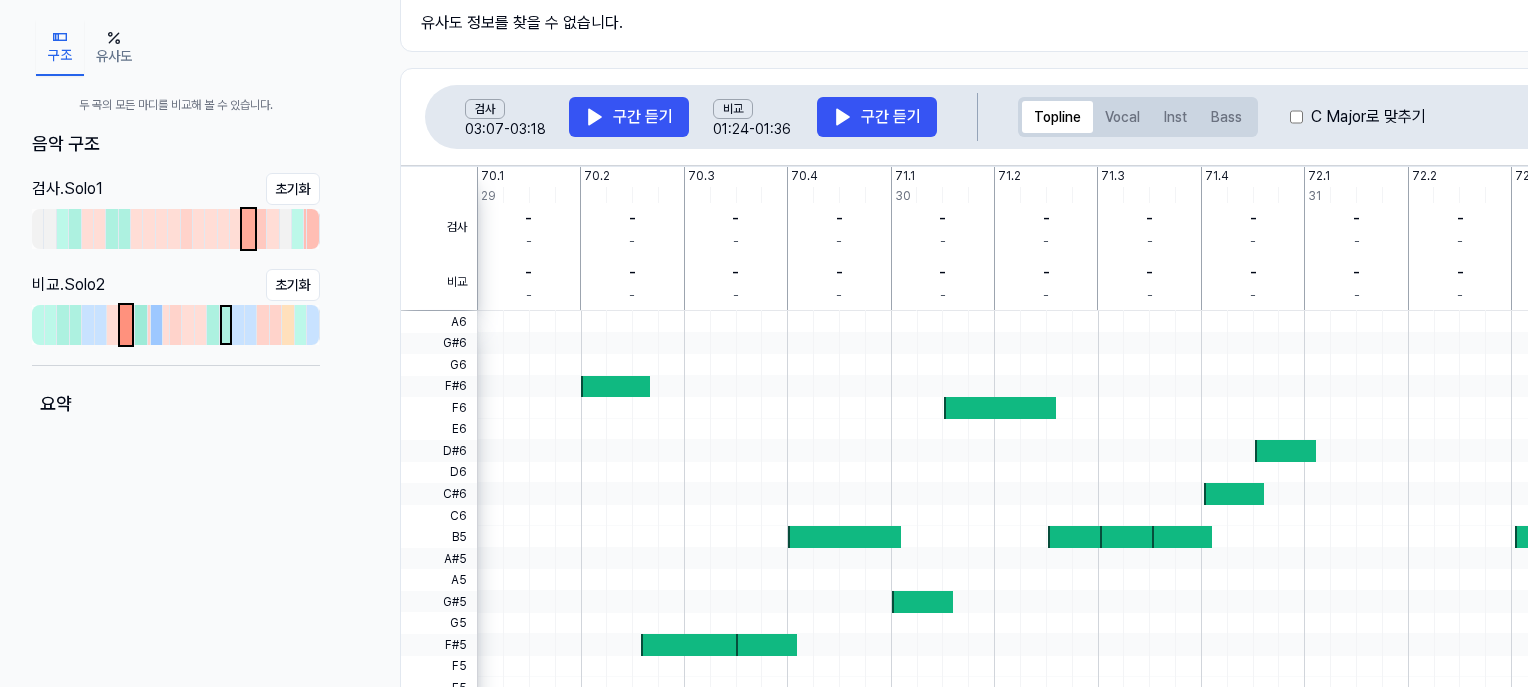 click at bounding box center (226, 325) 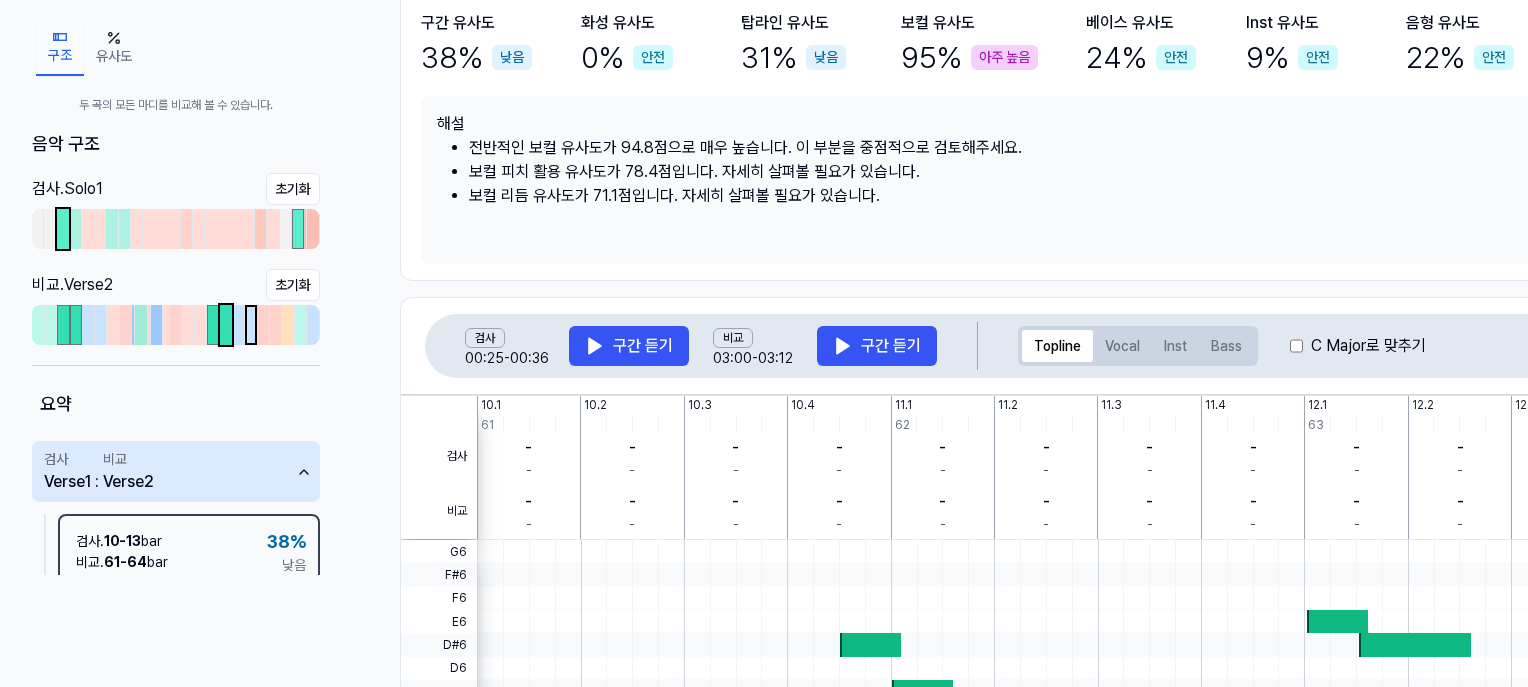 click at bounding box center (251, 325) 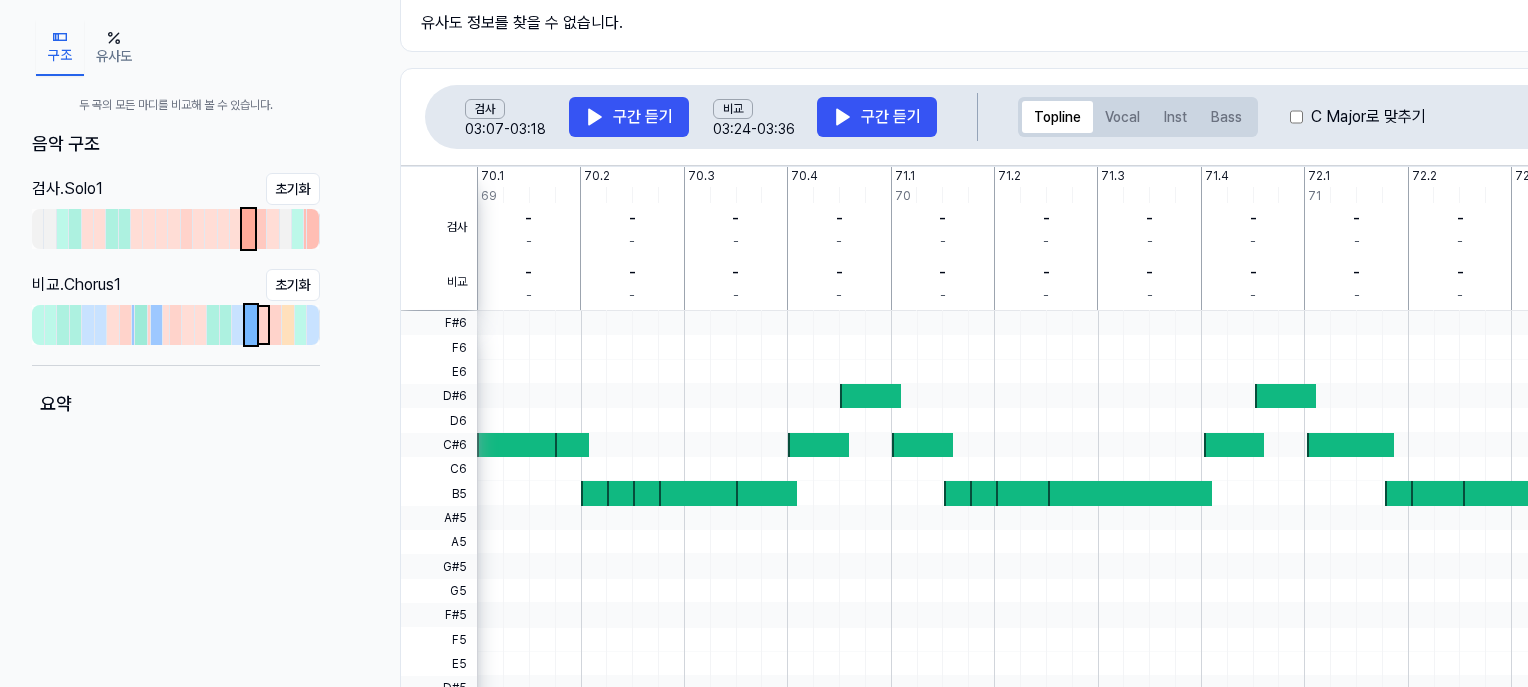 click at bounding box center (263, 325) 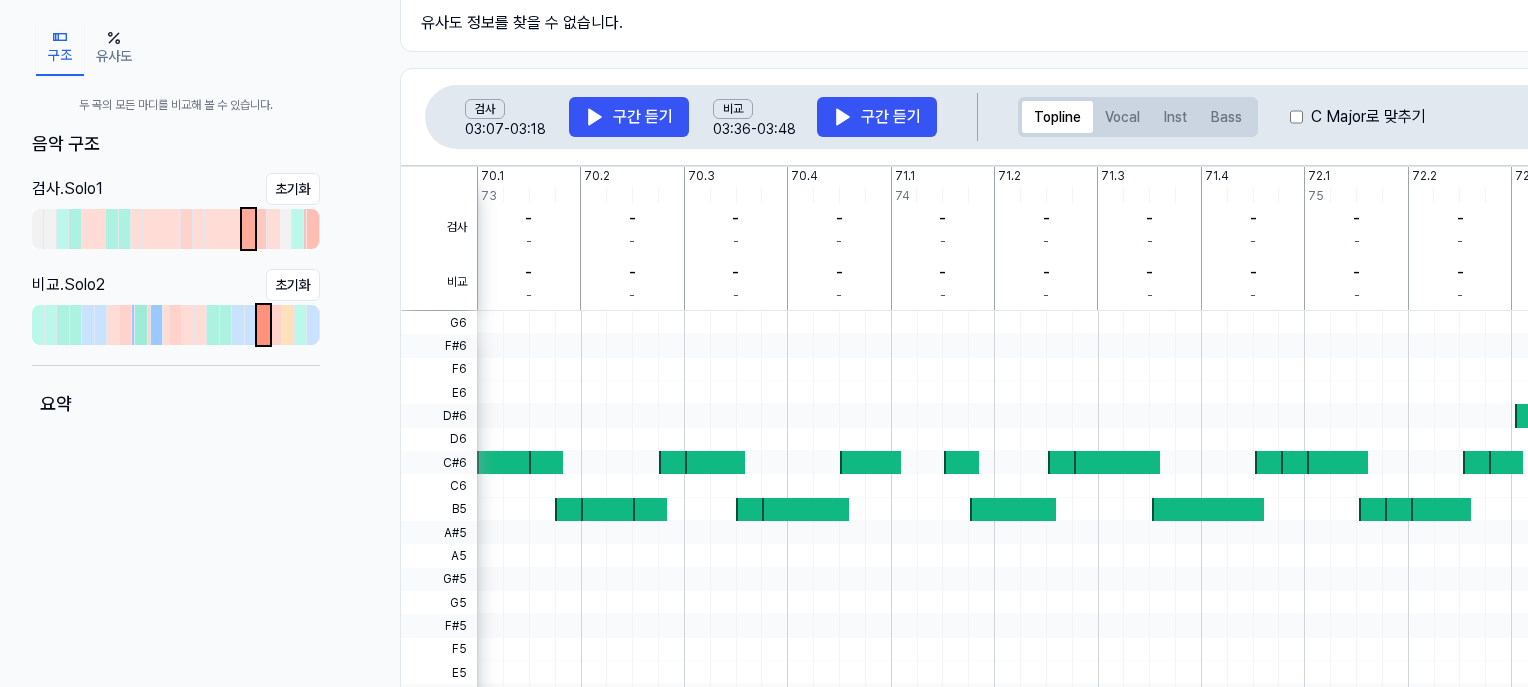 click at bounding box center [263, 325] 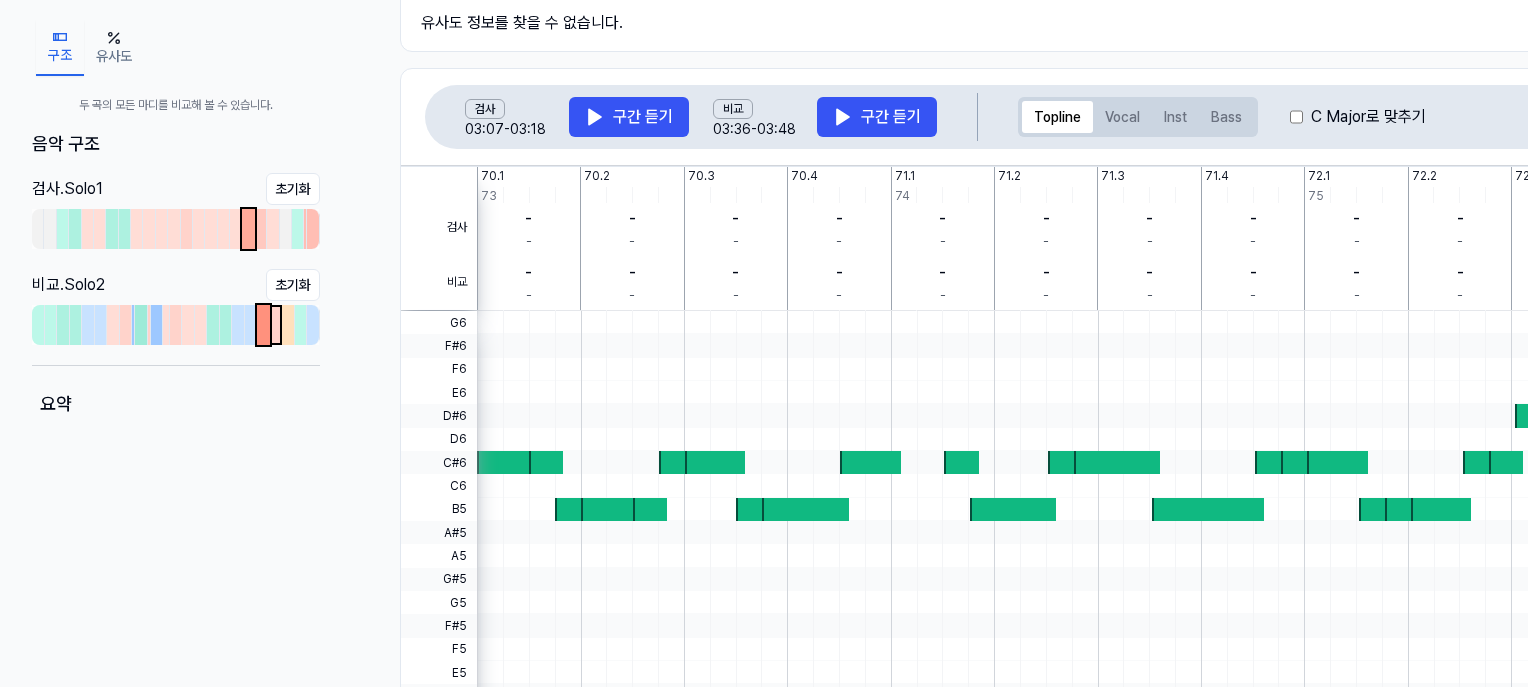 click at bounding box center (276, 325) 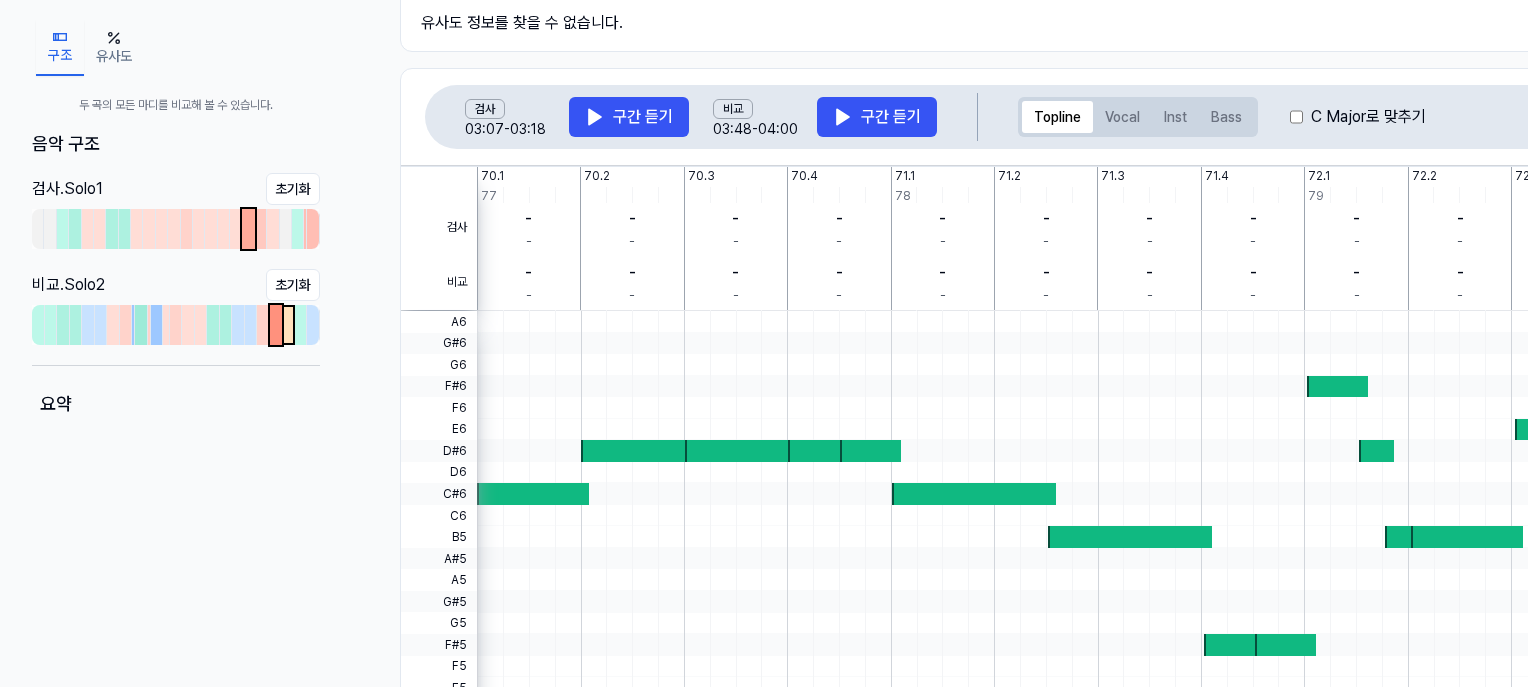 click at bounding box center [288, 325] 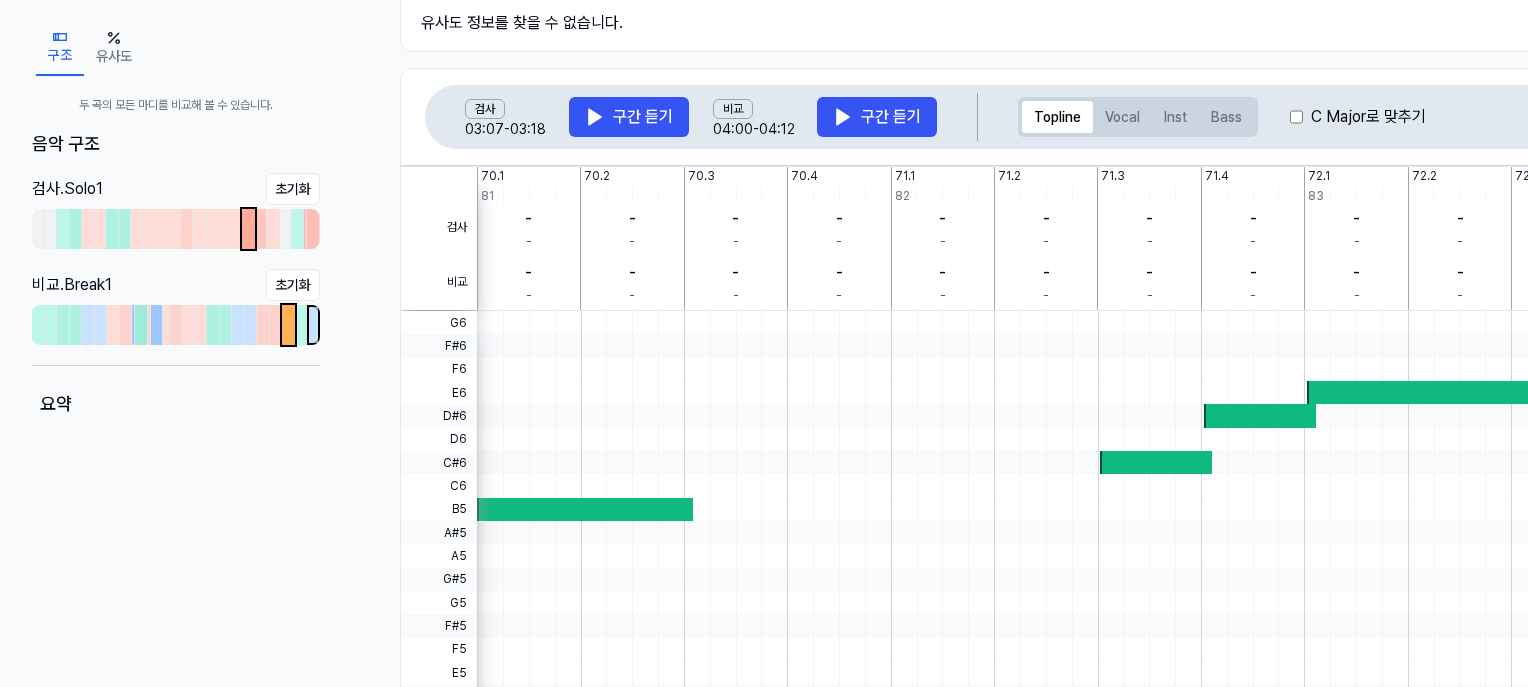 click at bounding box center [313, 325] 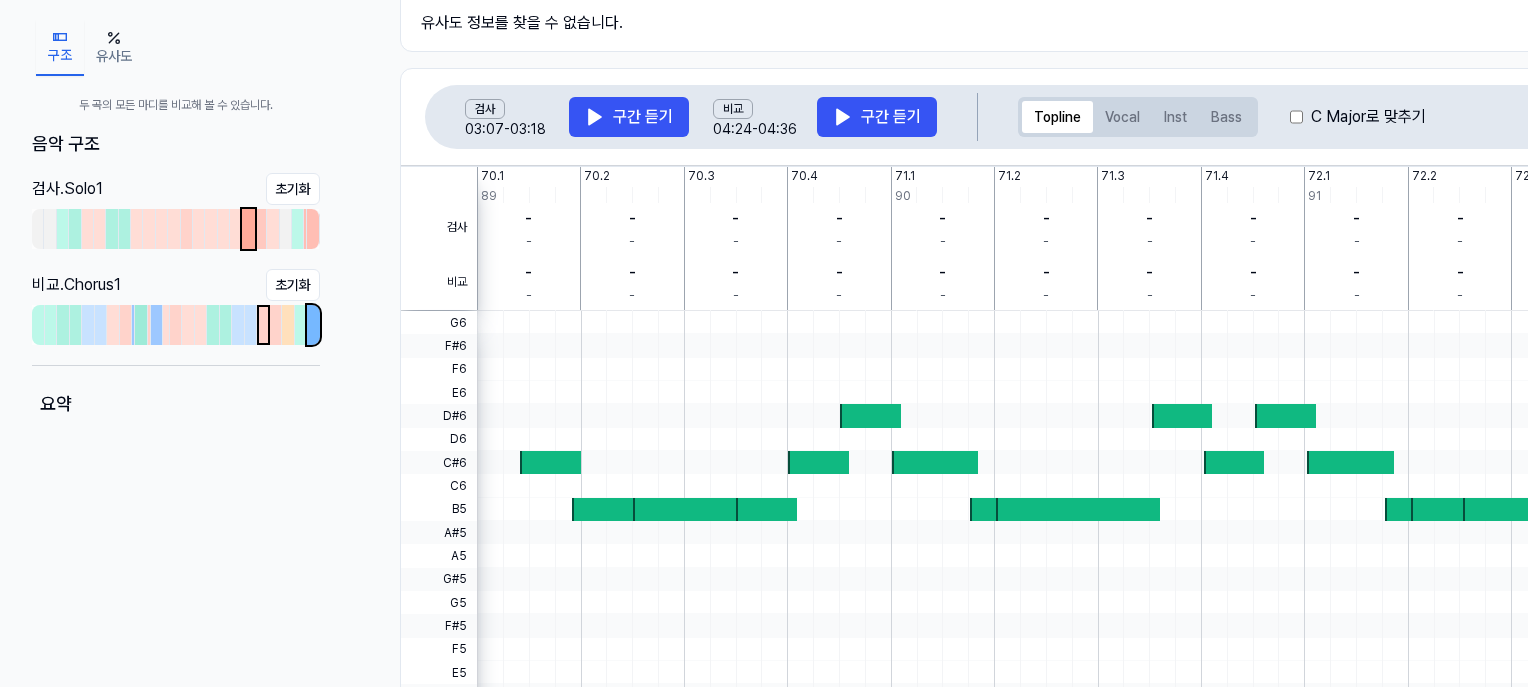 click at bounding box center (263, 325) 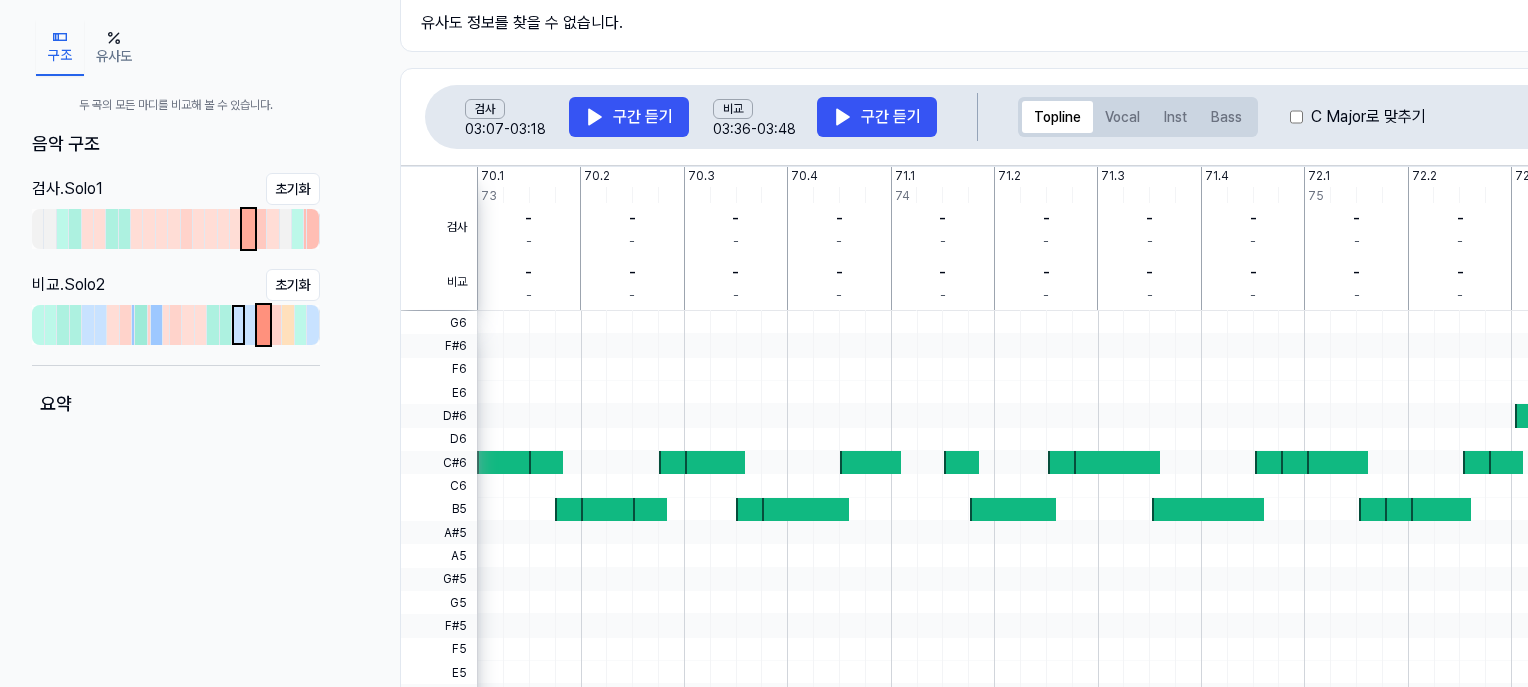 click at bounding box center [238, 325] 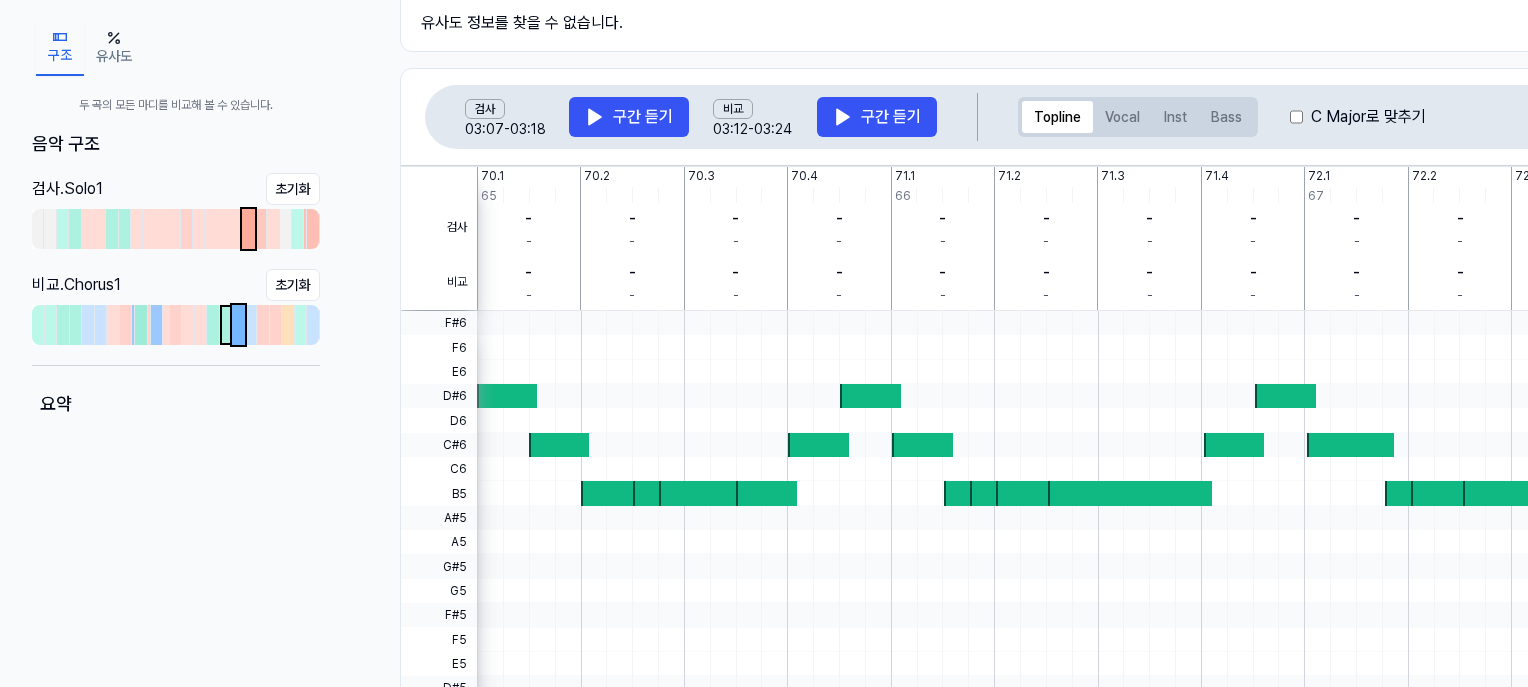 click at bounding box center [226, 325] 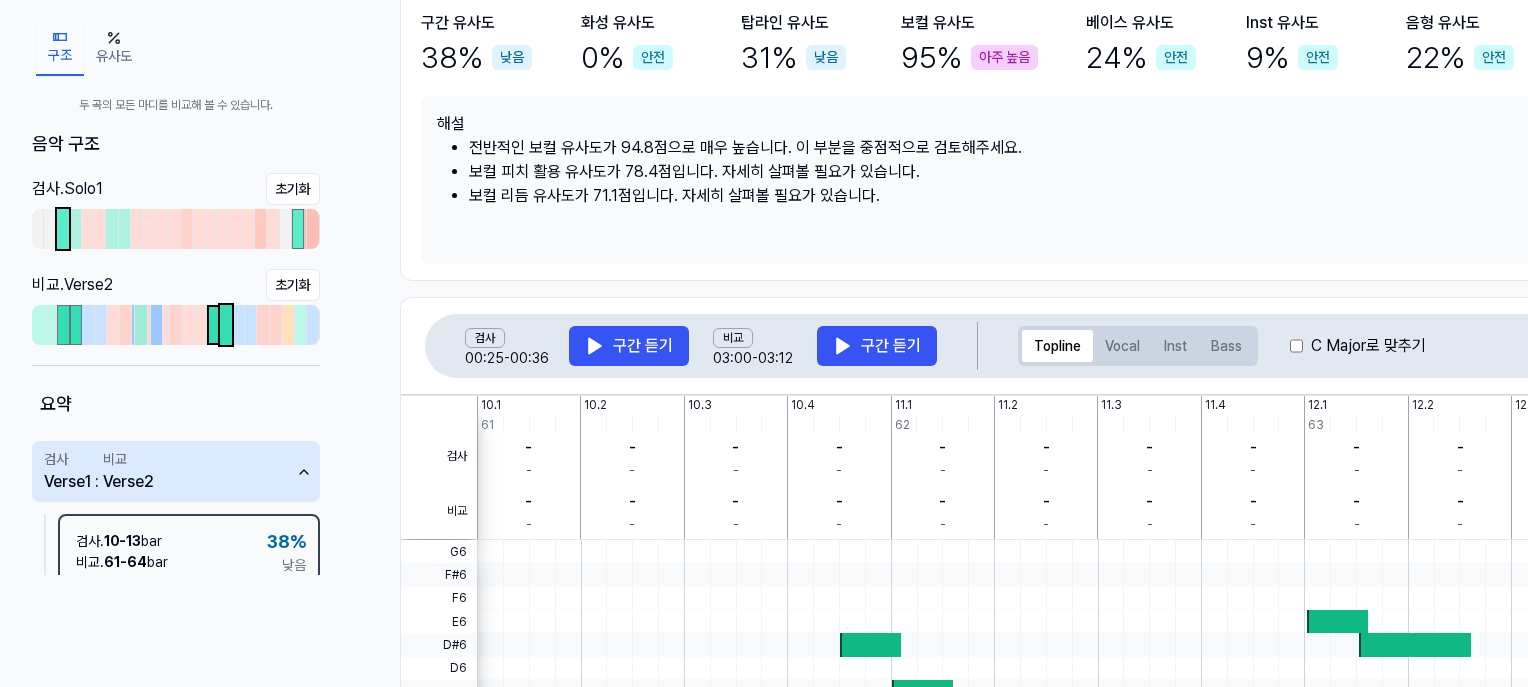 click at bounding box center (213, 325) 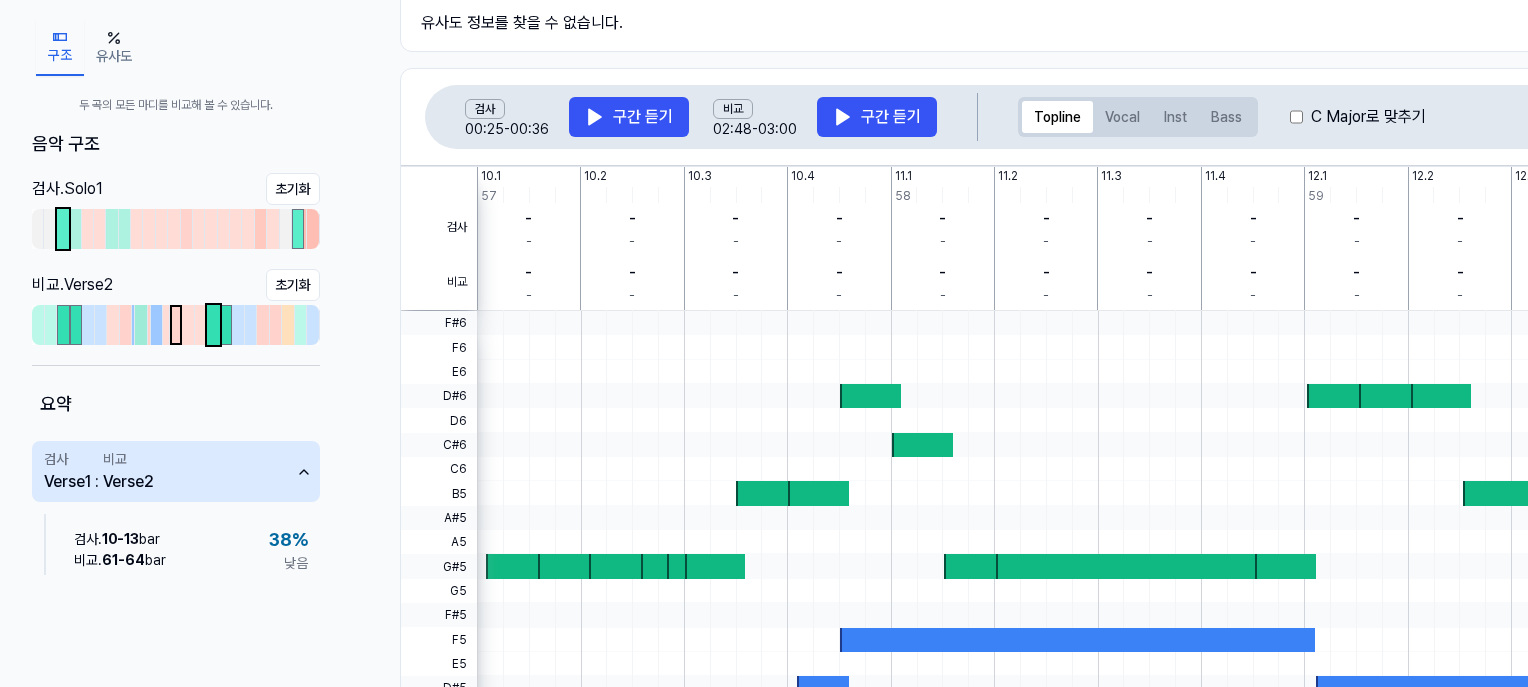 click at bounding box center (176, 325) 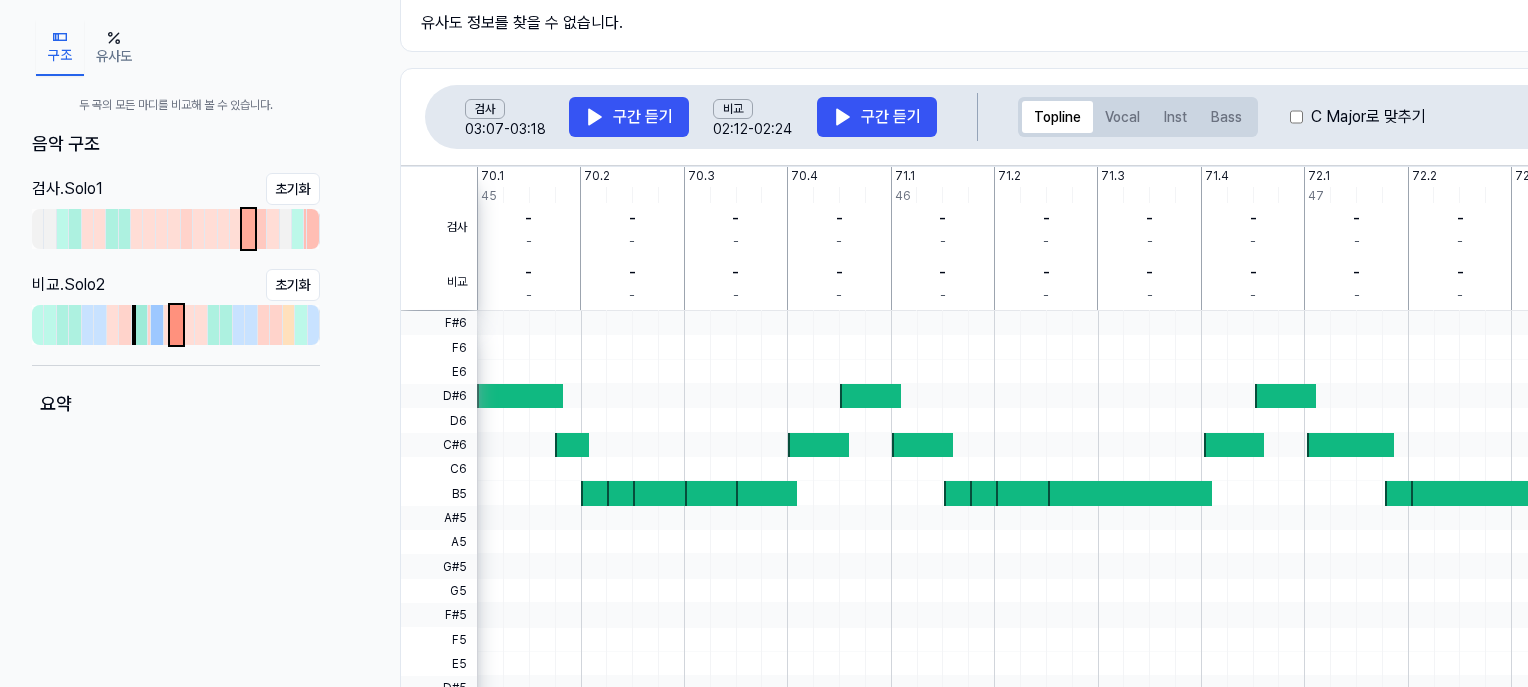 click at bounding box center [134, 325] 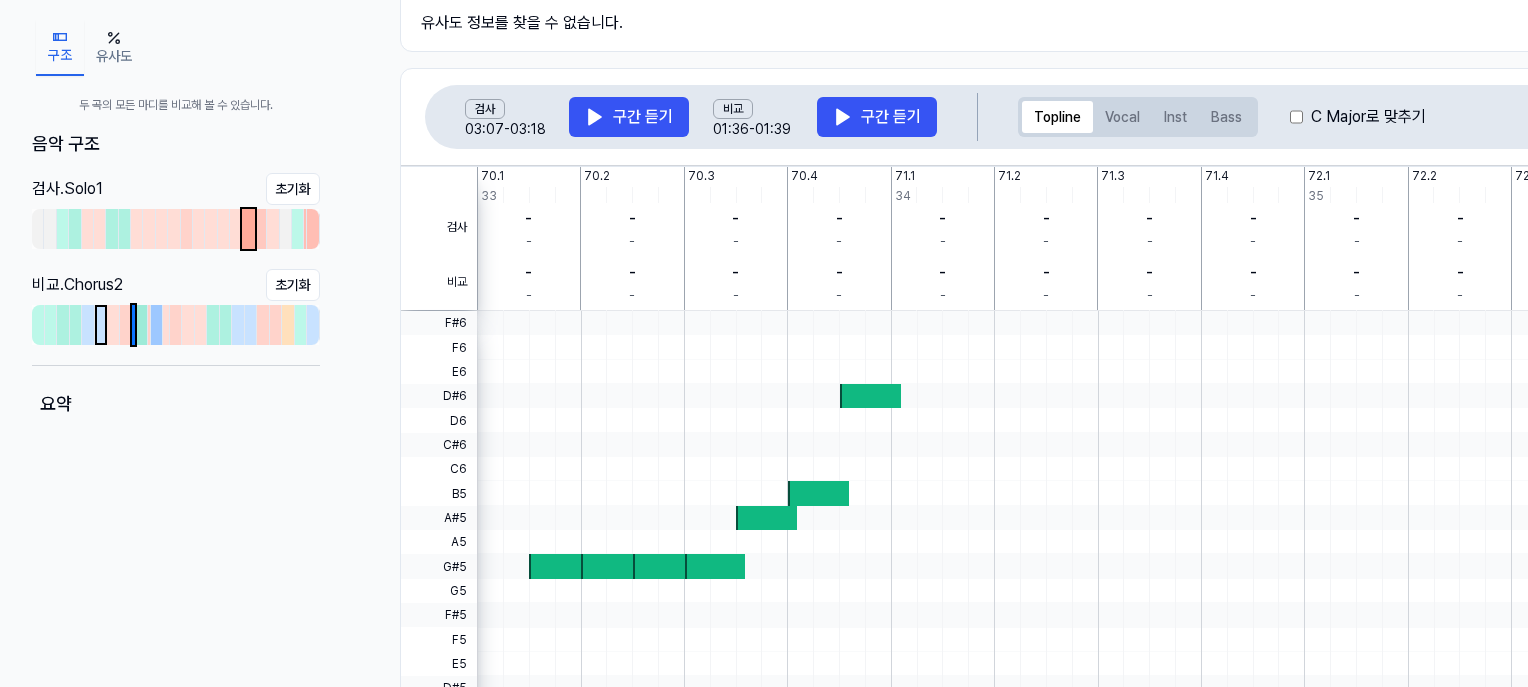 click at bounding box center (101, 325) 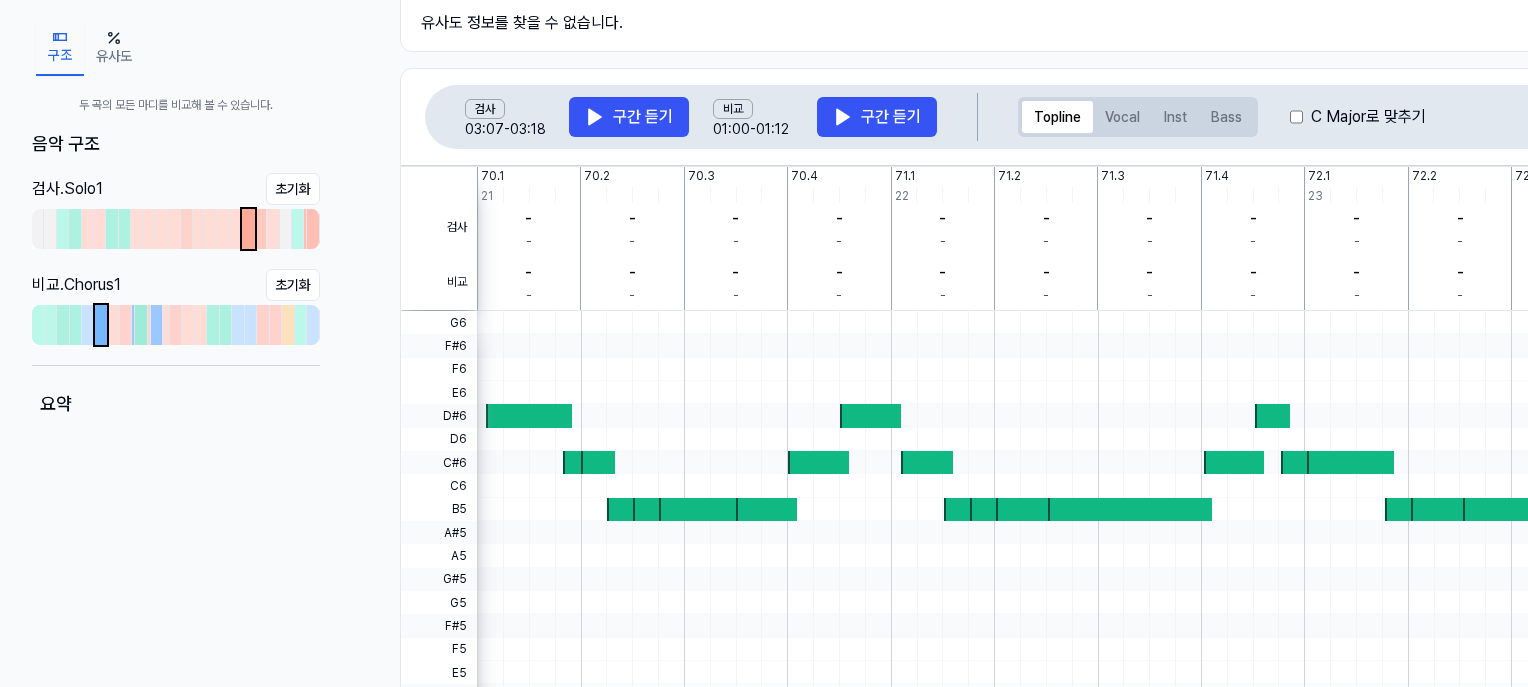 click on "유사도" at bounding box center [114, 48] 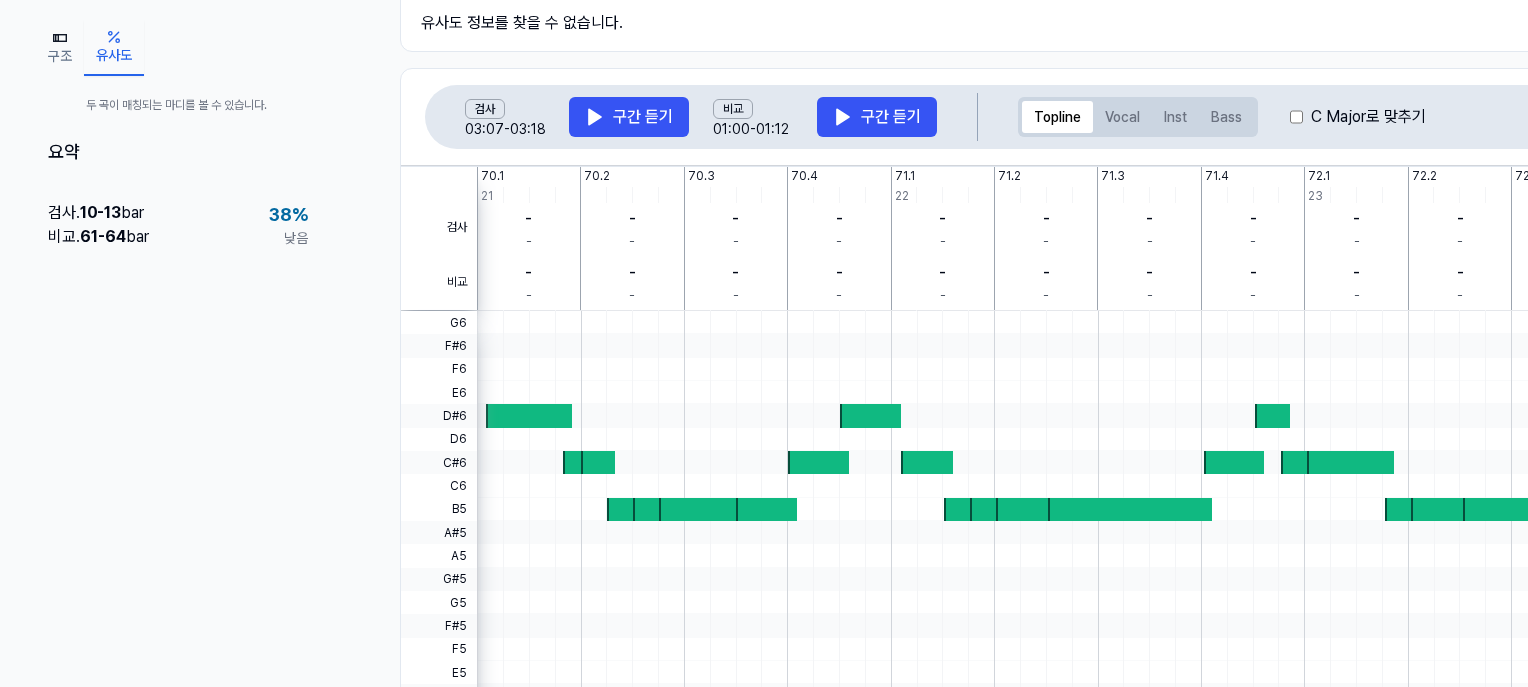 scroll, scrollTop: 0, scrollLeft: 0, axis: both 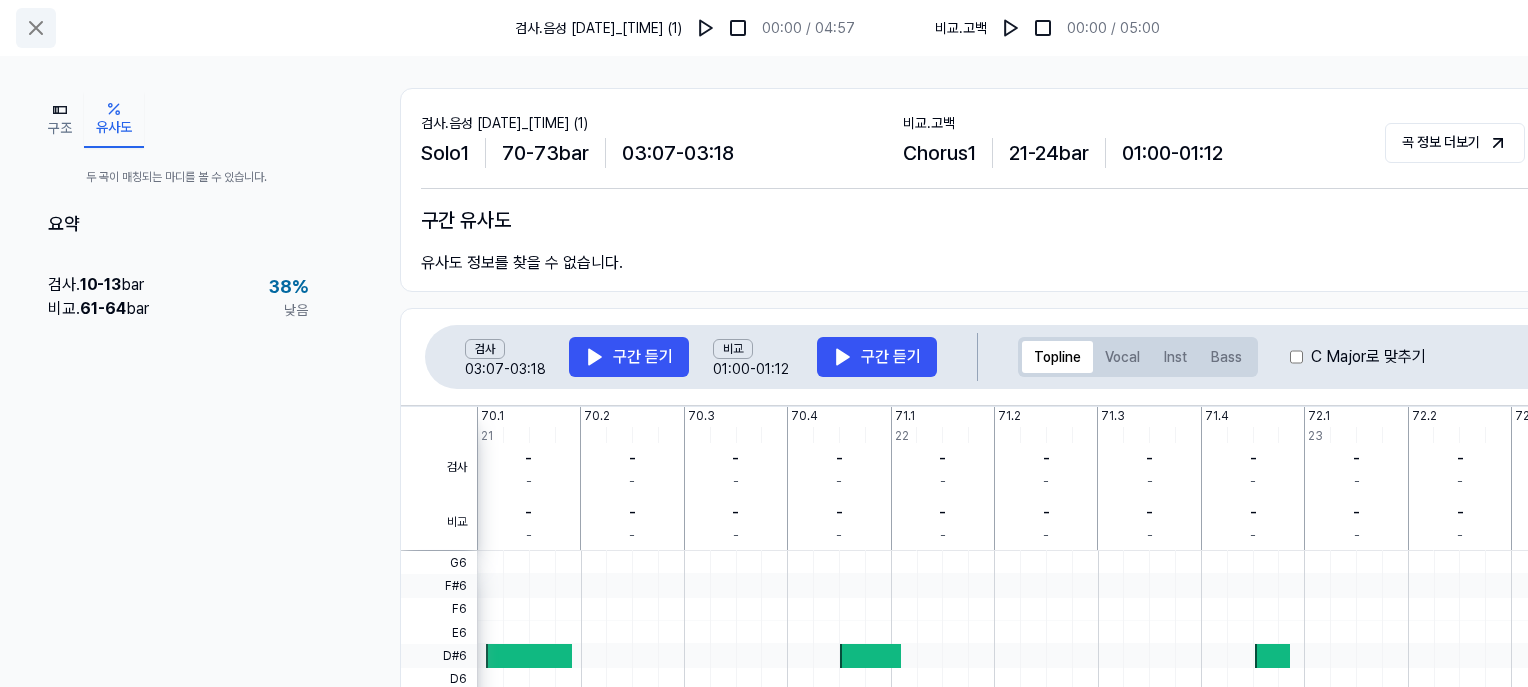 click 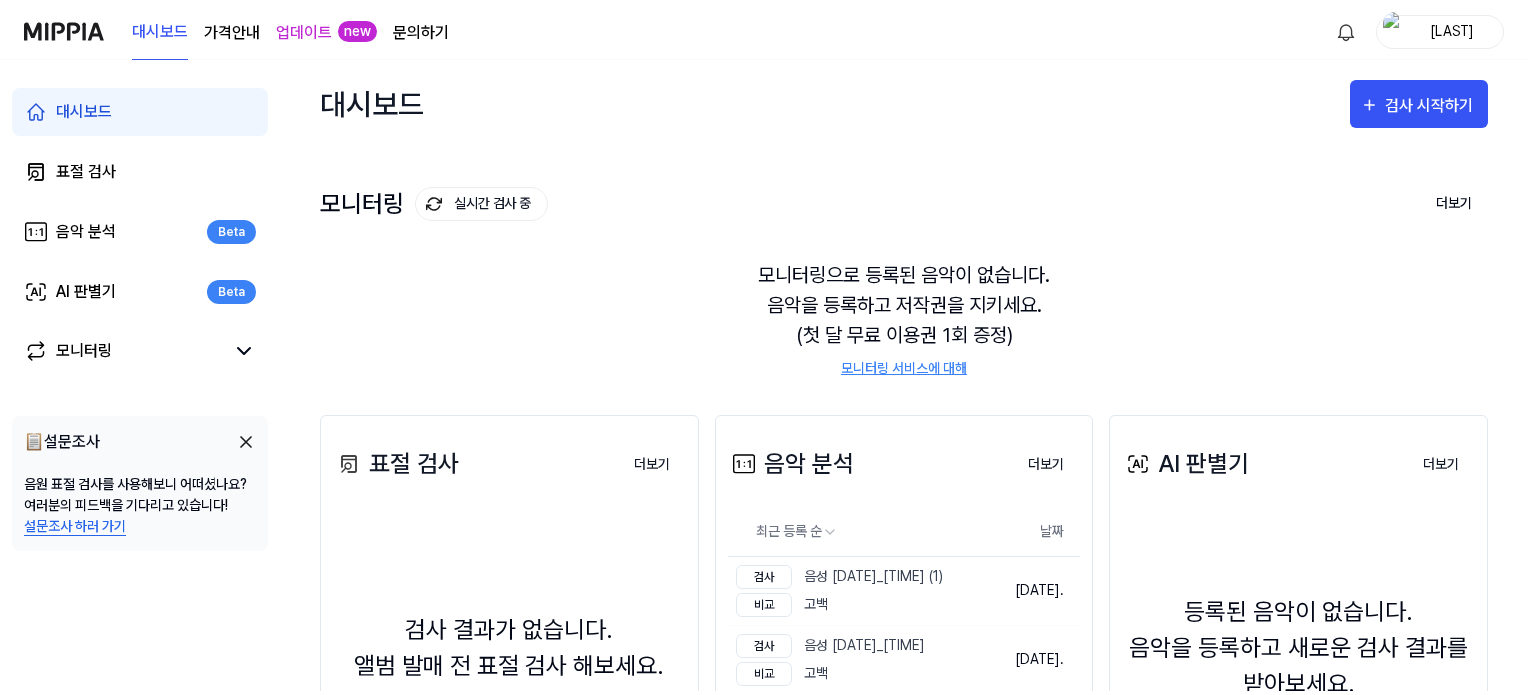 scroll, scrollTop: 248, scrollLeft: 0, axis: vertical 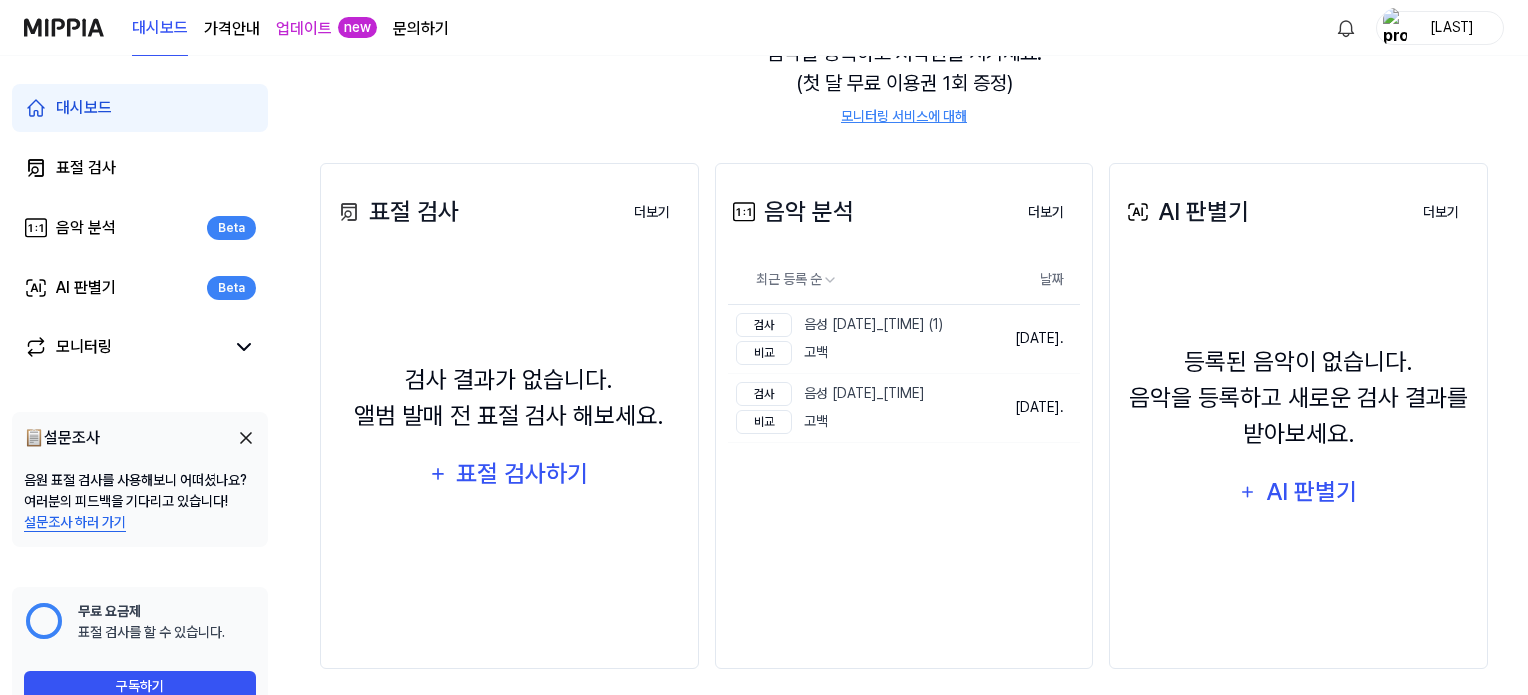 click on "음악 분석" at bounding box center (791, 212) 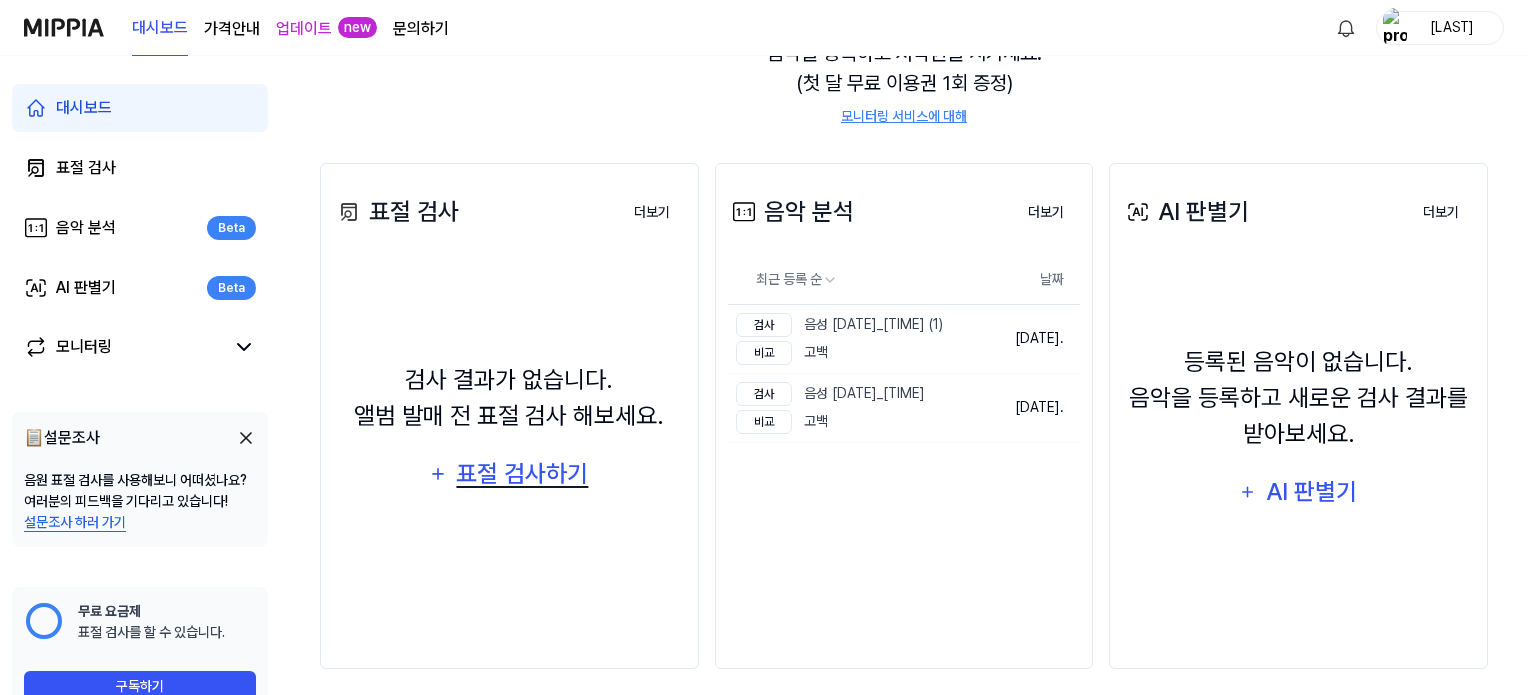 click on "표절 검사하기" at bounding box center [509, 474] 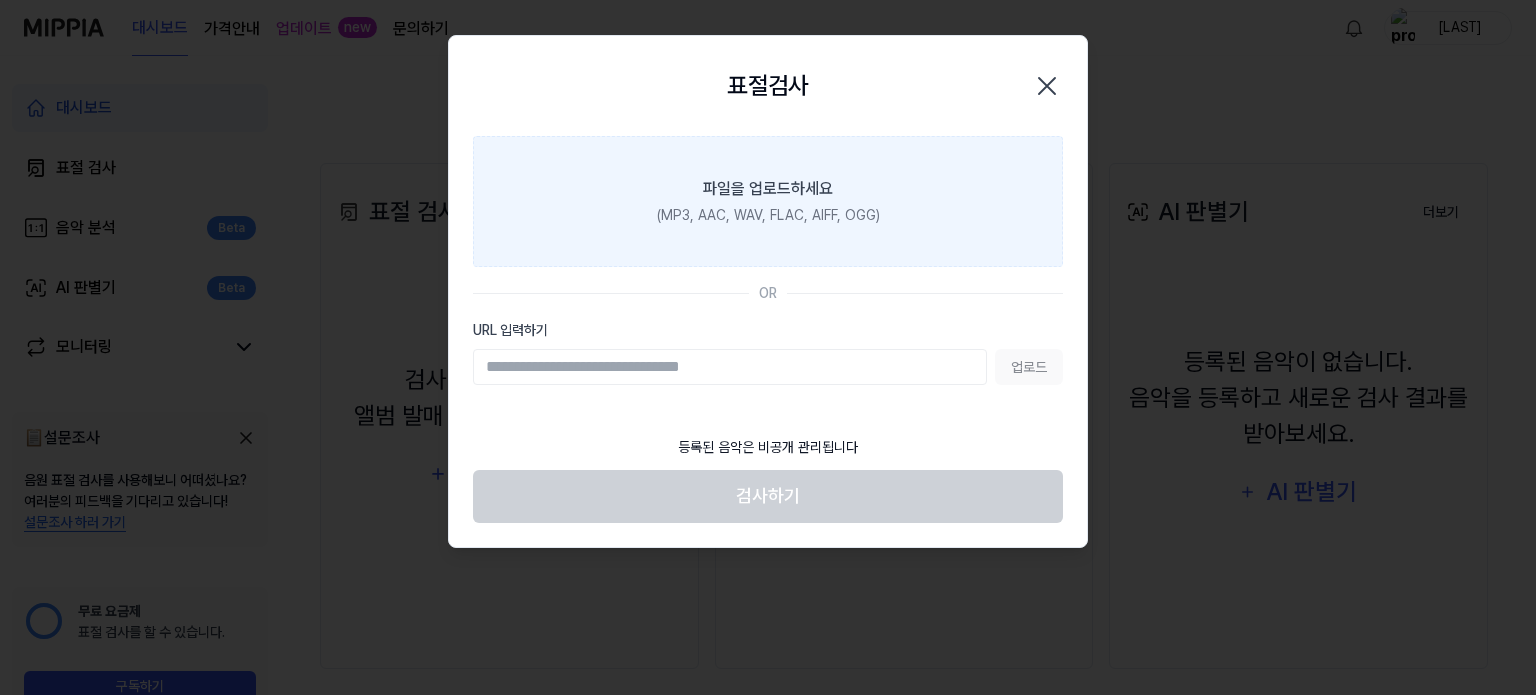 click on "파일을 업로드하세요 (MP3, AAC, WAV, FLAC, AIFF, OGG)" at bounding box center [768, 201] 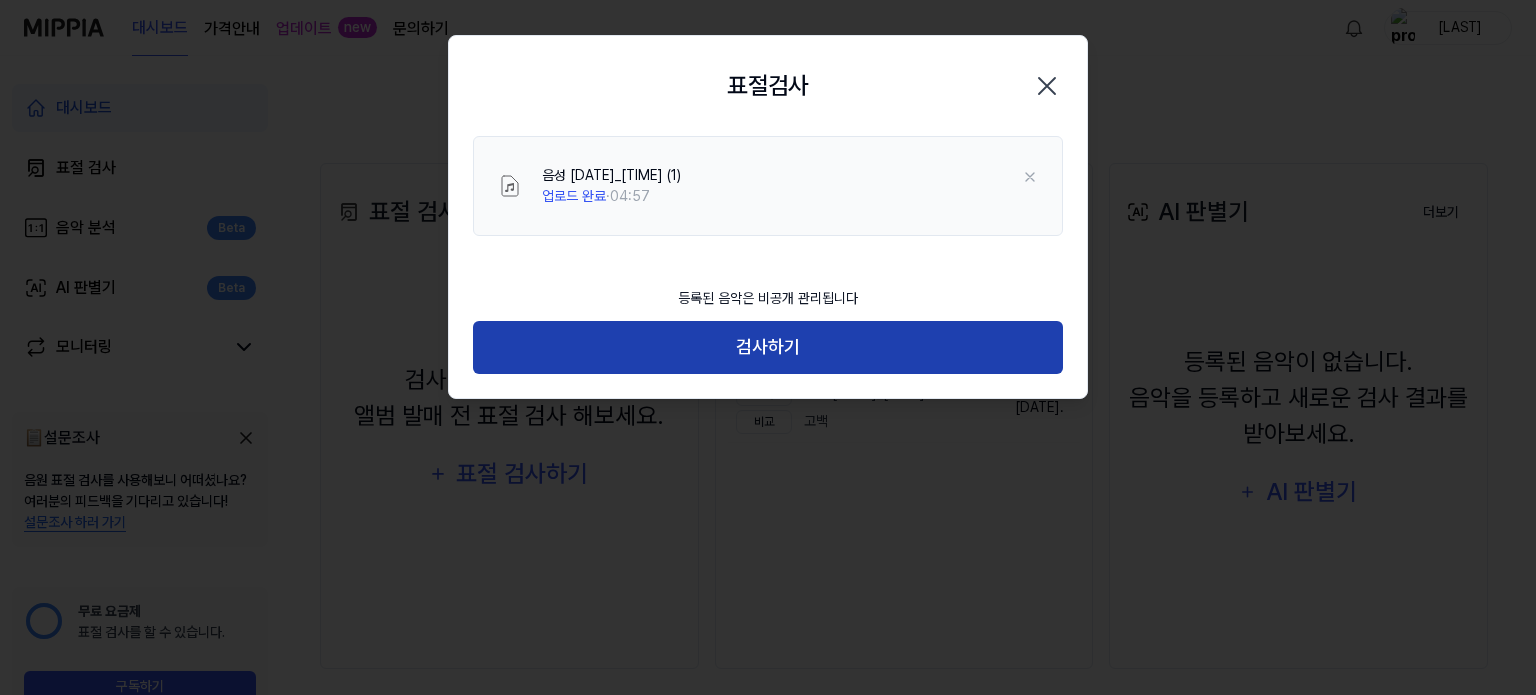 click on "검사하기" at bounding box center [768, 347] 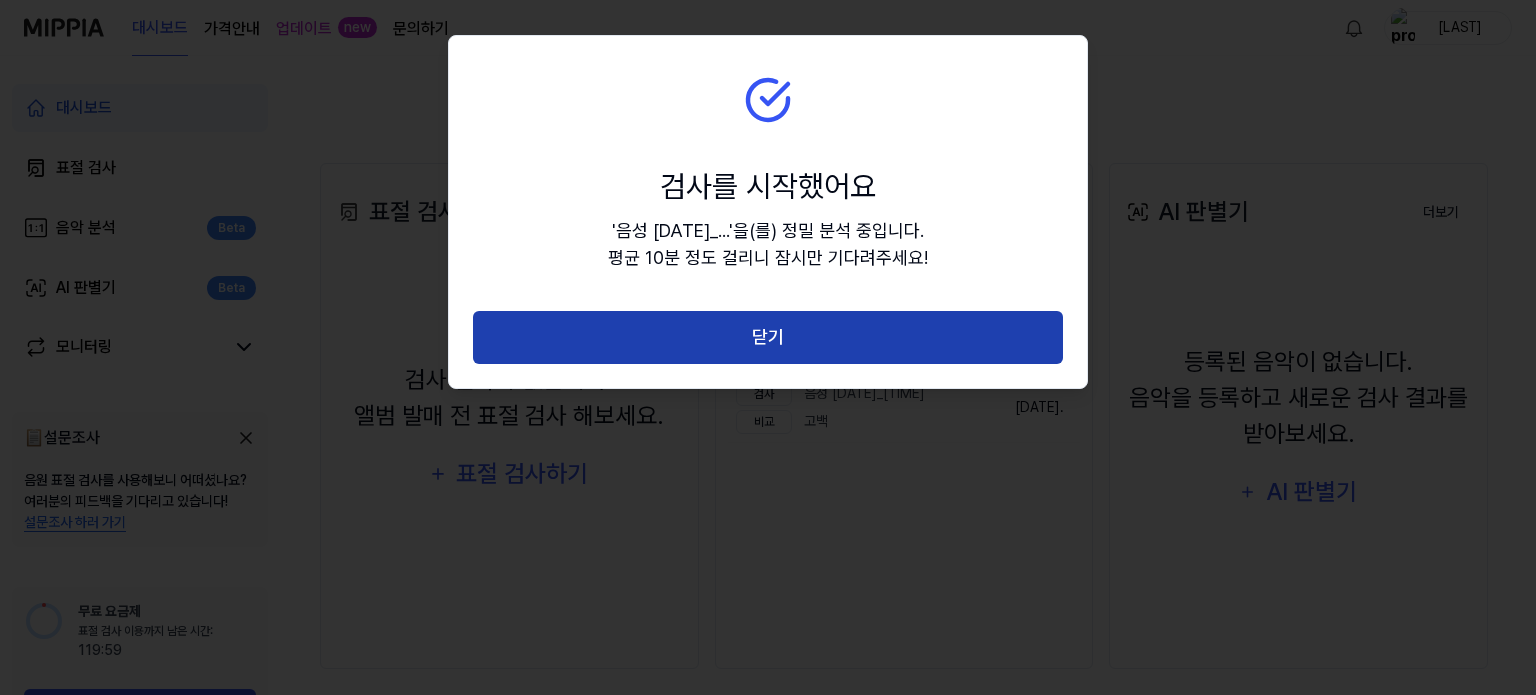 click on "닫기" at bounding box center [768, 337] 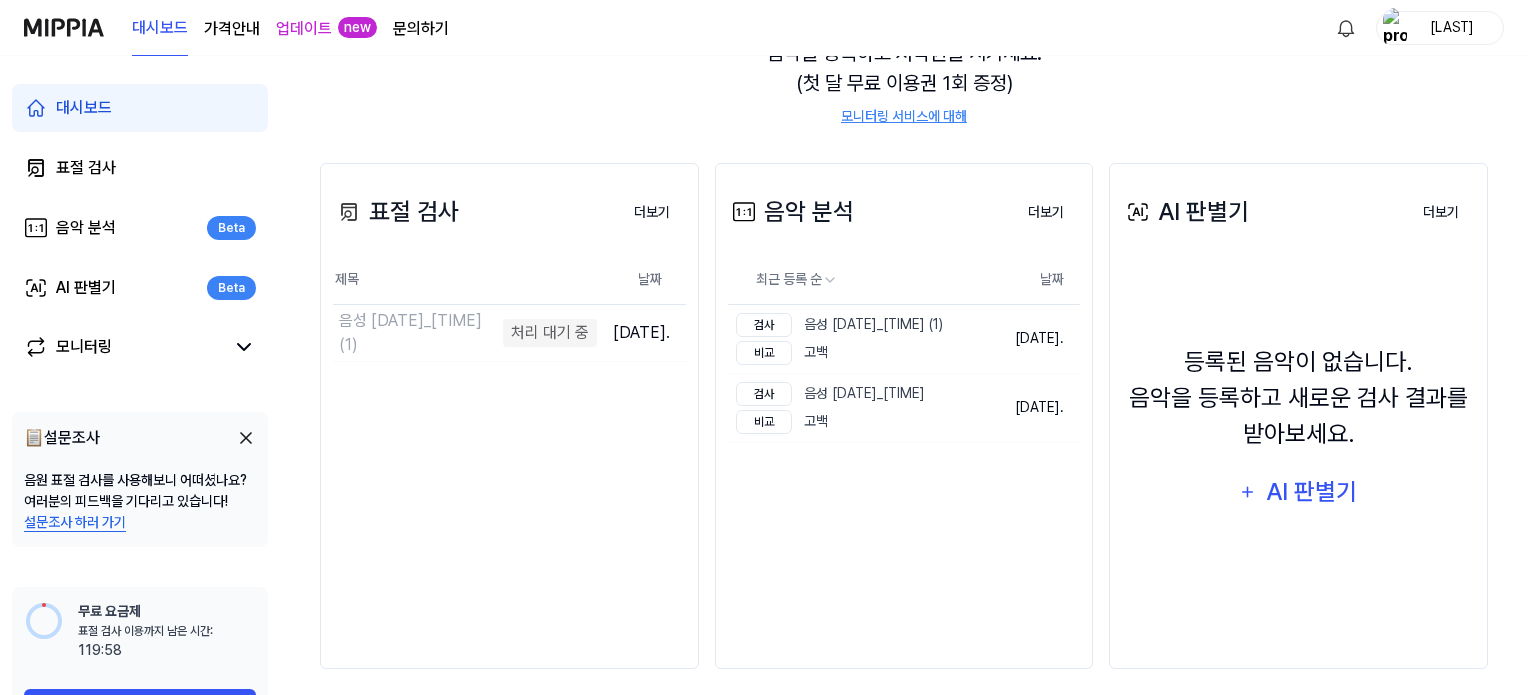 click on "등록된 음악이 없습니다.
음악을 등록하고 새로운 검사 결과를 받아보세요." at bounding box center (1298, 398) 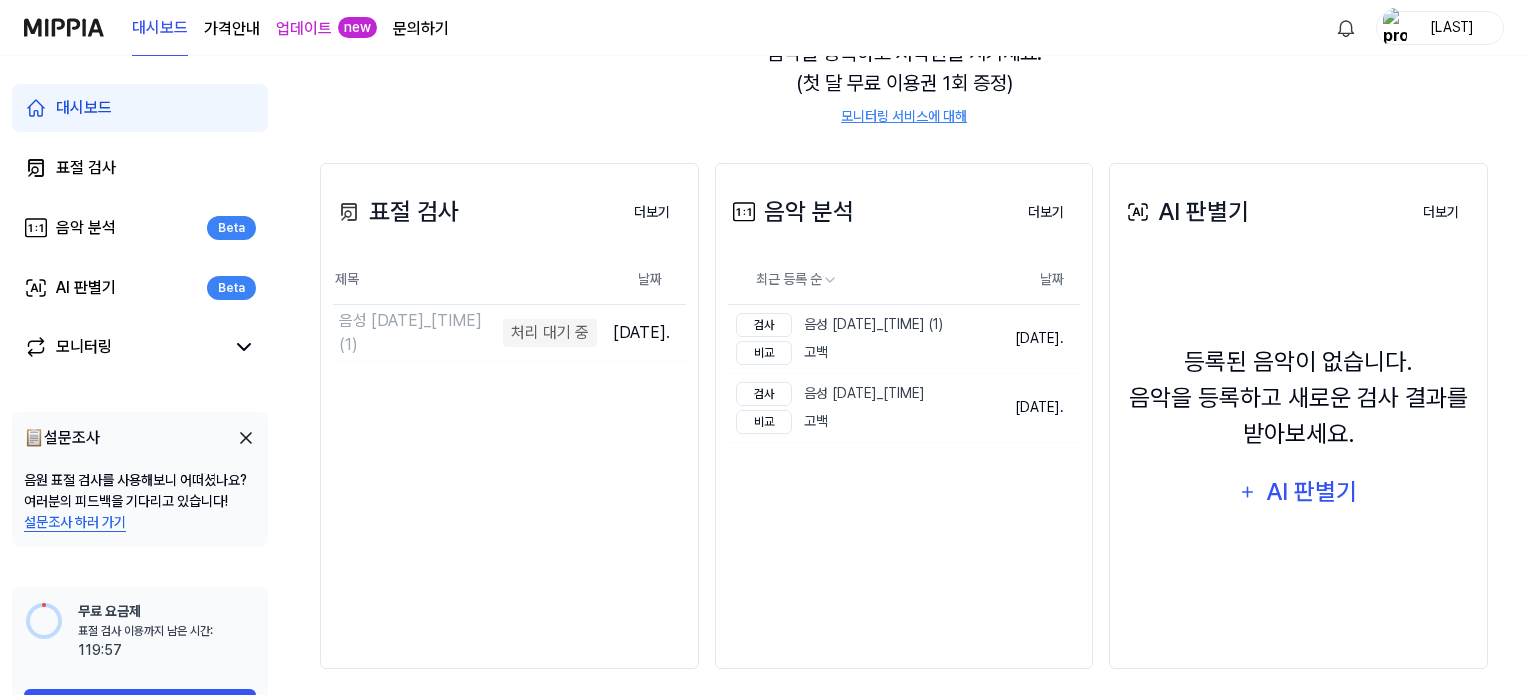 click on "등록된 음악이 없습니다.
음악을 등록하고 새로운 검사 결과를 받아보세요." at bounding box center [1298, 398] 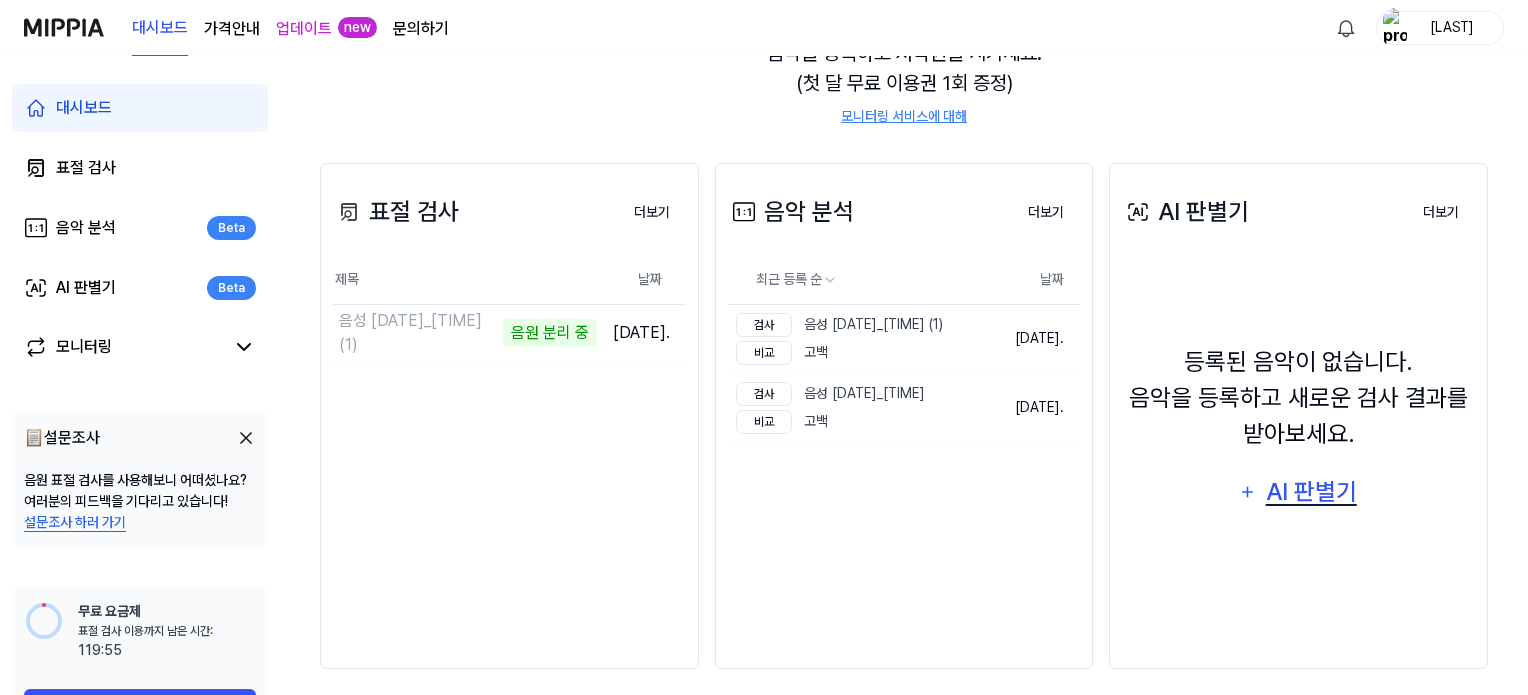 click on "AI 판별기" at bounding box center [1311, 492] 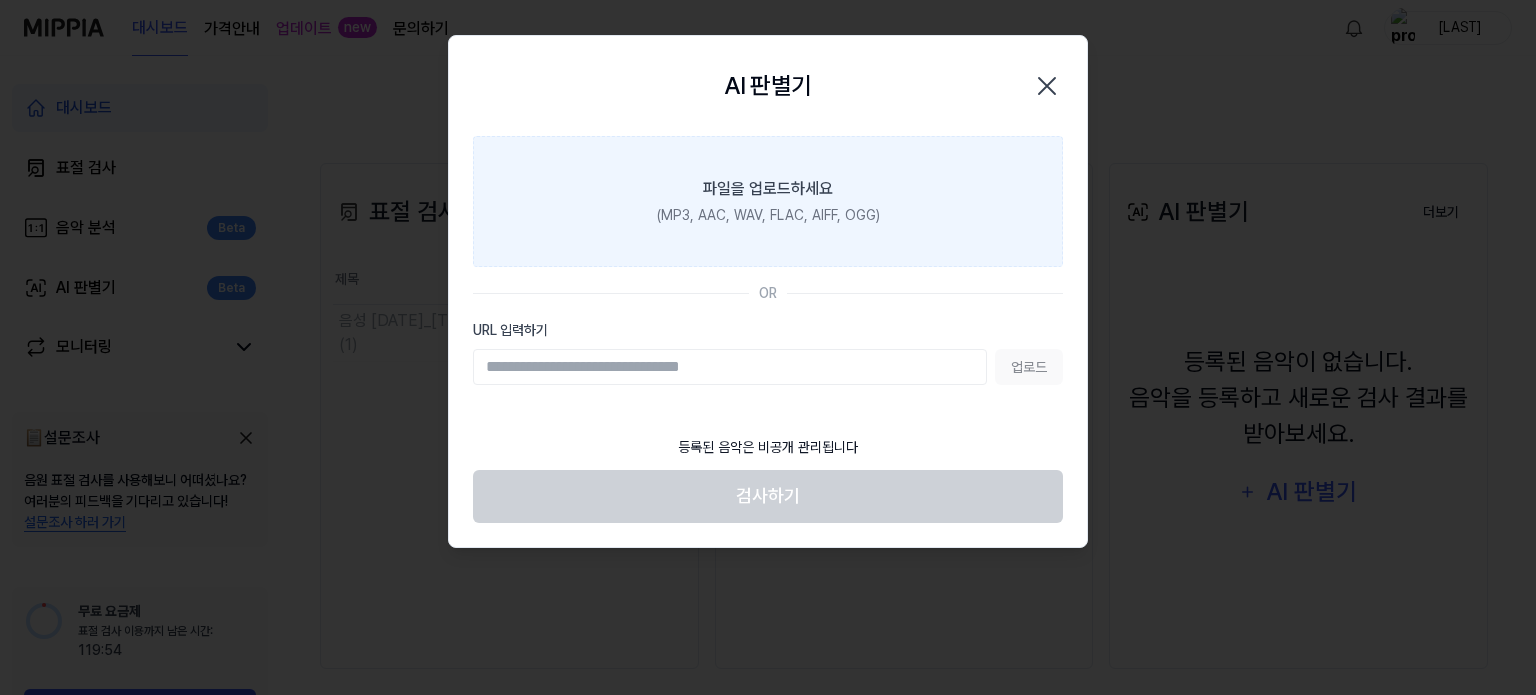 click on "파일을 업로드하세요" at bounding box center [768, 189] 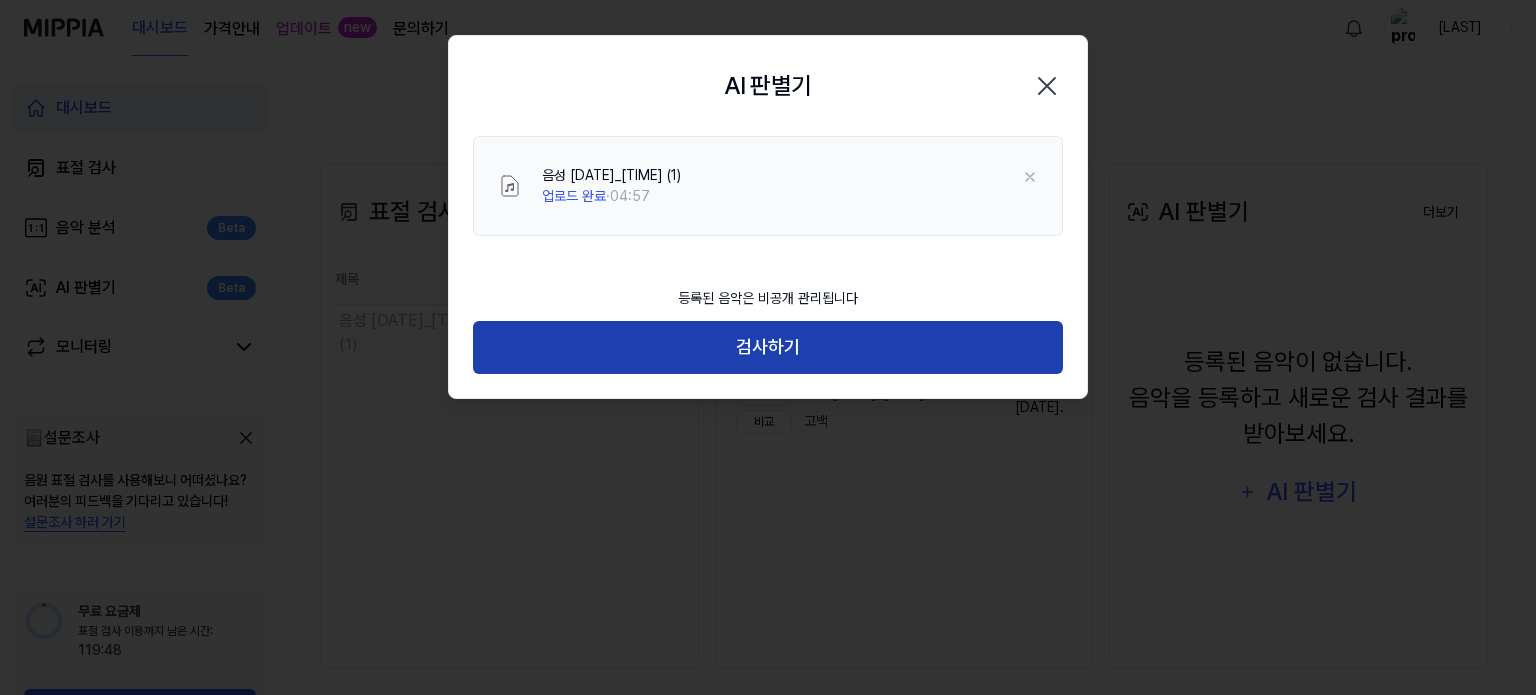 click on "검사하기" at bounding box center (768, 347) 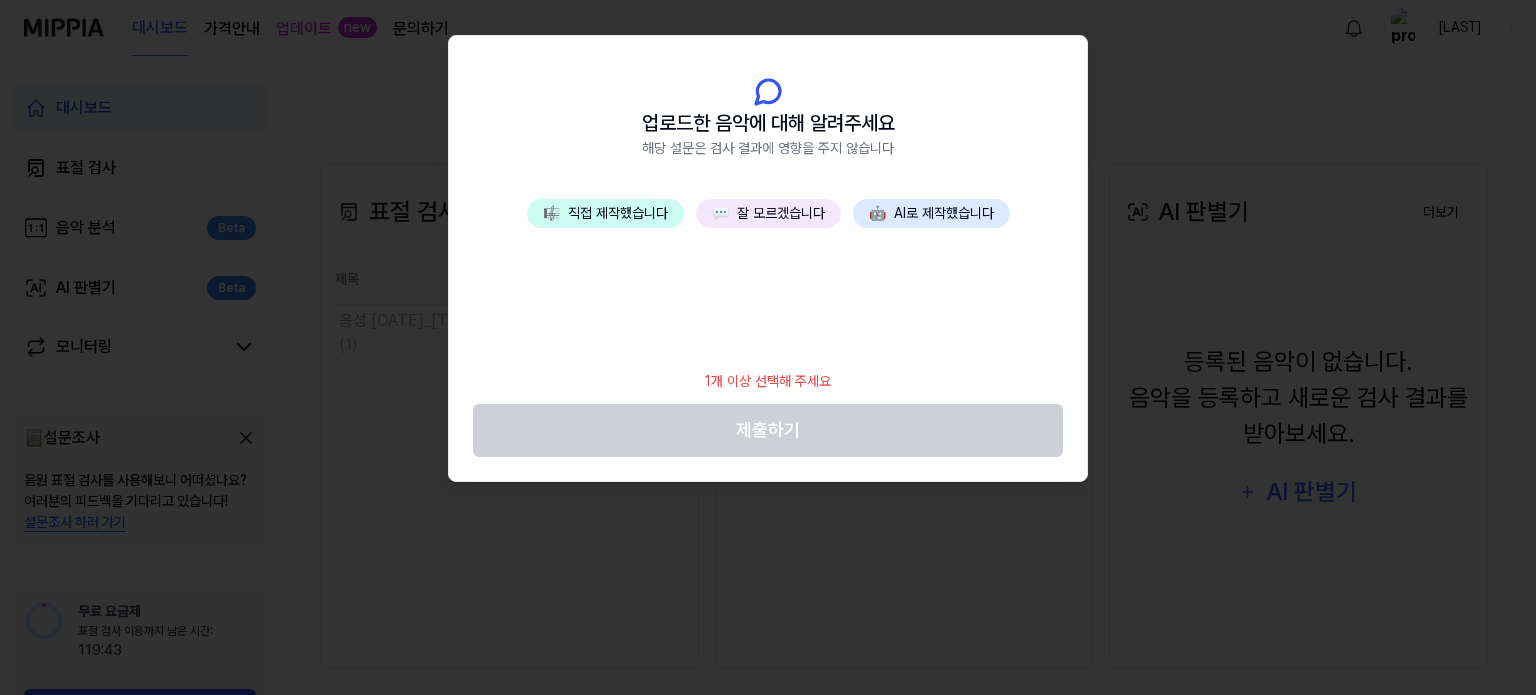 click on "💬 잘 모르겠습니다" at bounding box center [768, 213] 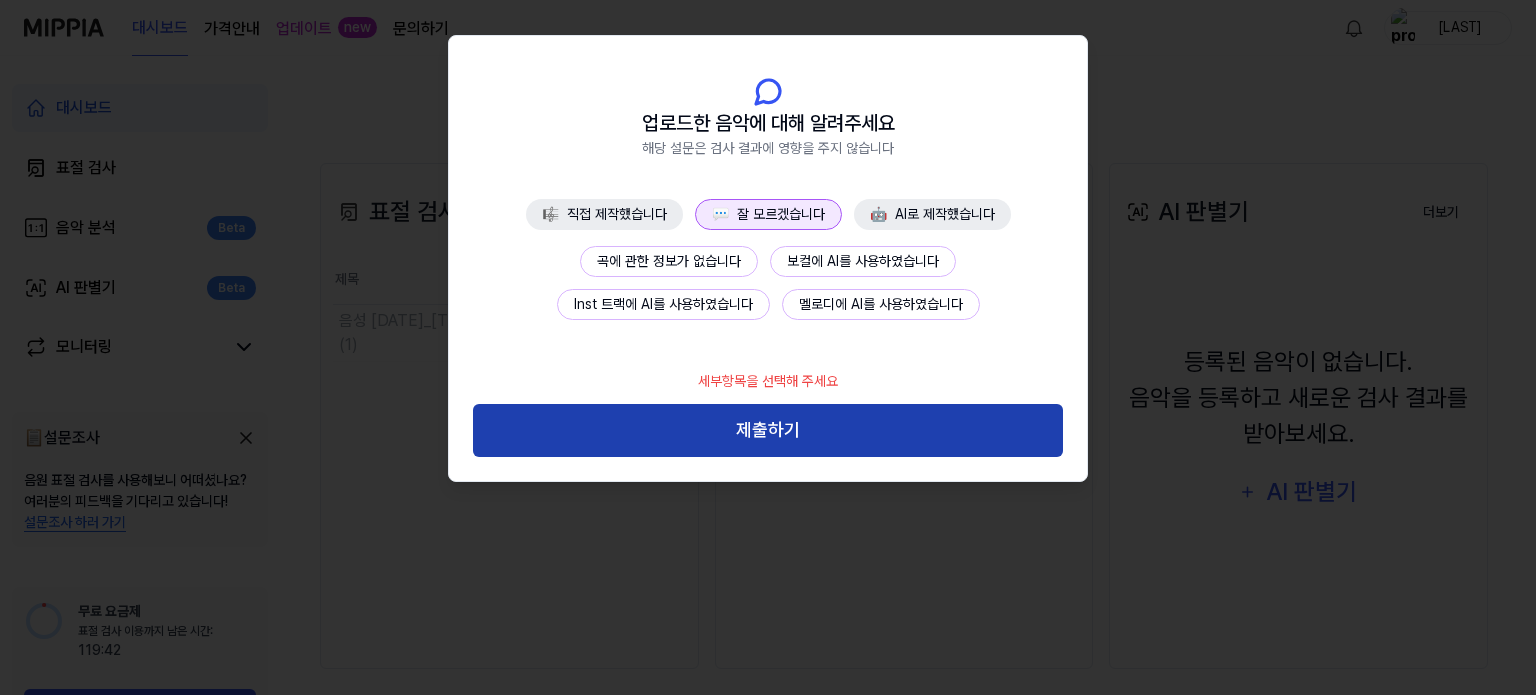 click on "제출하기" at bounding box center (768, 430) 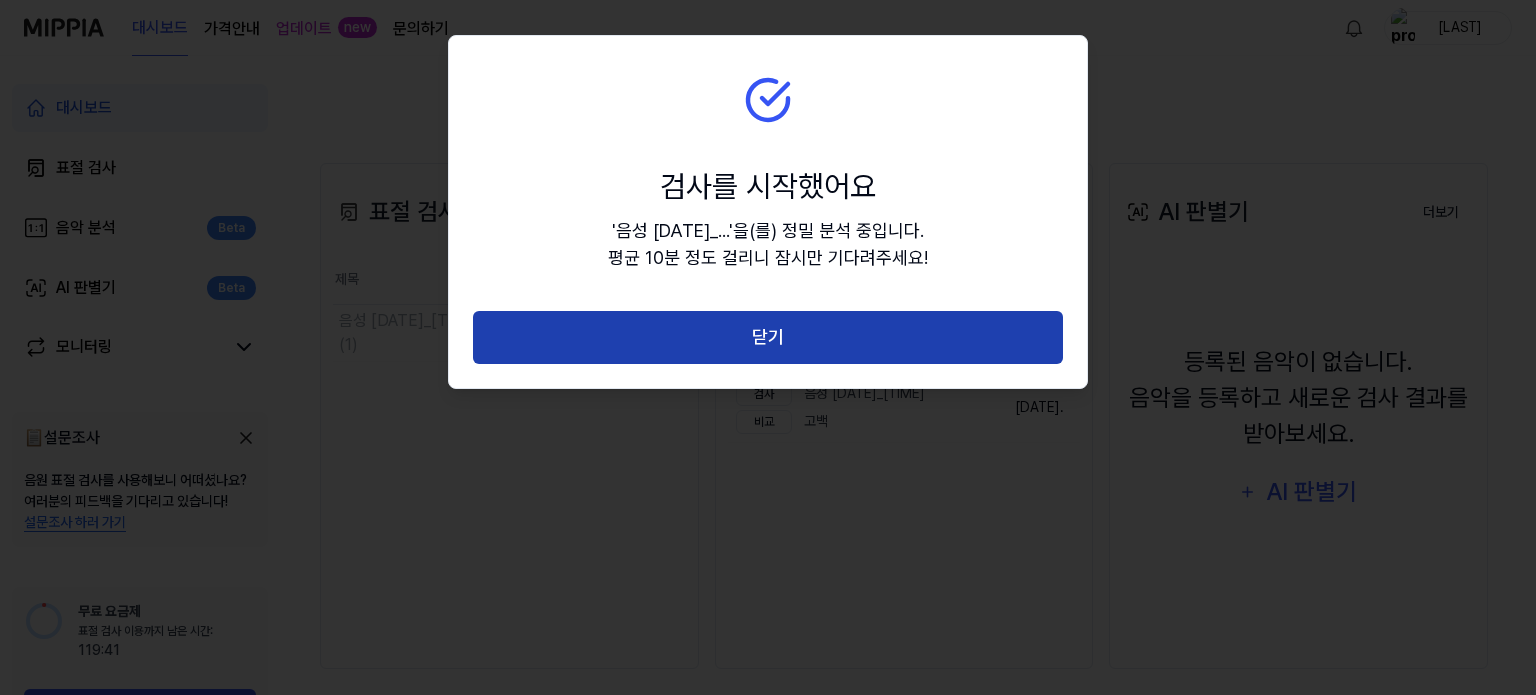 click on "닫기" at bounding box center [768, 337] 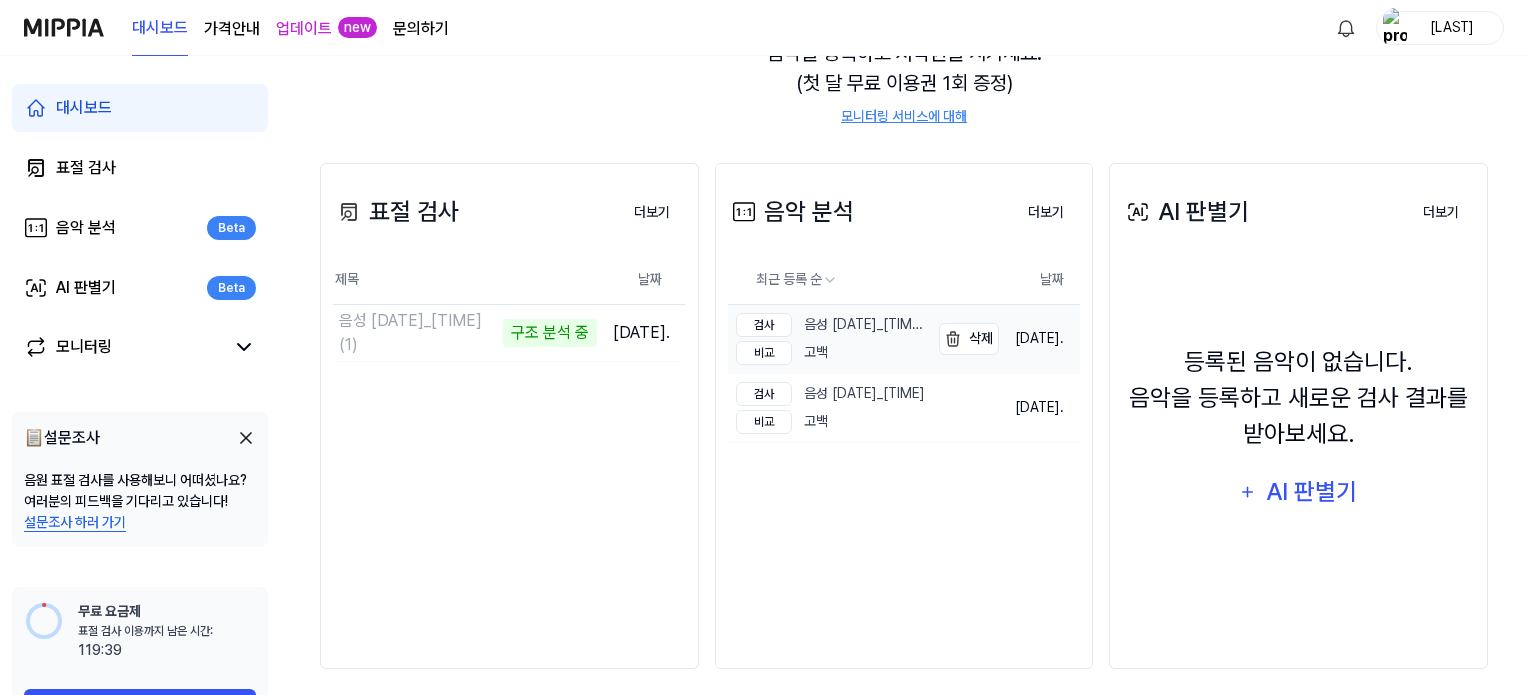 click on "검사 음성 [DATE]_[TIME] (1) 비교 고백" at bounding box center [830, 339] 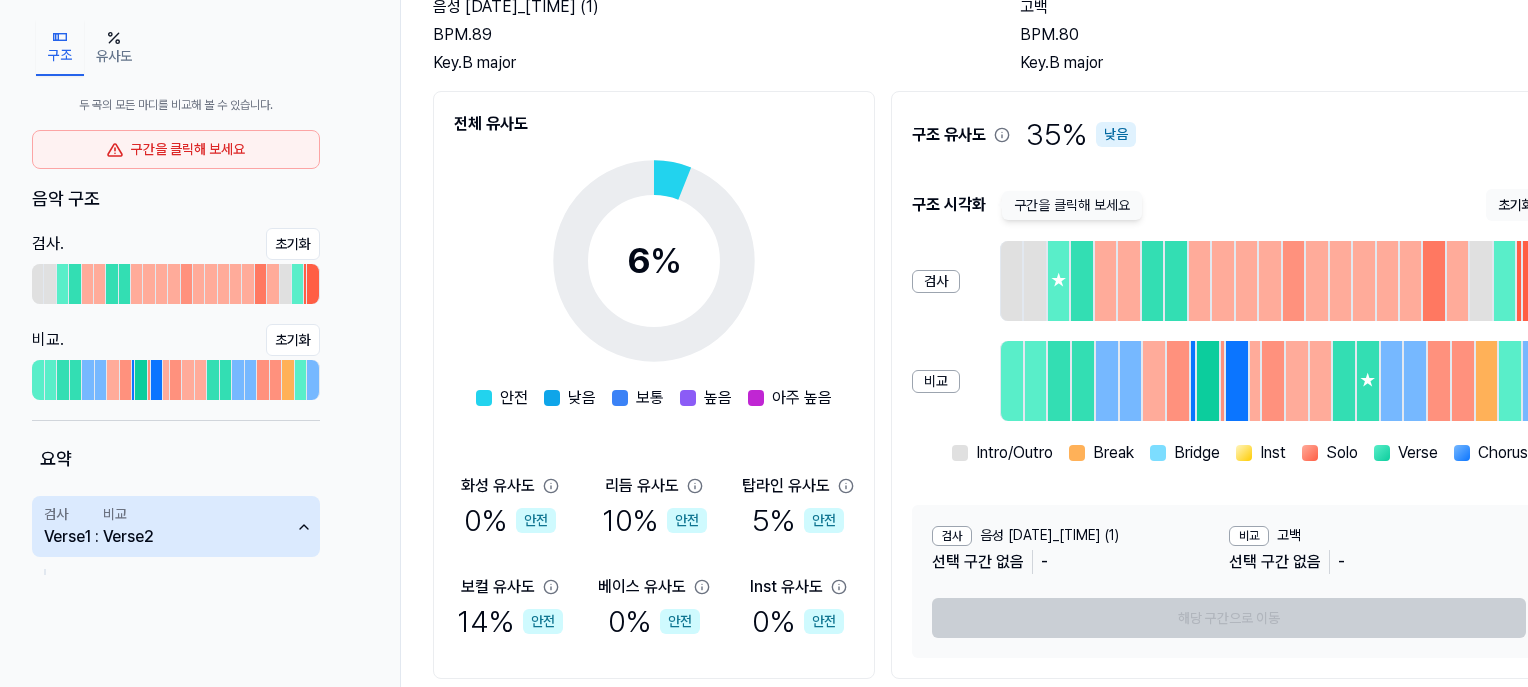 scroll, scrollTop: 0, scrollLeft: 0, axis: both 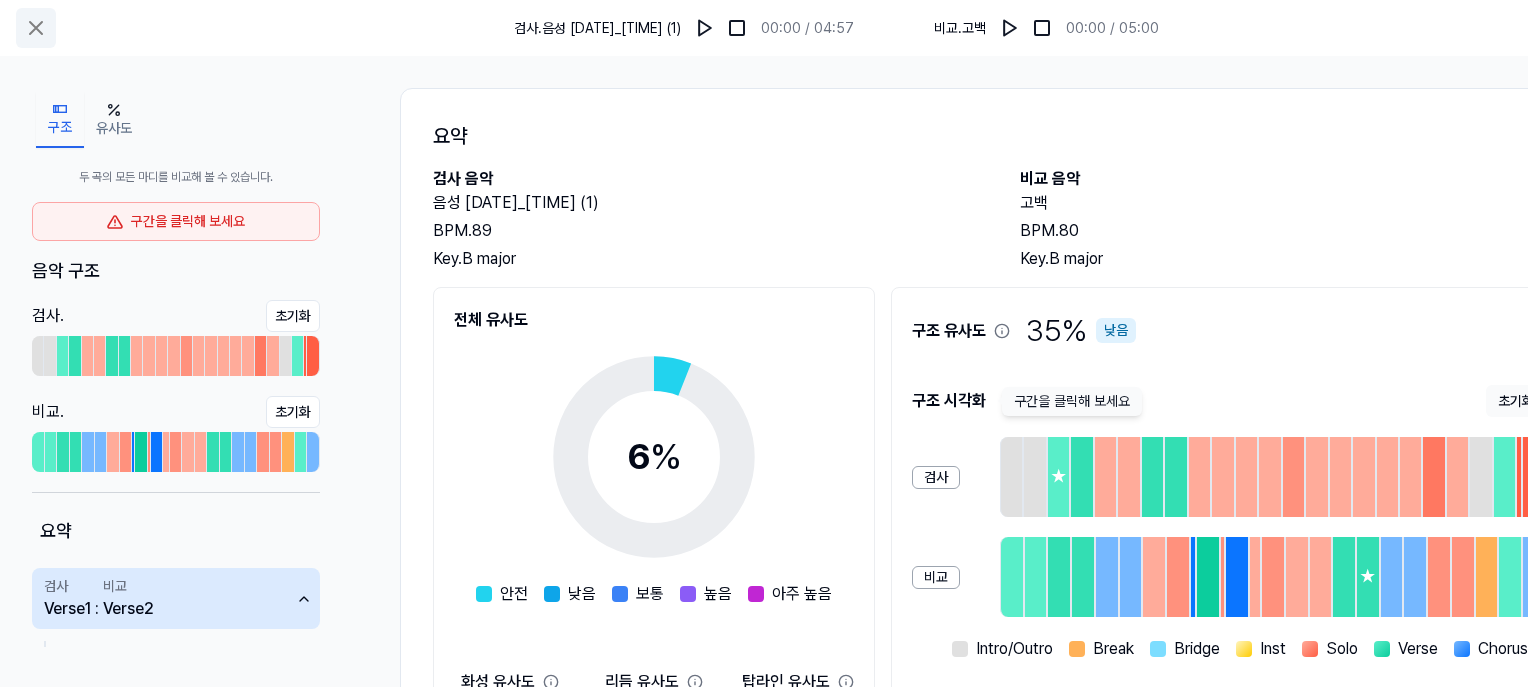 click 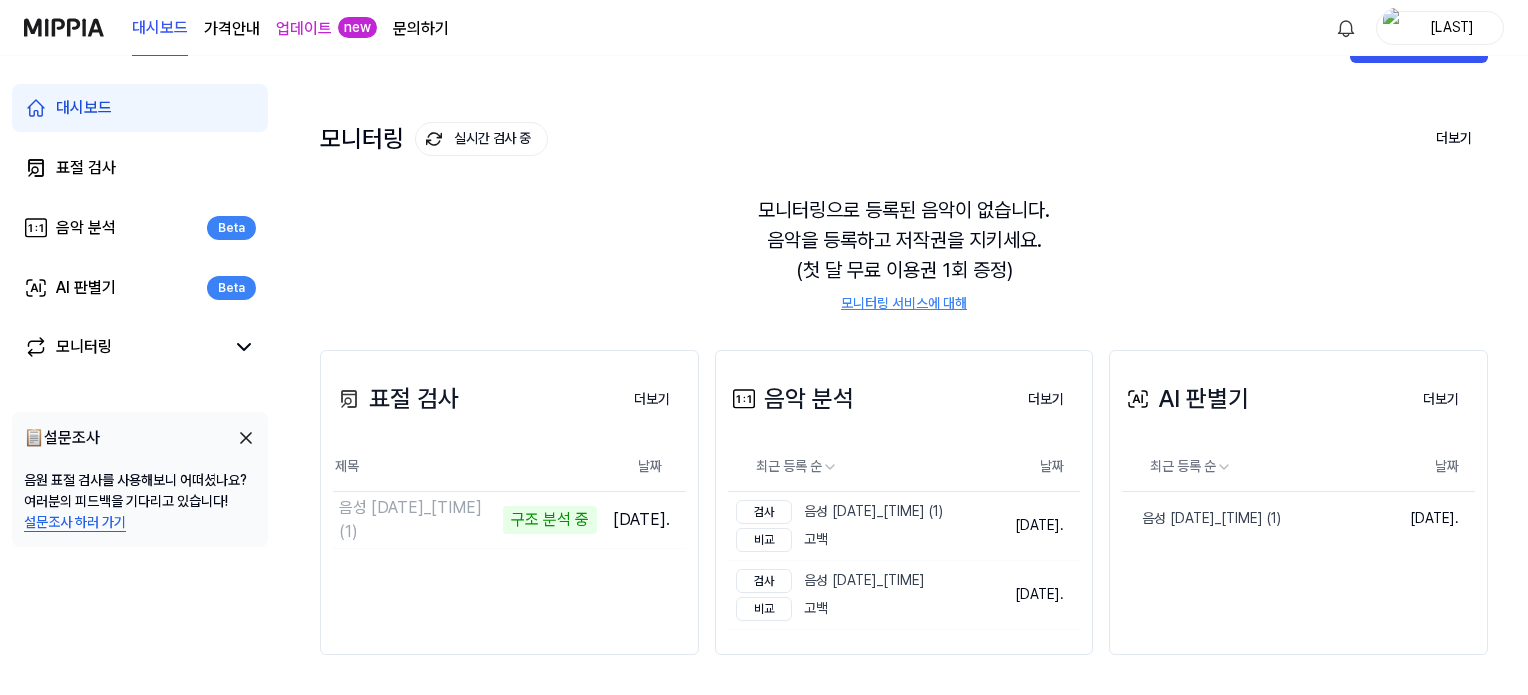 scroll, scrollTop: 57, scrollLeft: 0, axis: vertical 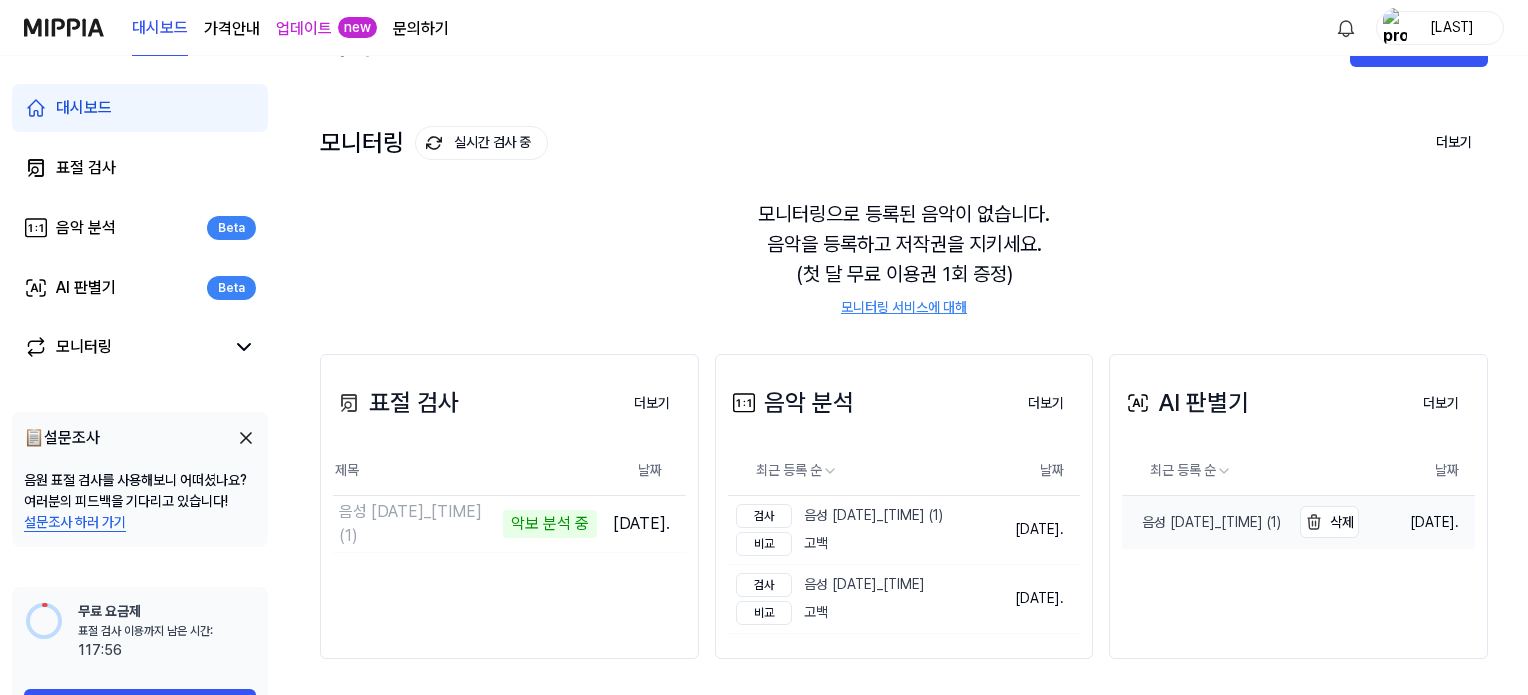 click on "음성 [DATE]_[TIME] (1)" at bounding box center (1206, 522) 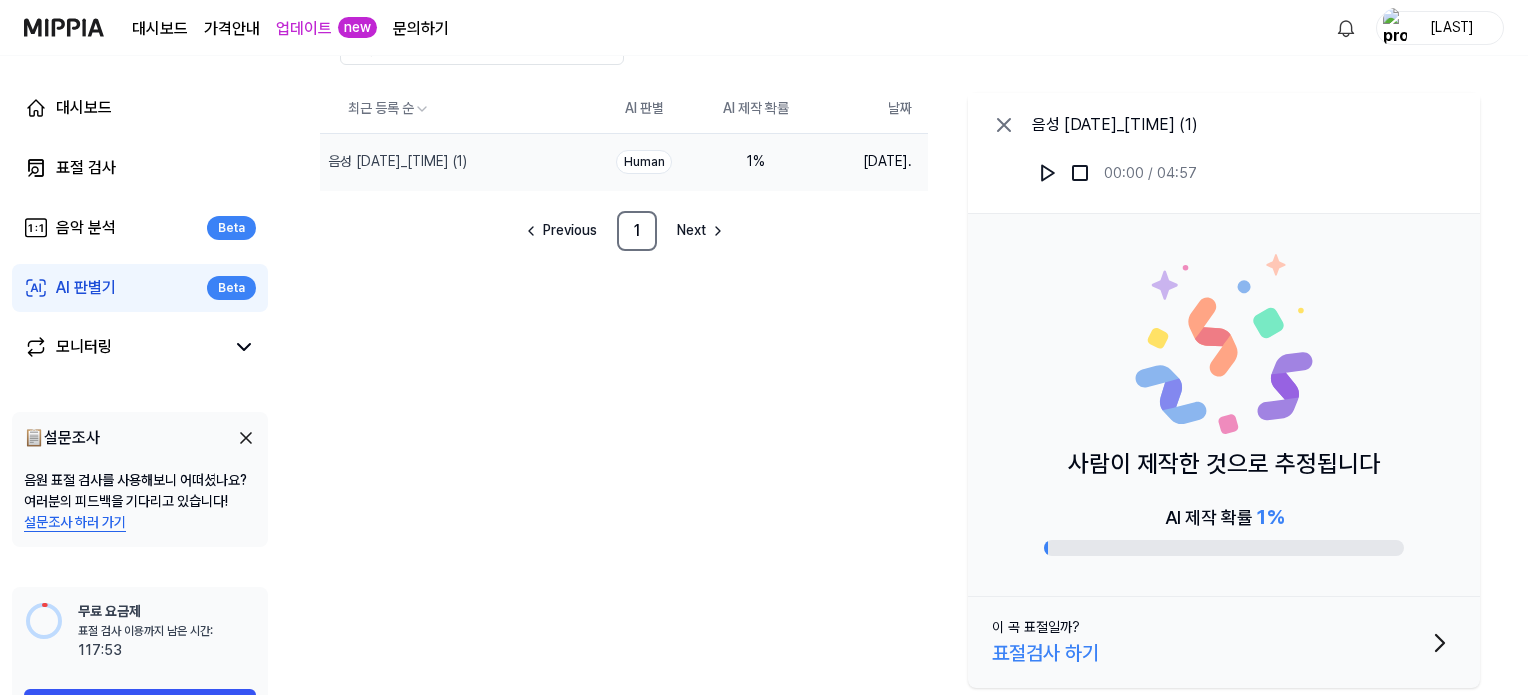 scroll, scrollTop: 143, scrollLeft: 0, axis: vertical 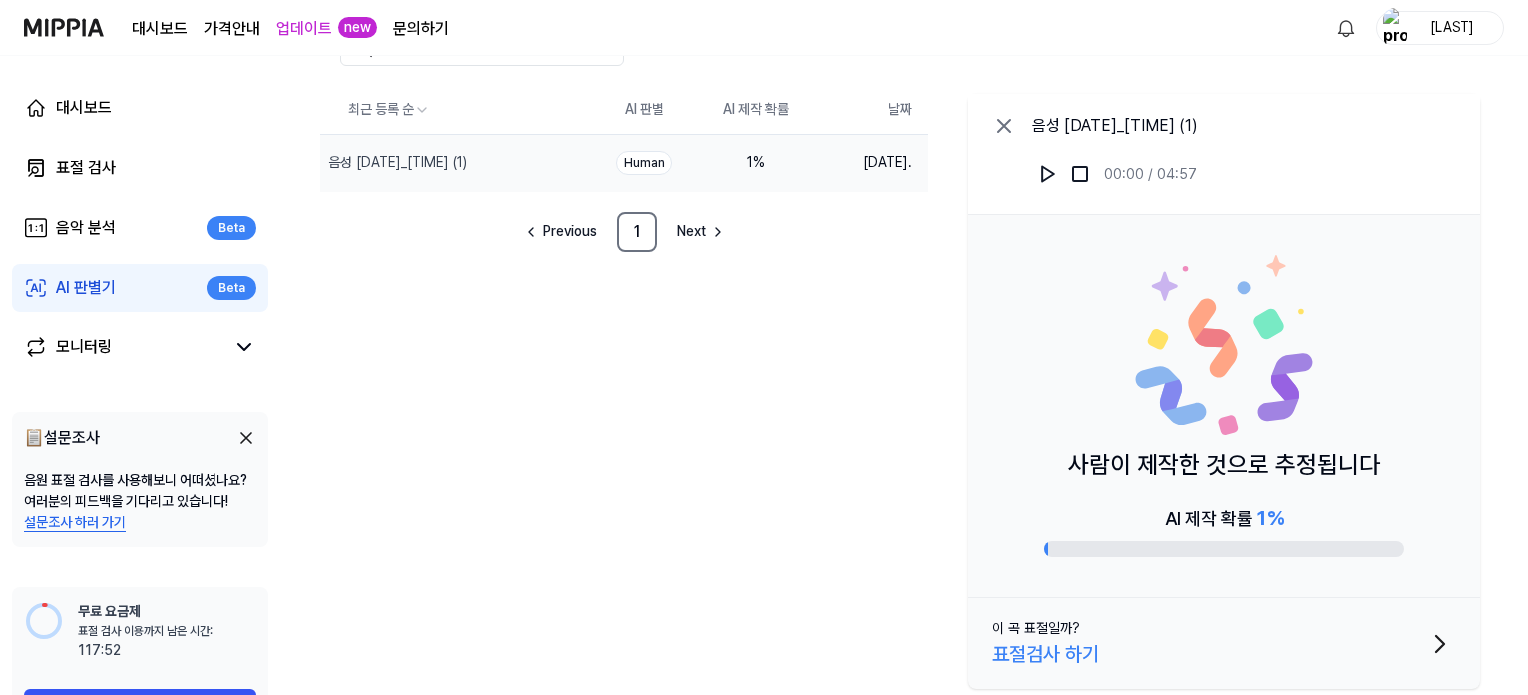 click at bounding box center [1224, 345] 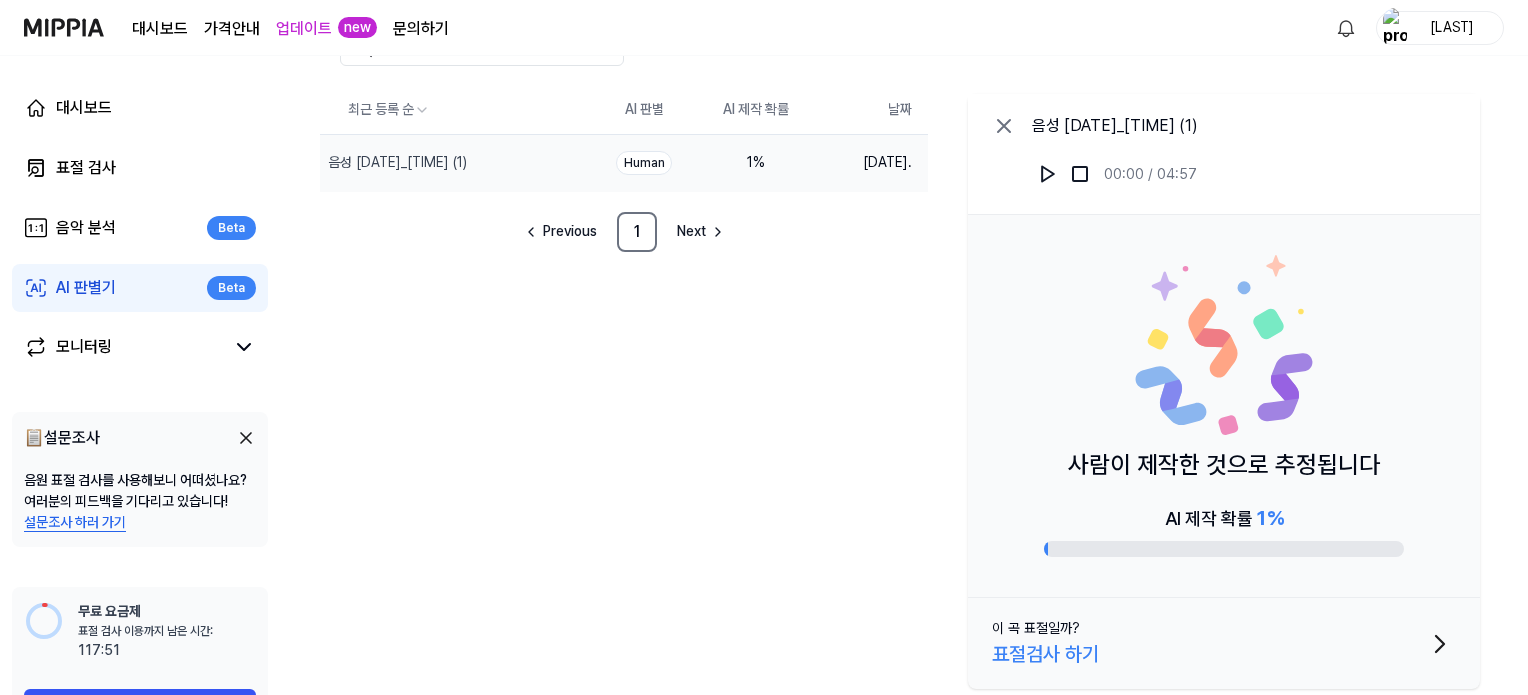 click on "사람이 제작한 것으로 추정됩니다" at bounding box center (1224, 465) 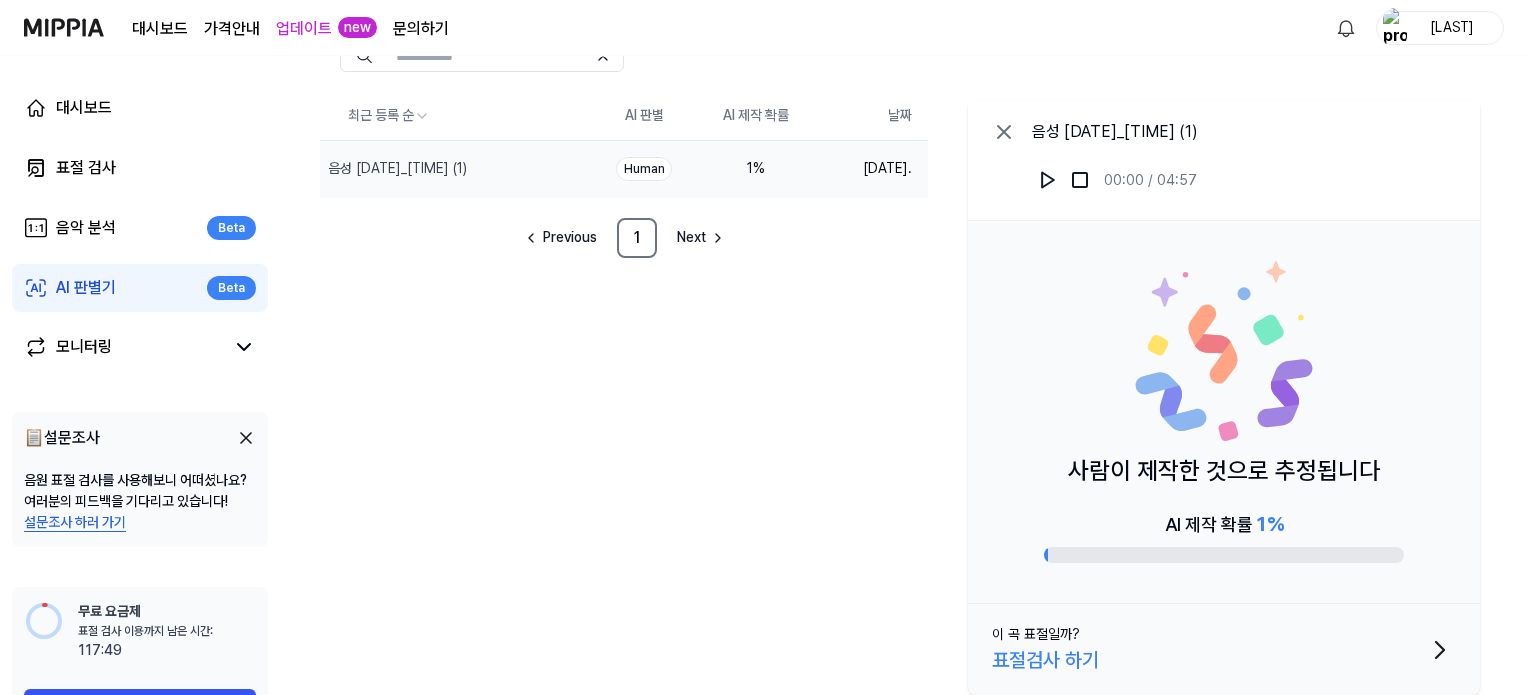 scroll, scrollTop: 0, scrollLeft: 0, axis: both 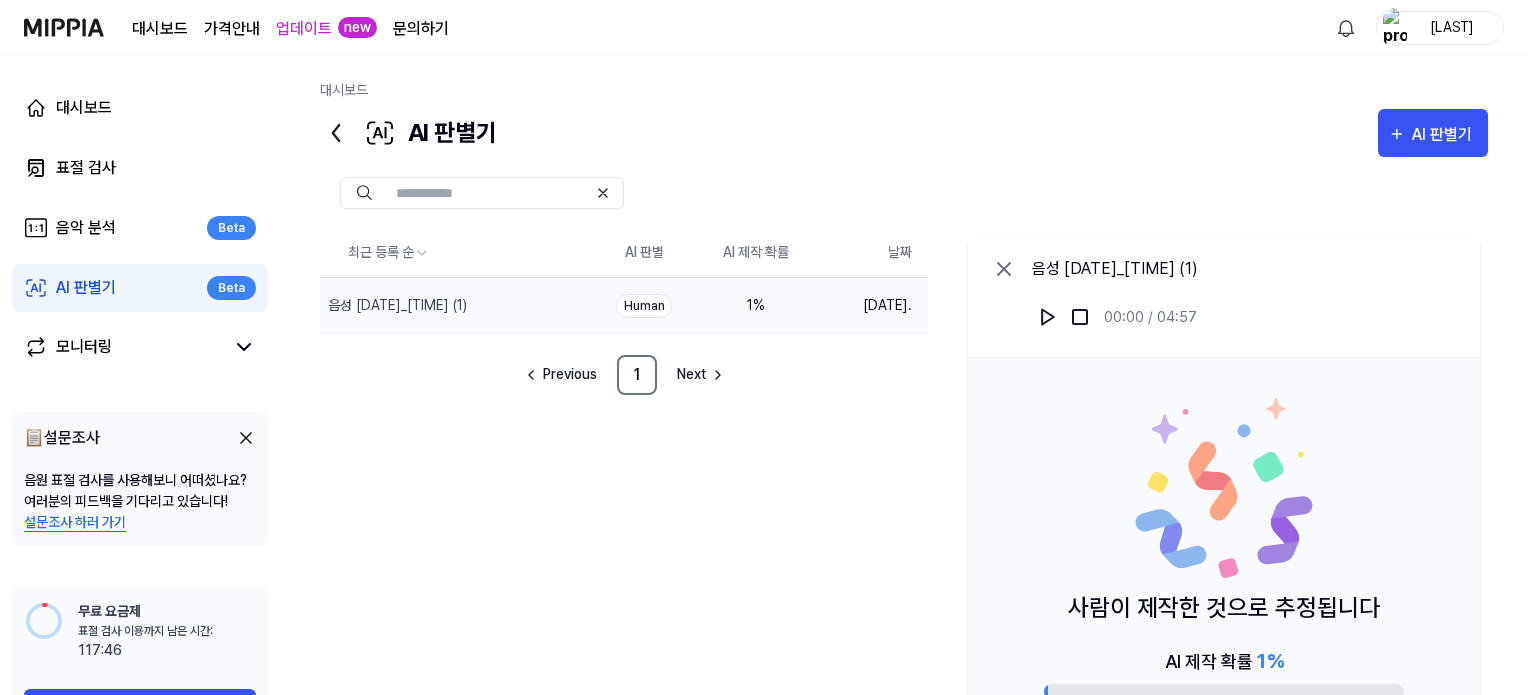 click 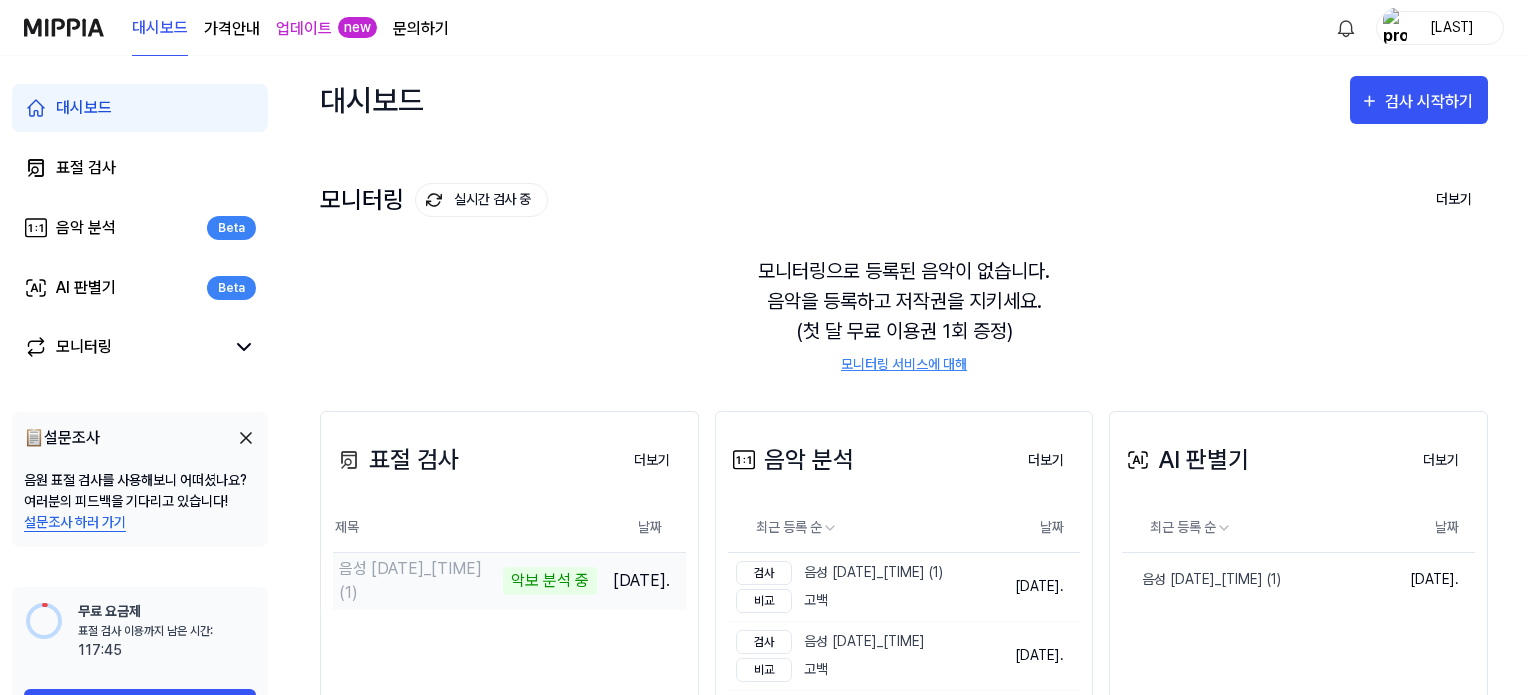 click on "음성 [DATE]_[TIME] (1)" at bounding box center (418, 581) 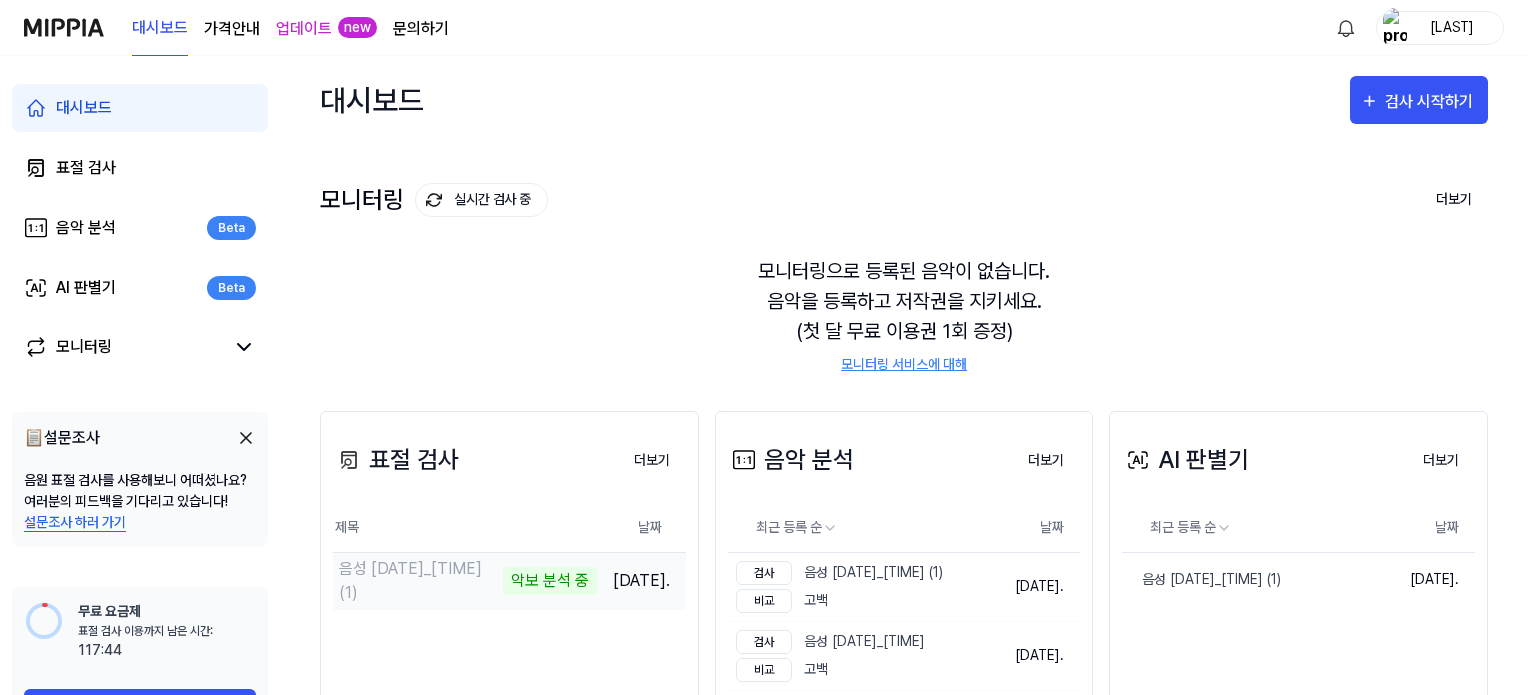 click on "악보 분석 중" at bounding box center (550, 581) 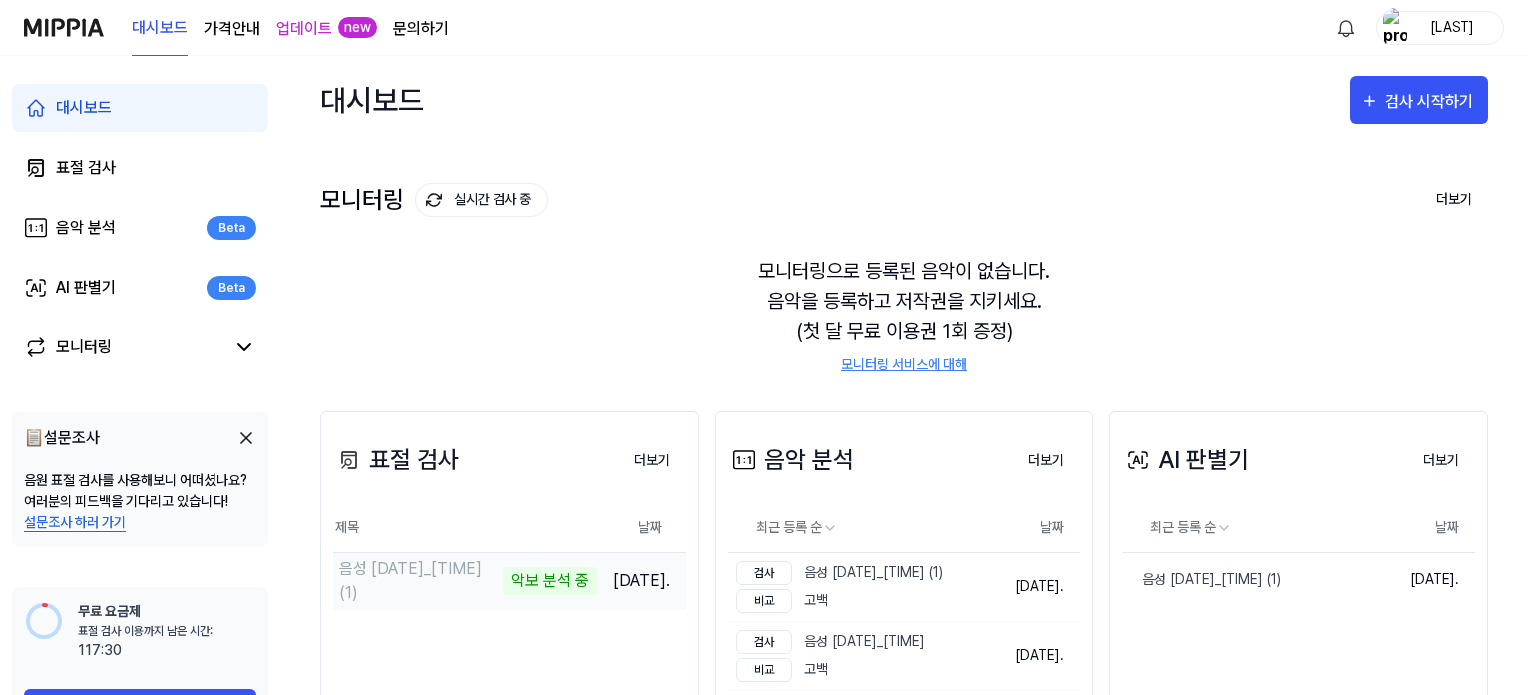 scroll, scrollTop: 57, scrollLeft: 0, axis: vertical 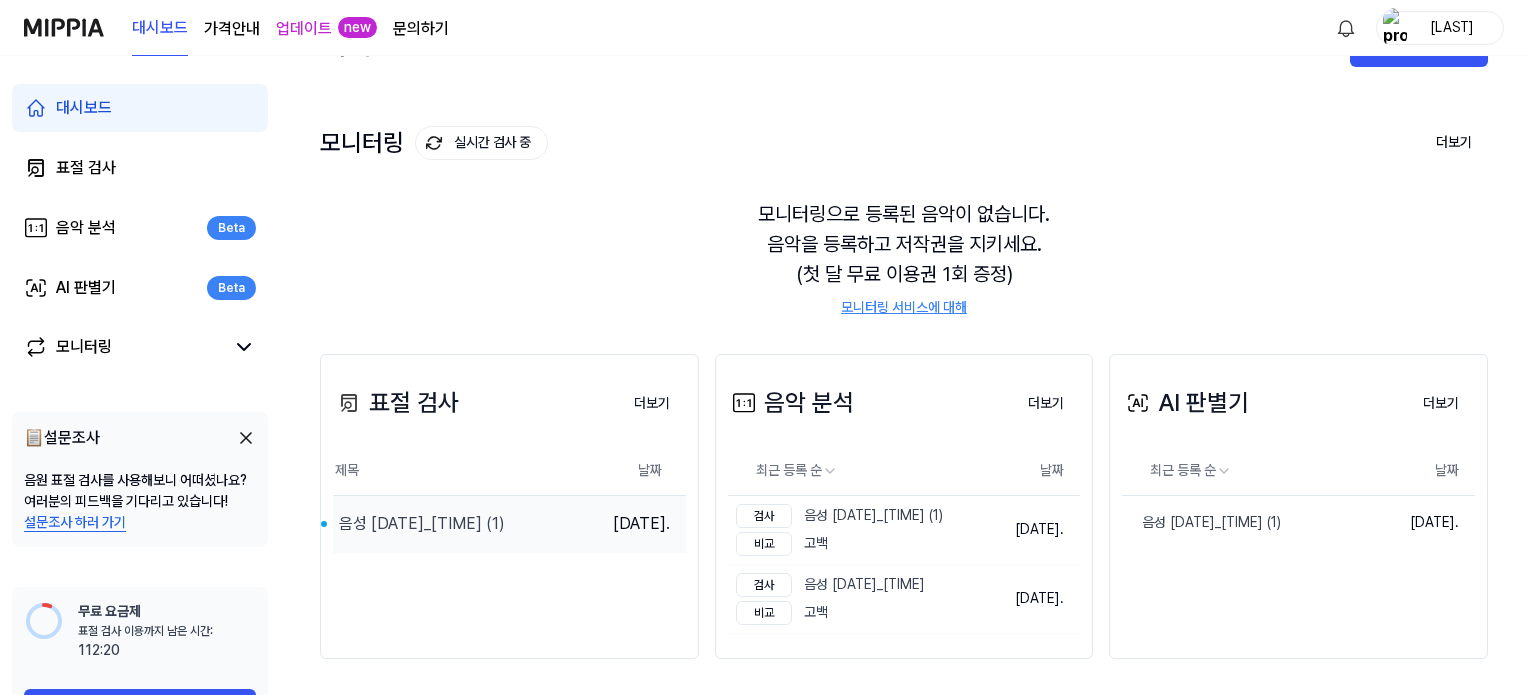 click on "음성 [DATE]_[TIME] (1)" at bounding box center [465, 524] 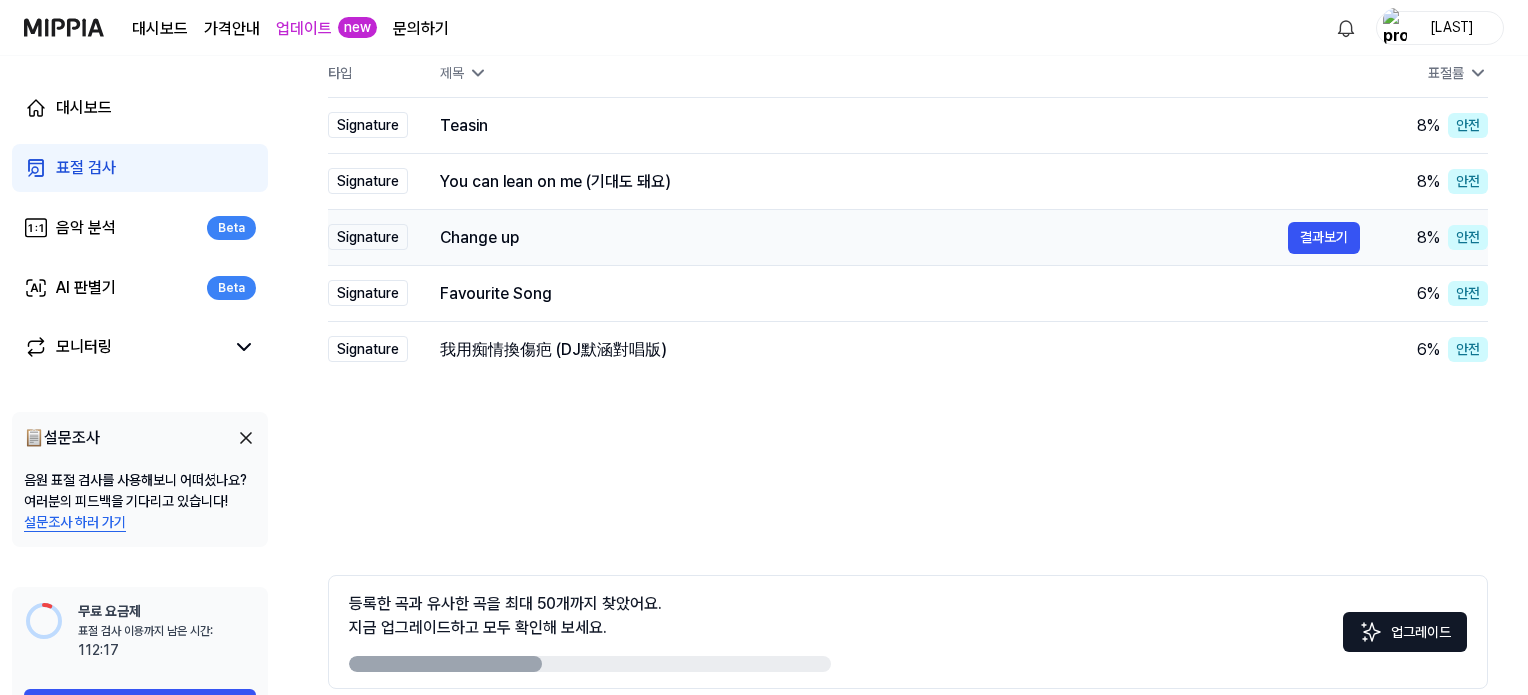 scroll, scrollTop: 0, scrollLeft: 0, axis: both 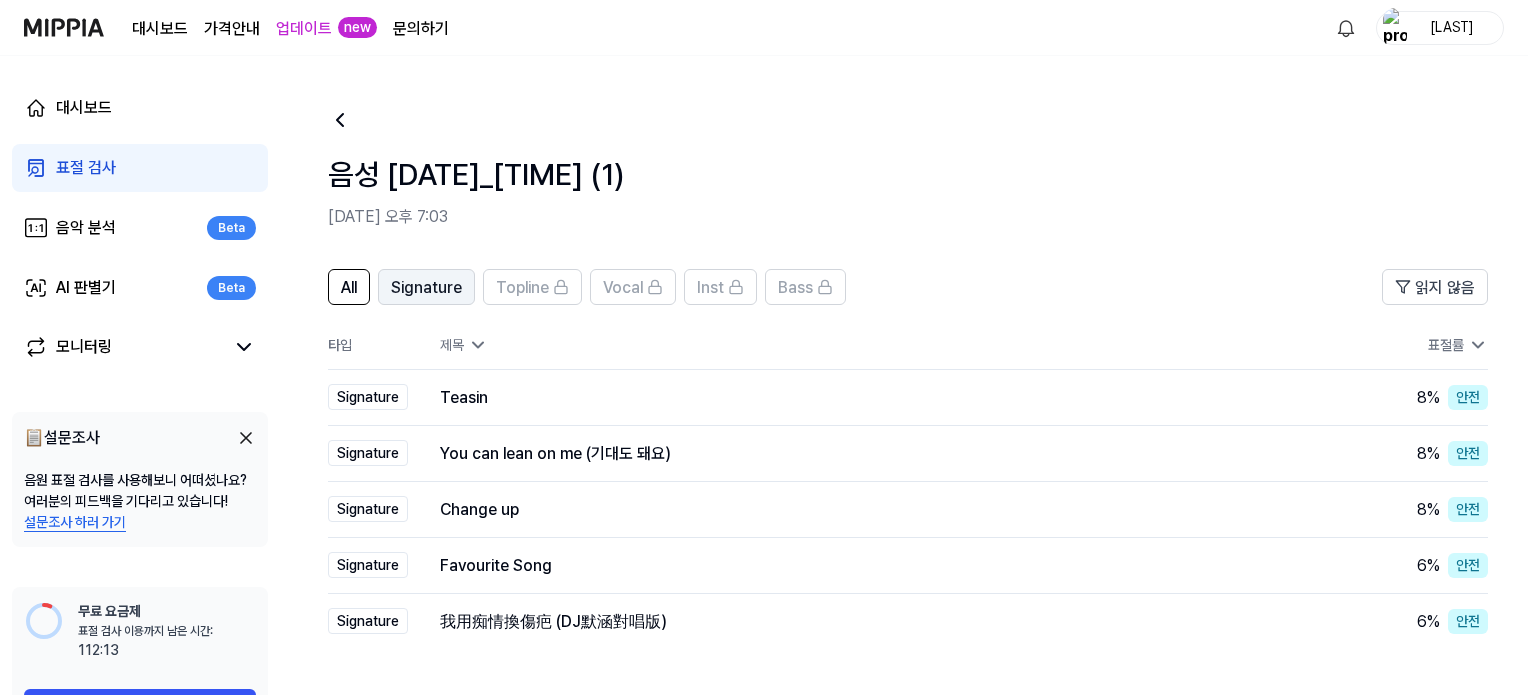 click on "Signature" at bounding box center [426, 288] 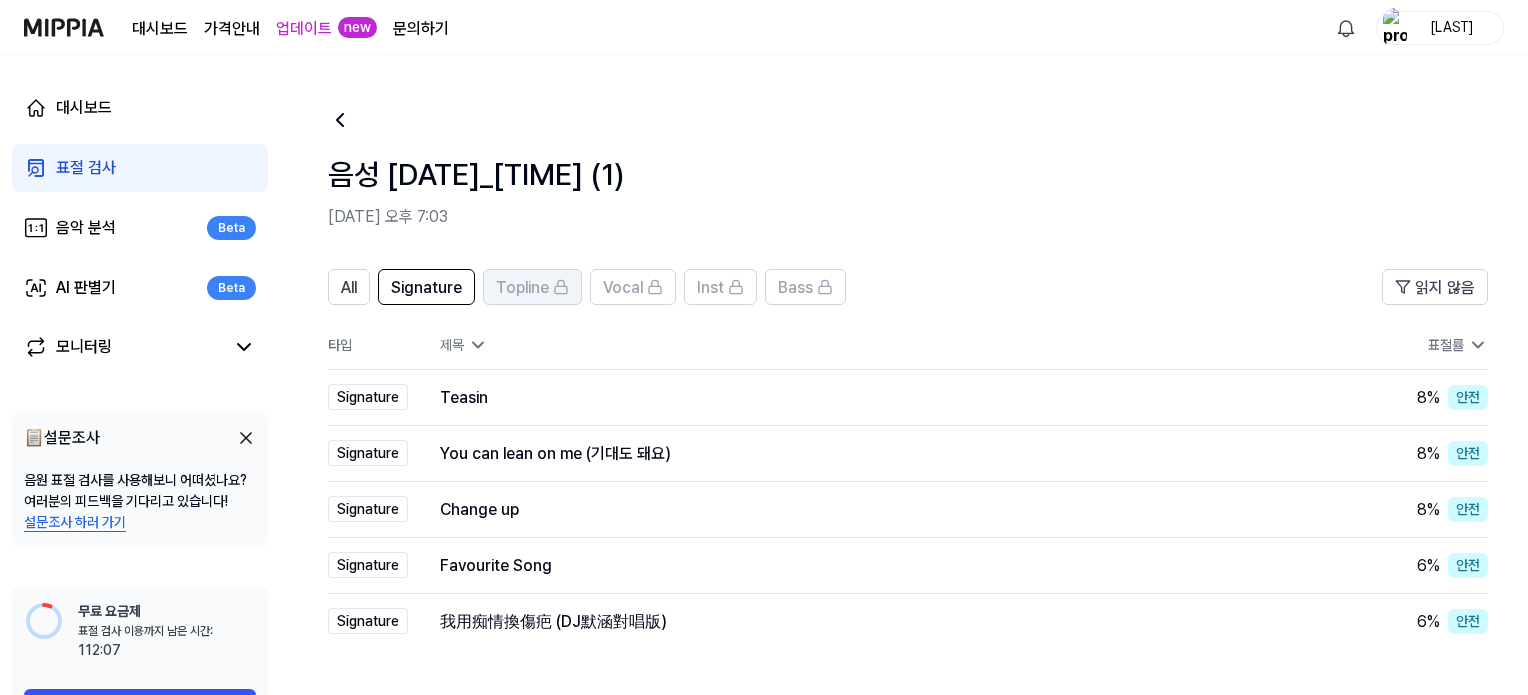 click on "Topline" at bounding box center [532, 287] 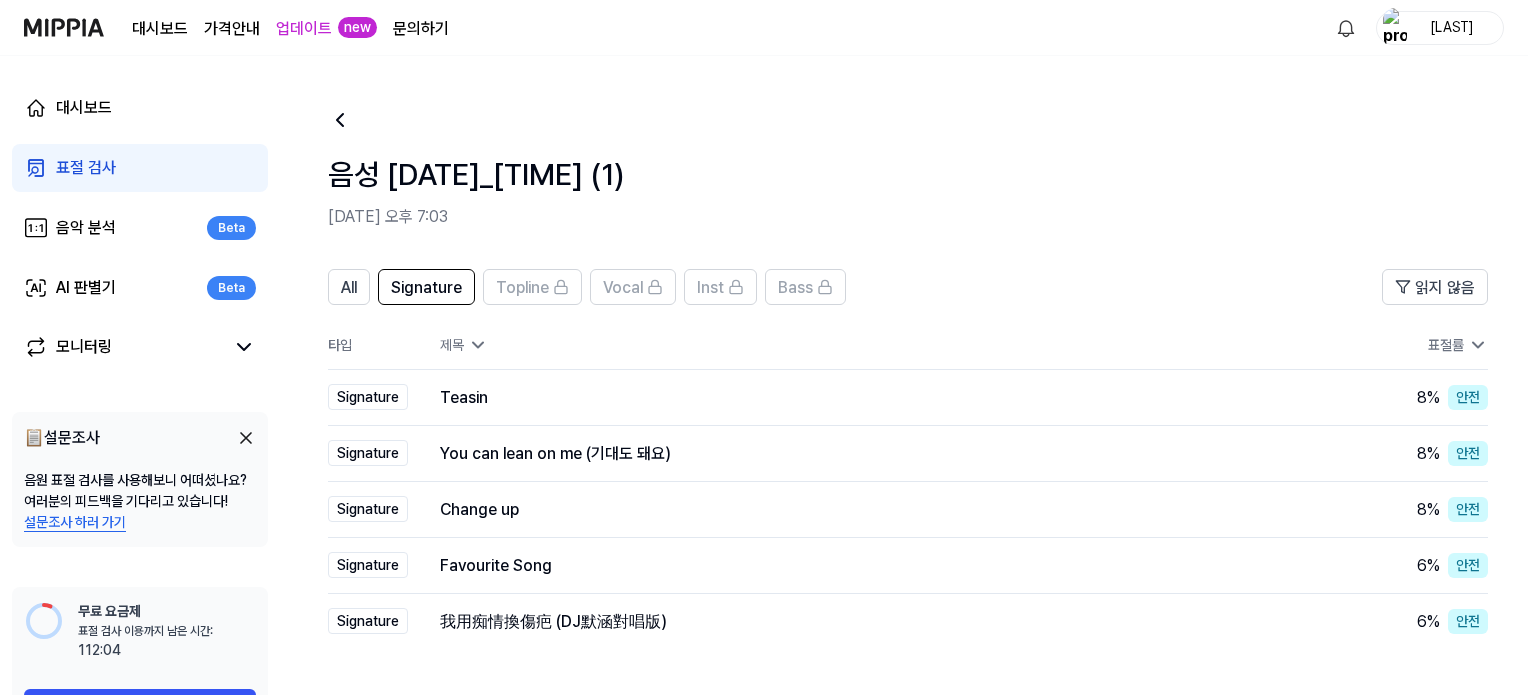 click on "음성 [DATE]_[TIME] (1) [DATE] 오후 7:03" at bounding box center [904, 152] 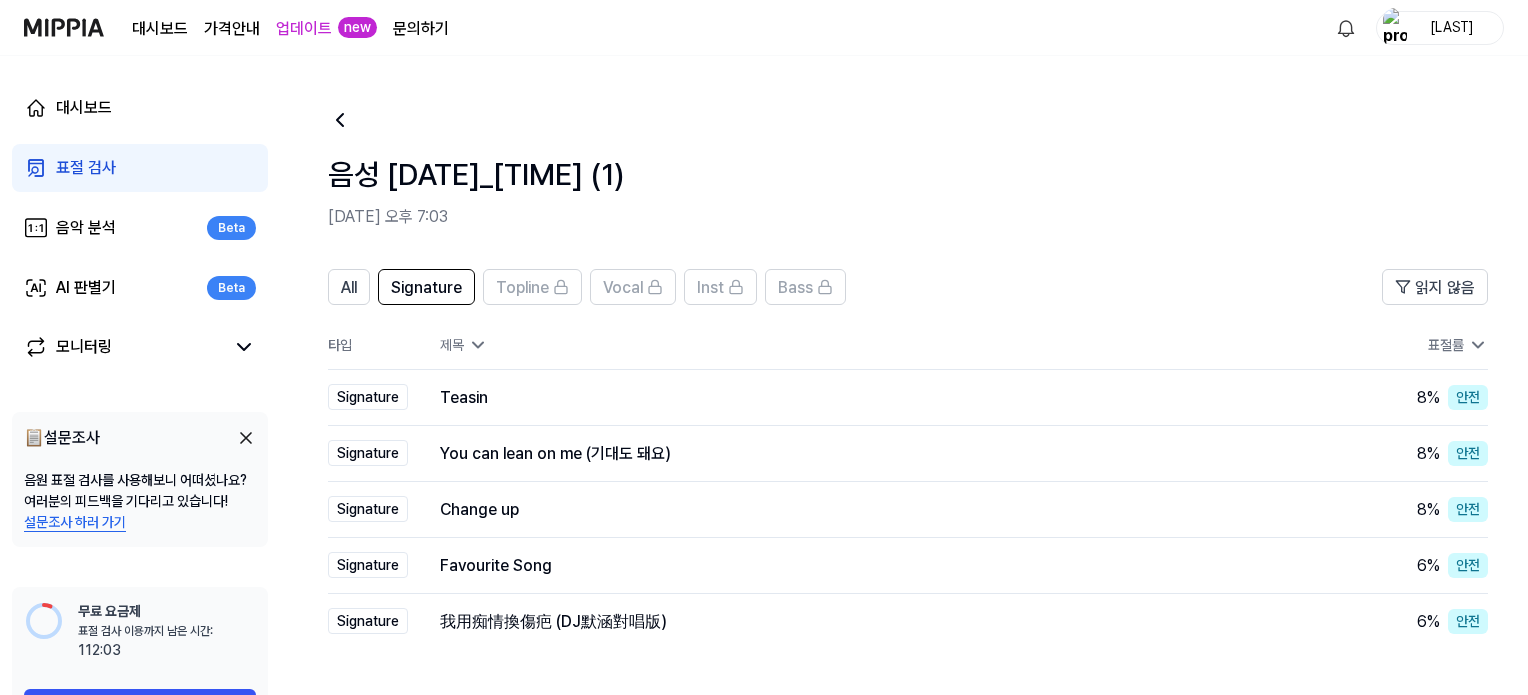 click at bounding box center [352, 120] 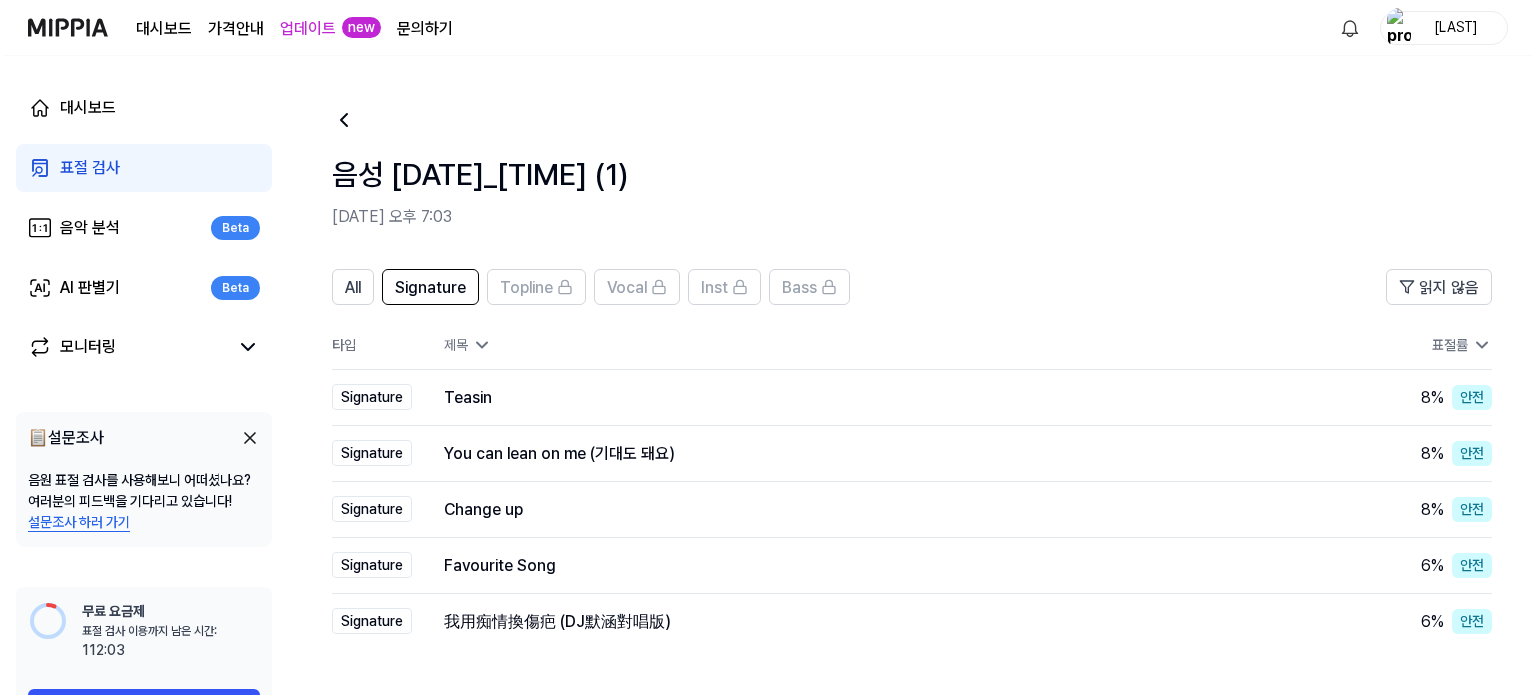 scroll, scrollTop: 0, scrollLeft: 0, axis: both 